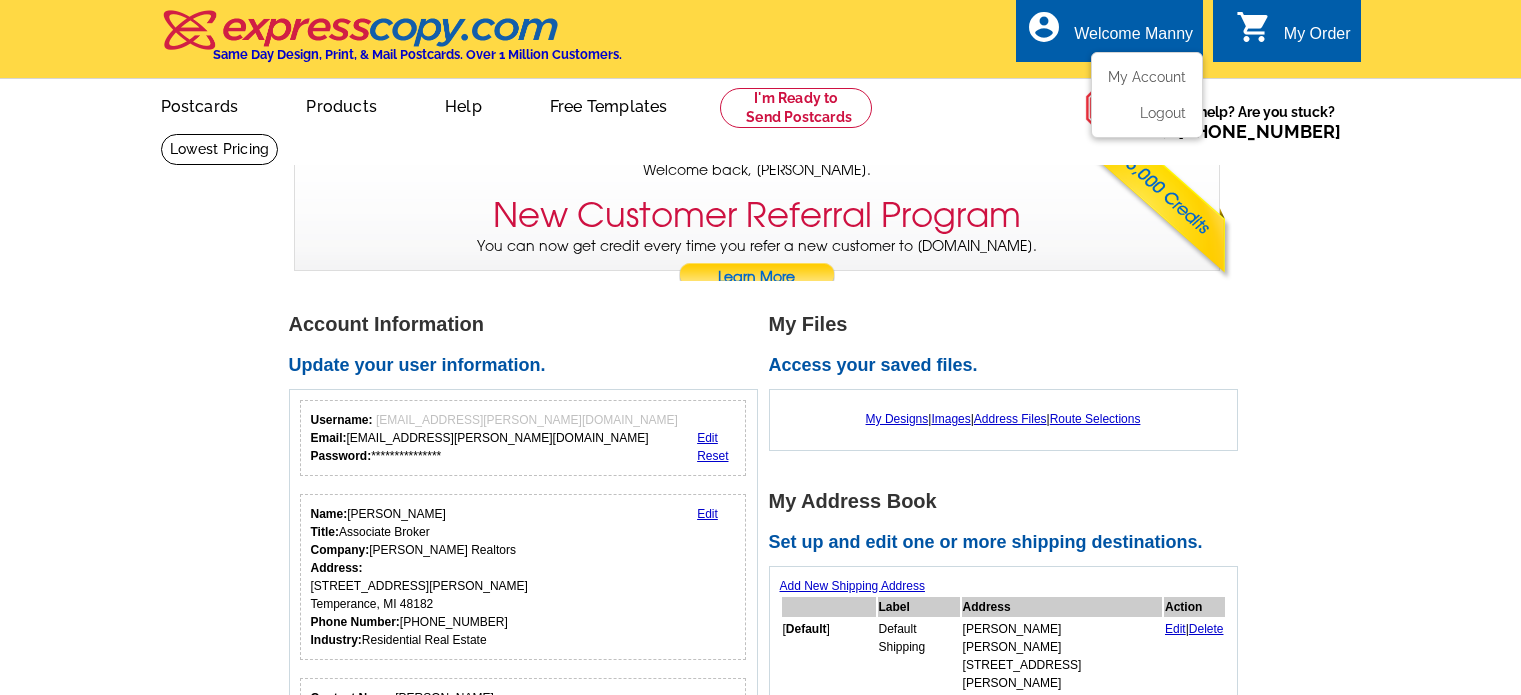 scroll, scrollTop: 0, scrollLeft: 0, axis: both 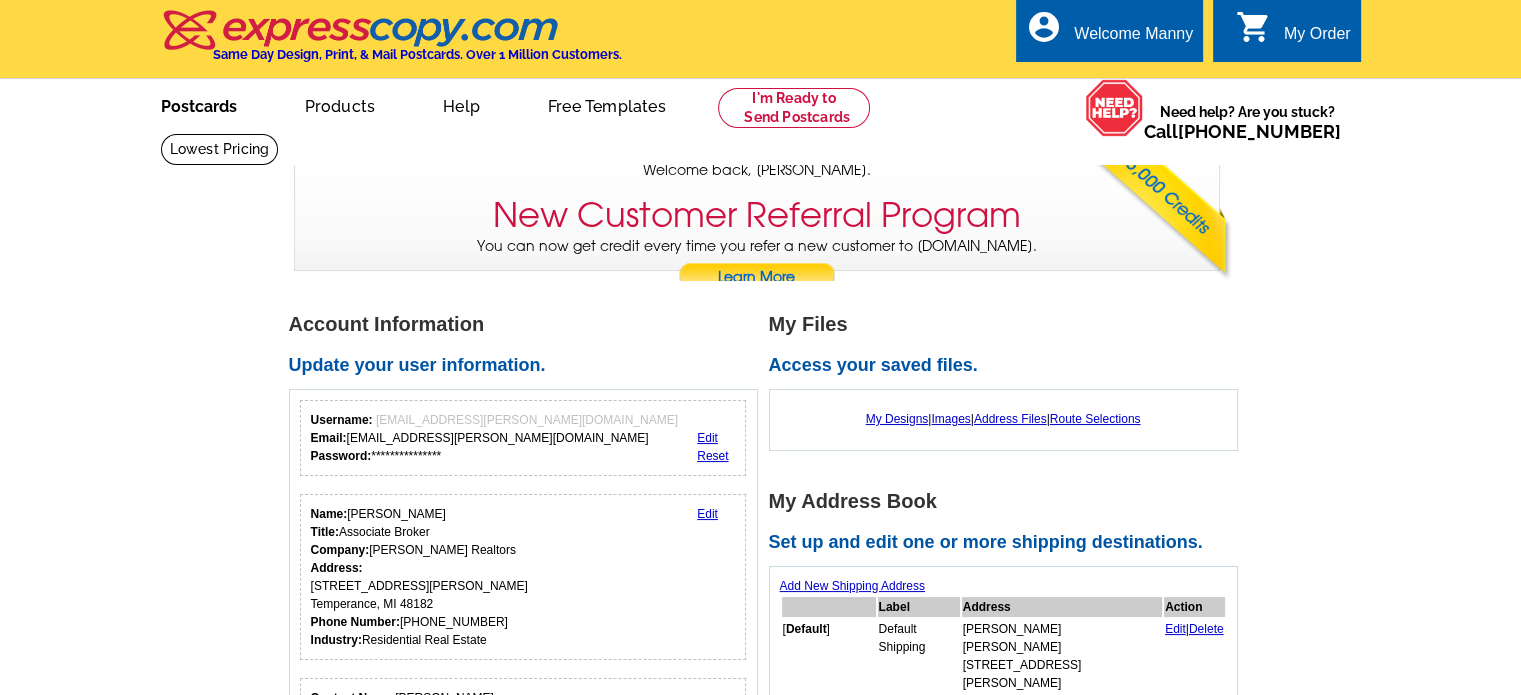 click on "Postcards" at bounding box center [199, 104] 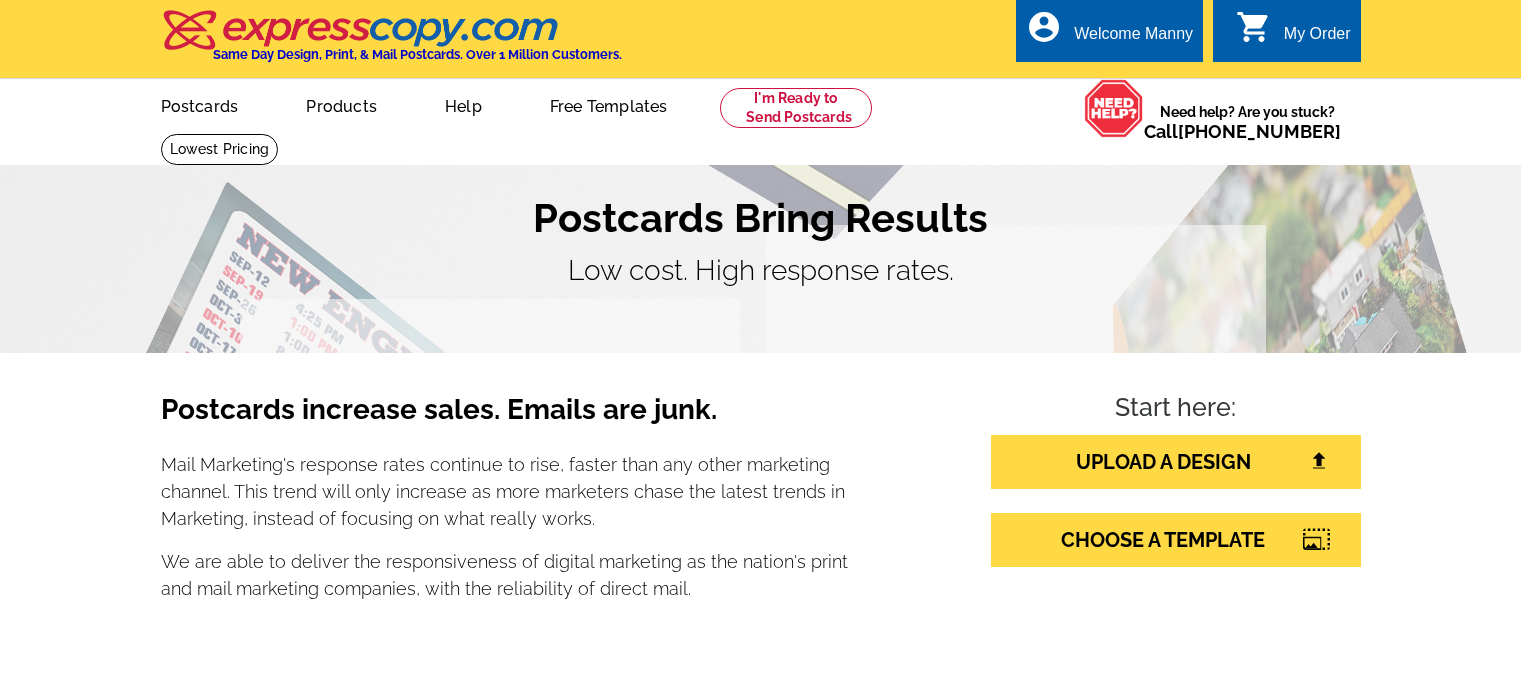 scroll, scrollTop: 0, scrollLeft: 0, axis: both 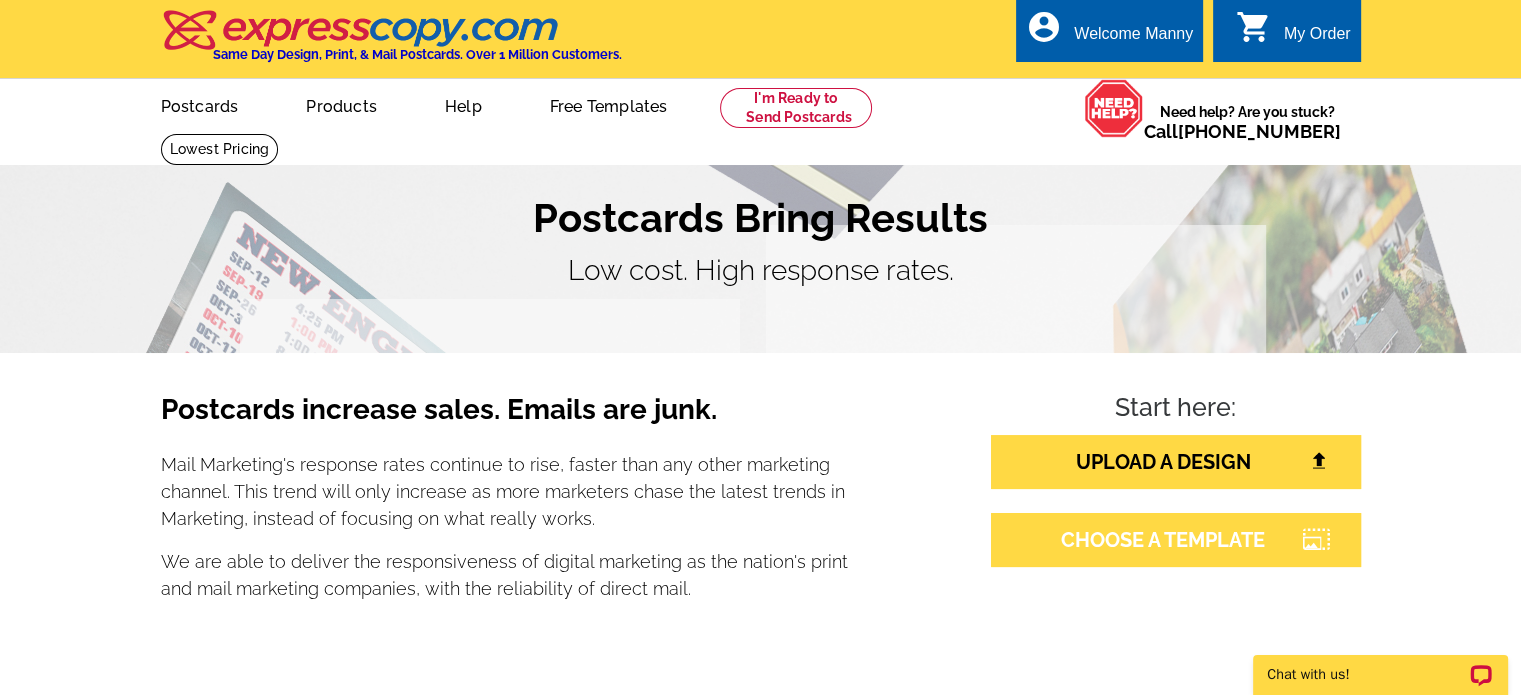 click on "CHOOSE
A TEMPLATE" at bounding box center [1176, 540] 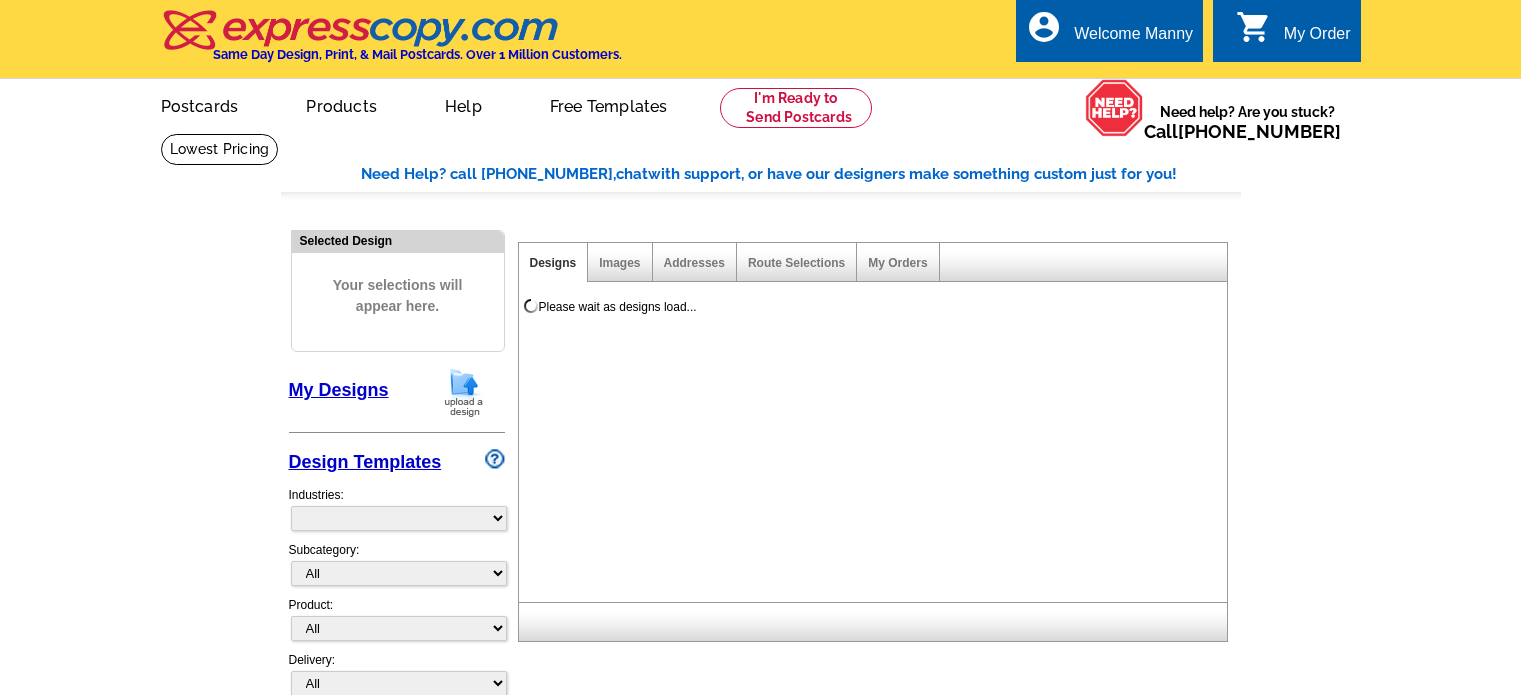 scroll, scrollTop: 0, scrollLeft: 0, axis: both 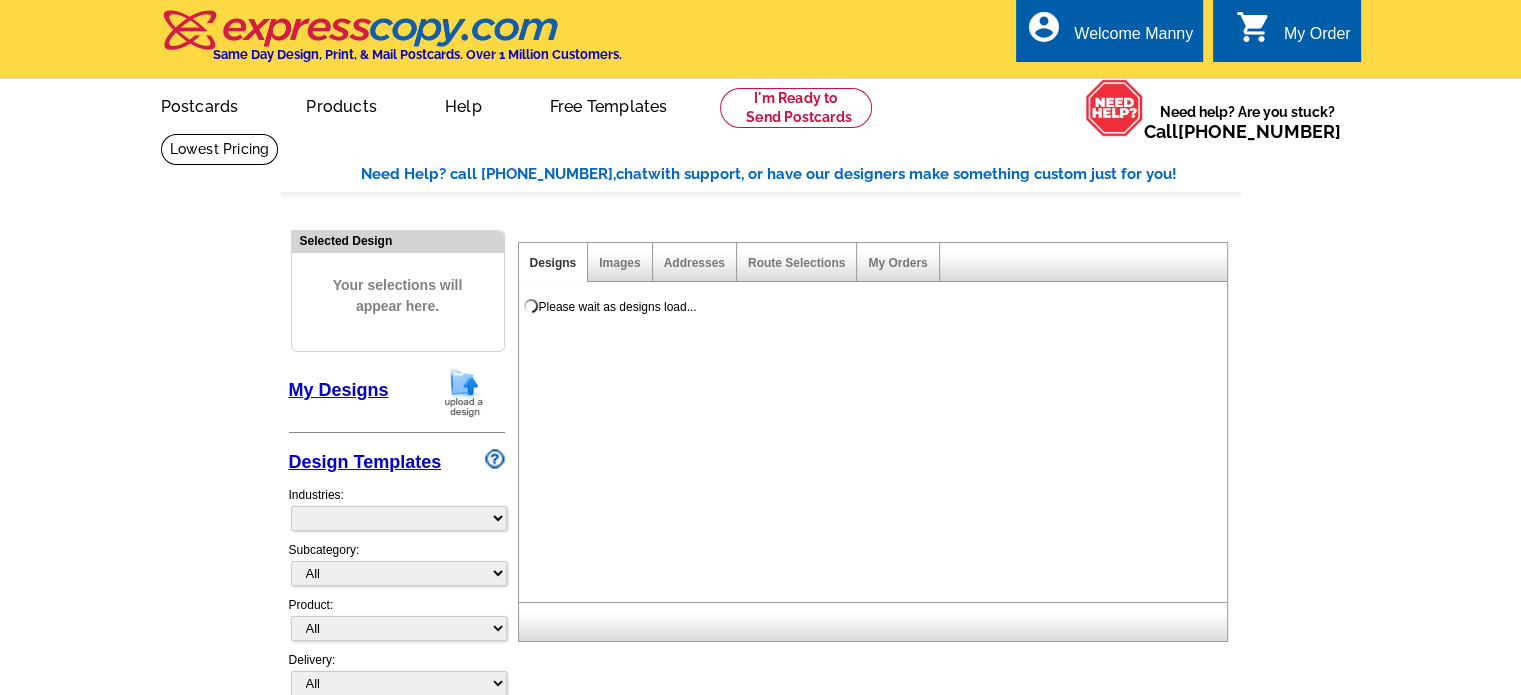 select on "785" 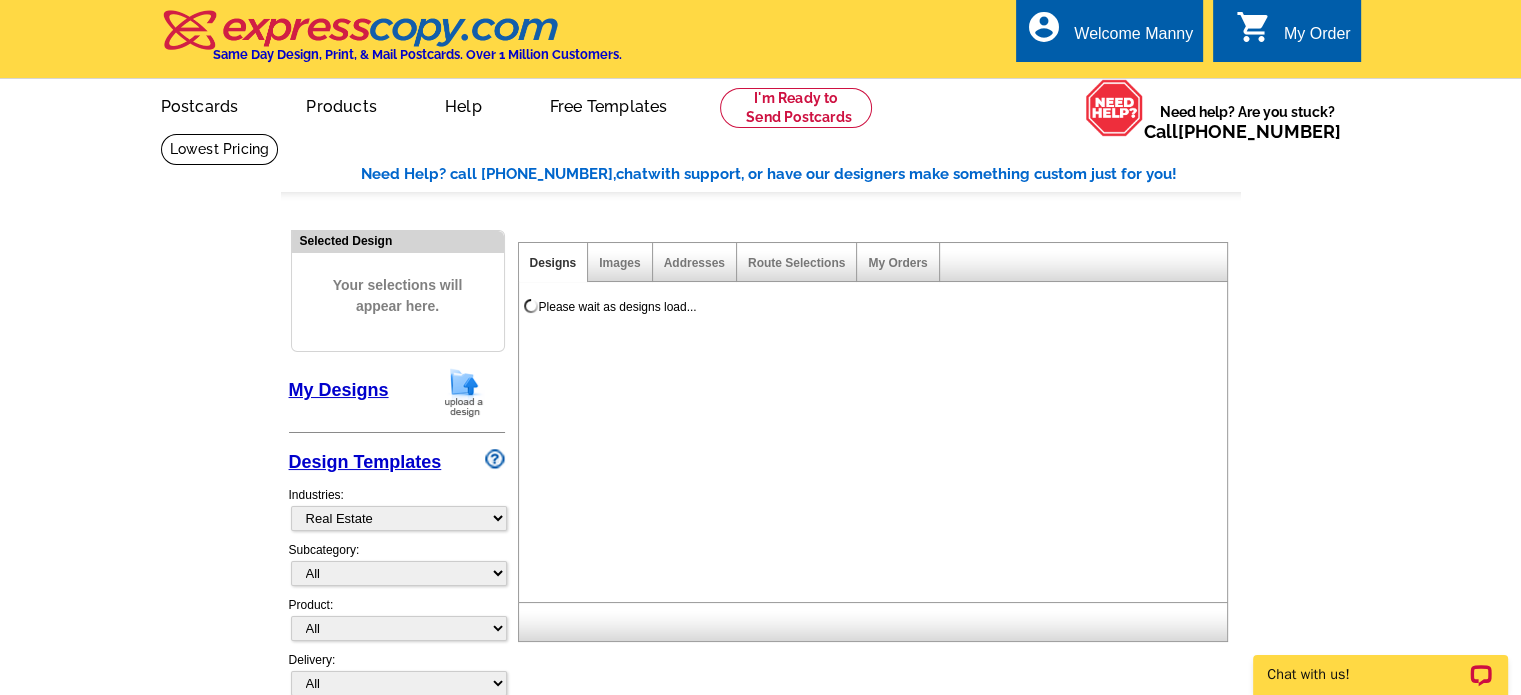 scroll, scrollTop: 0, scrollLeft: 0, axis: both 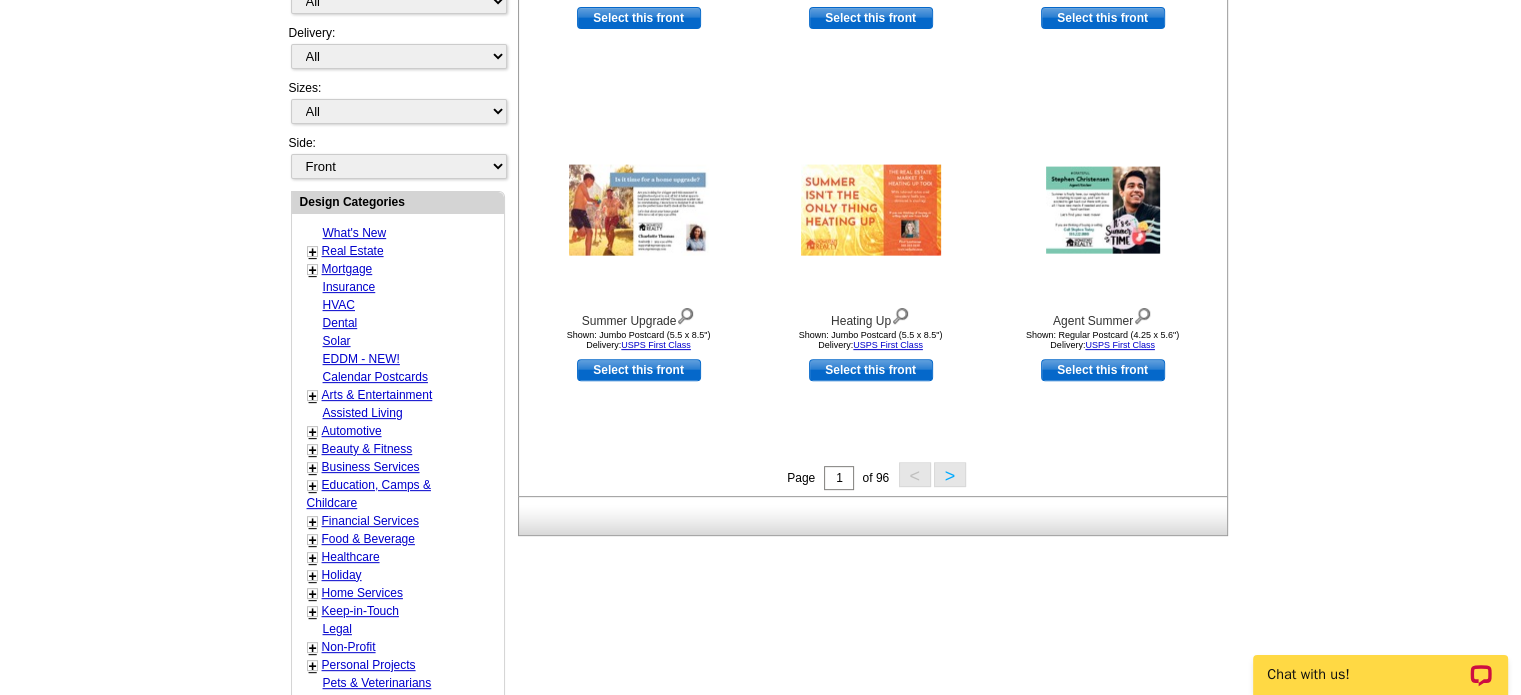 click on ">" at bounding box center [950, 474] 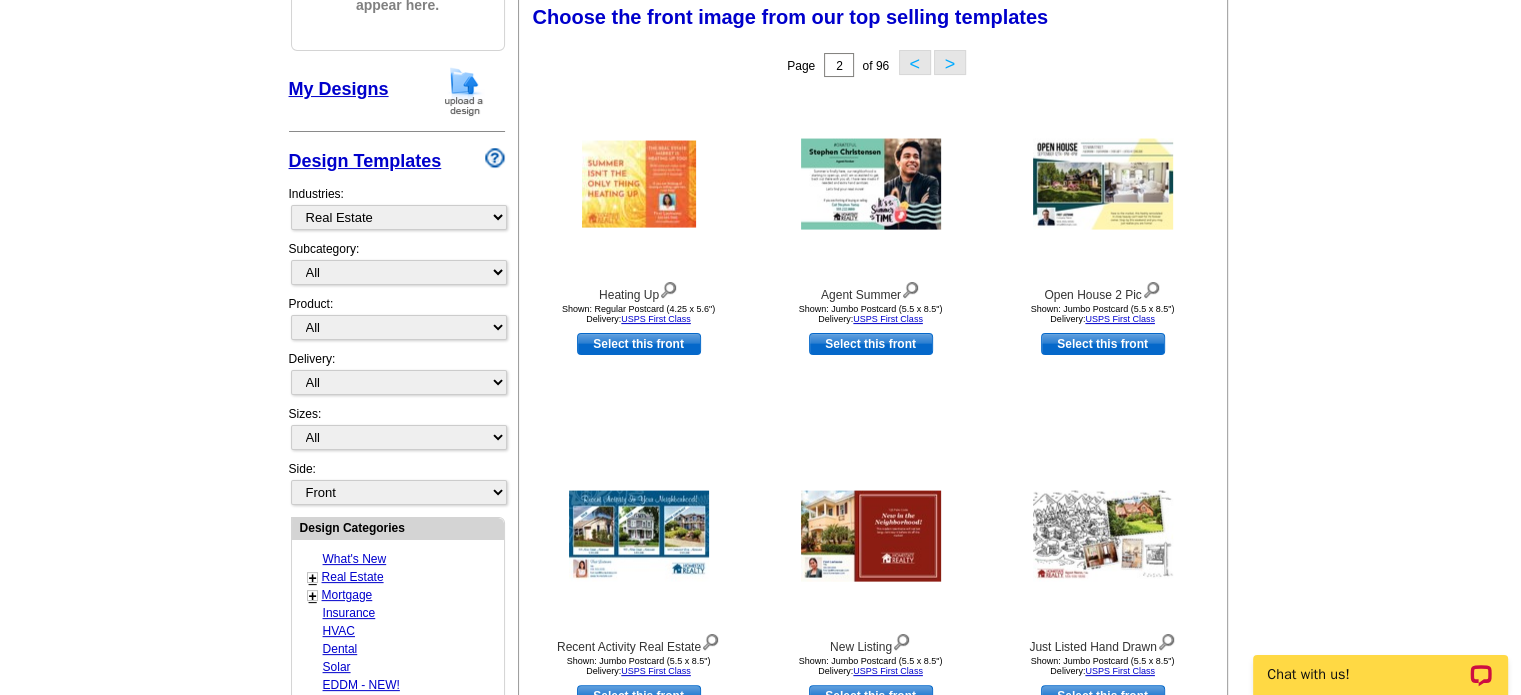 scroll, scrollTop: 295, scrollLeft: 0, axis: vertical 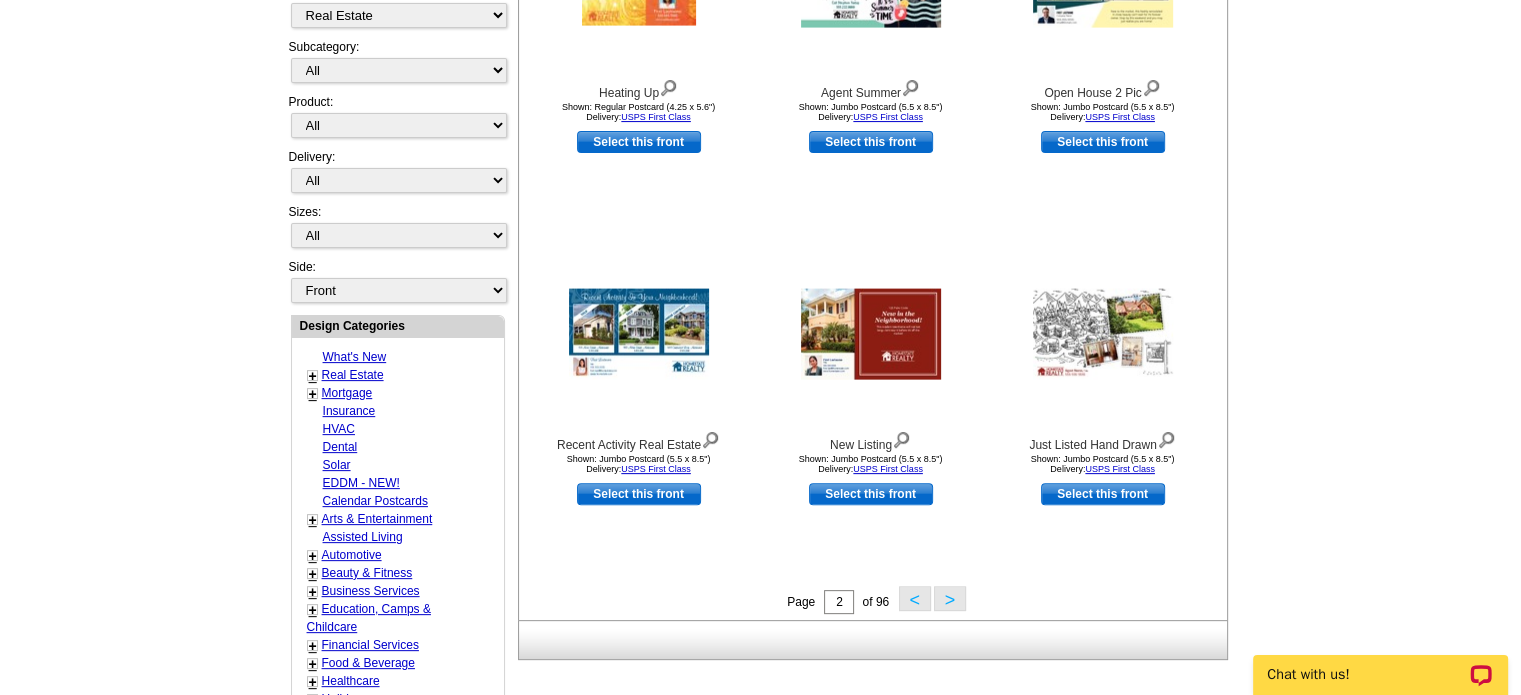click on ">" at bounding box center (950, 598) 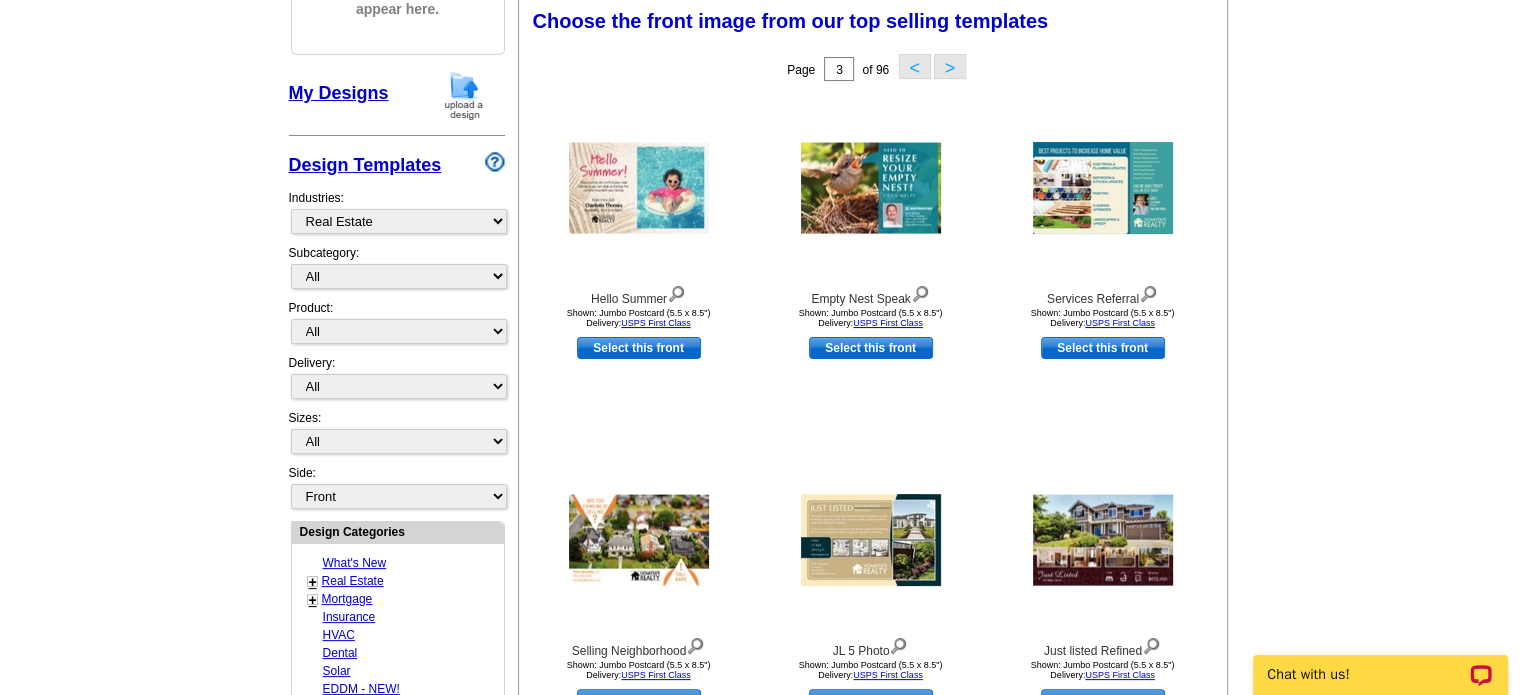 scroll, scrollTop: 295, scrollLeft: 0, axis: vertical 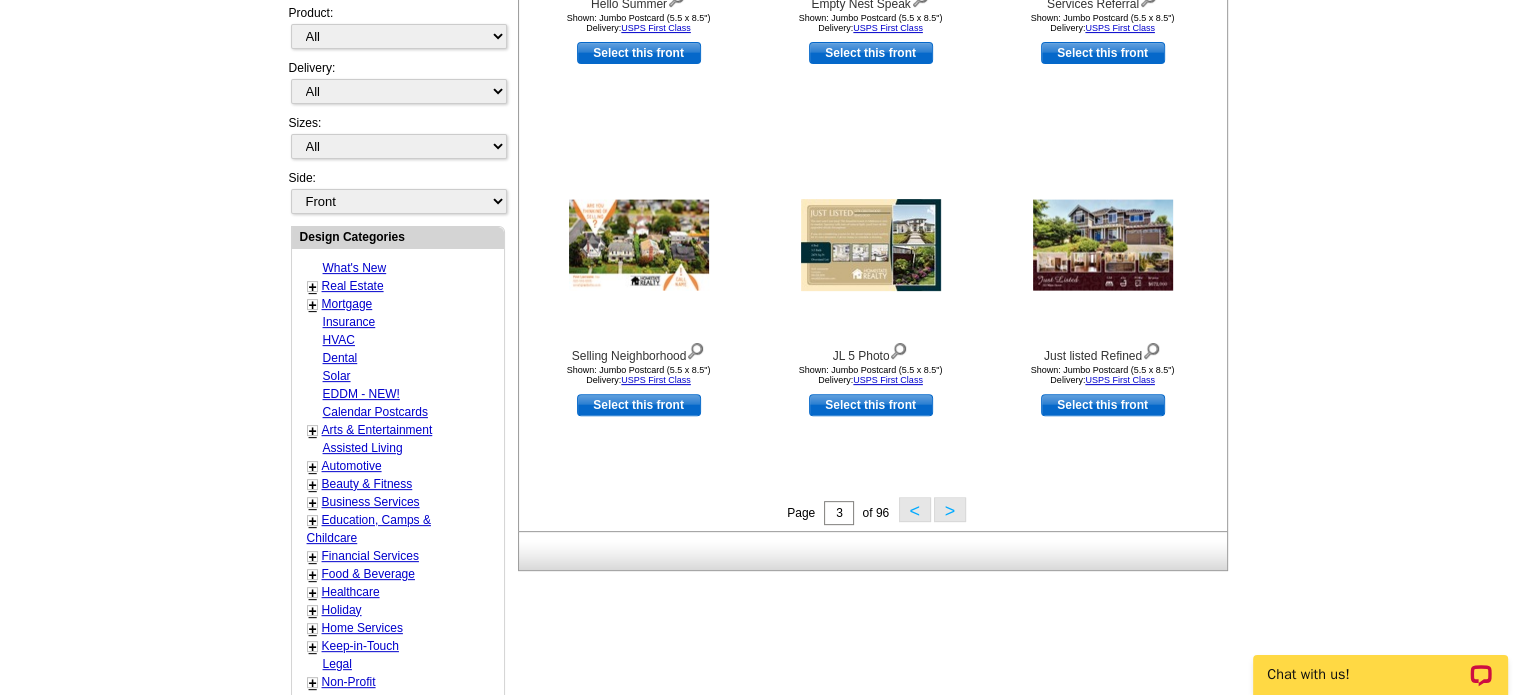 click on ">" at bounding box center (950, 509) 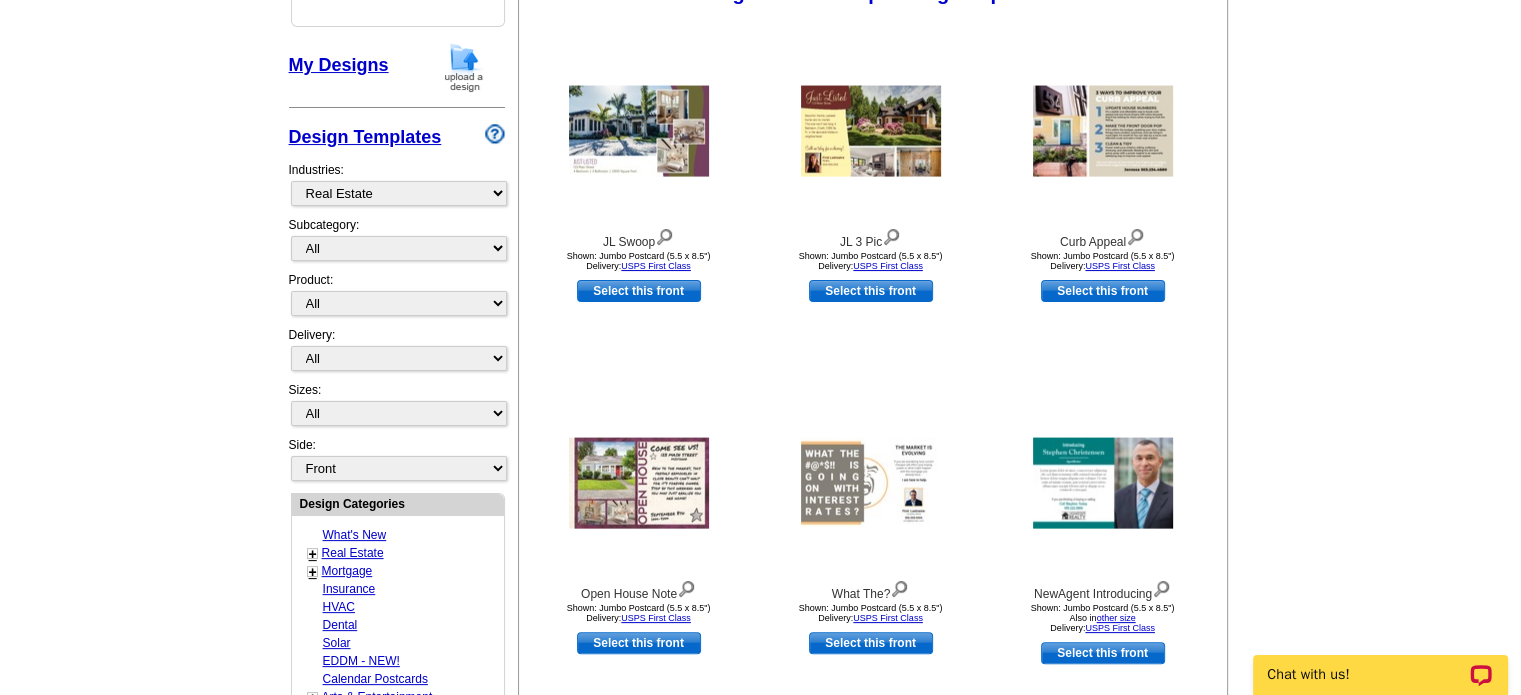 scroll, scrollTop: 295, scrollLeft: 0, axis: vertical 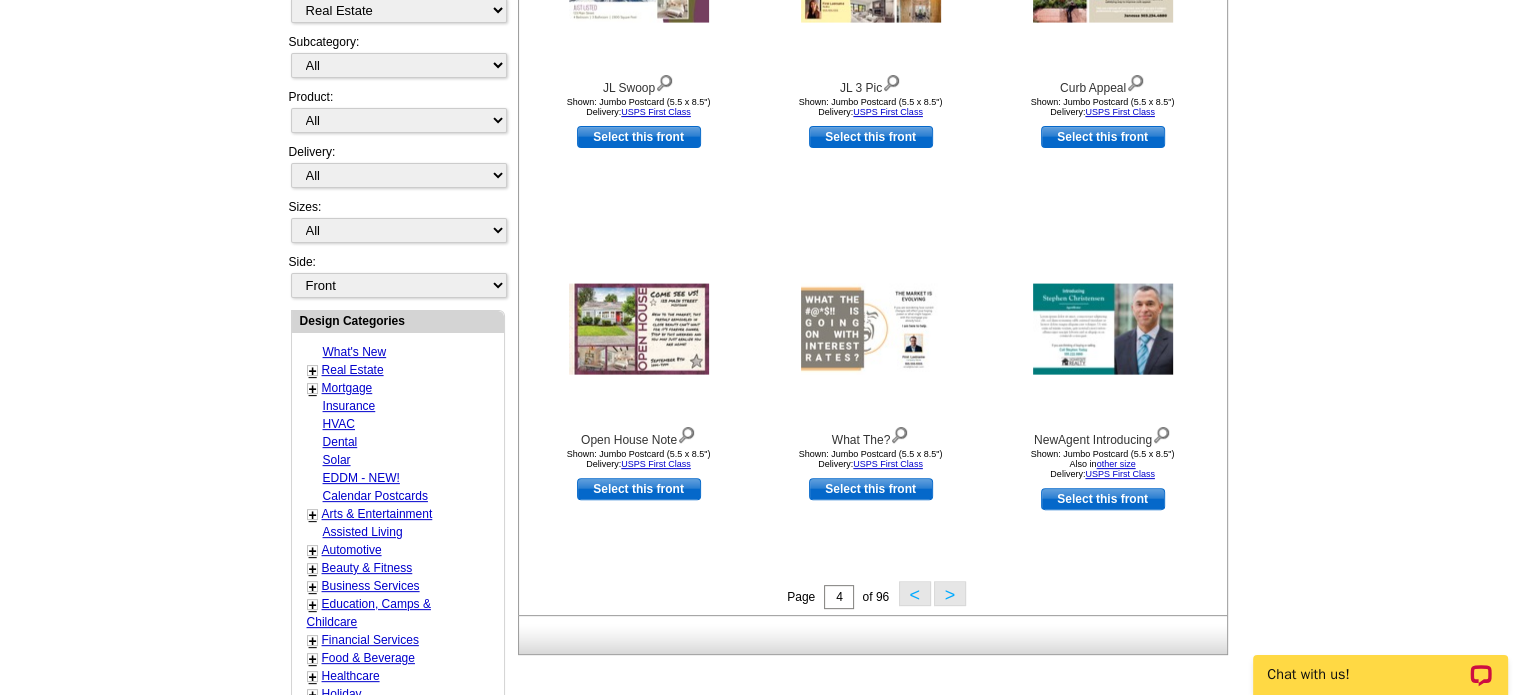 click on ">" at bounding box center [950, 593] 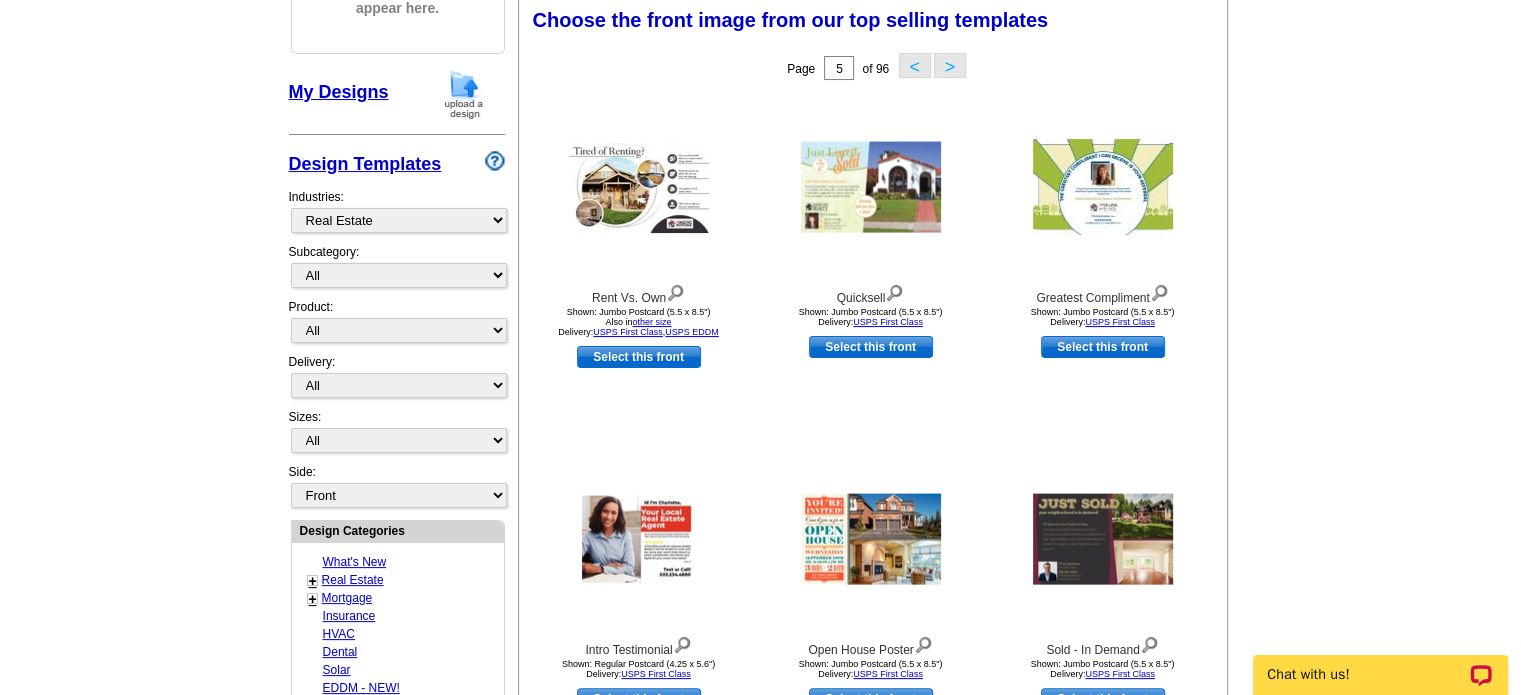 scroll, scrollTop: 295, scrollLeft: 0, axis: vertical 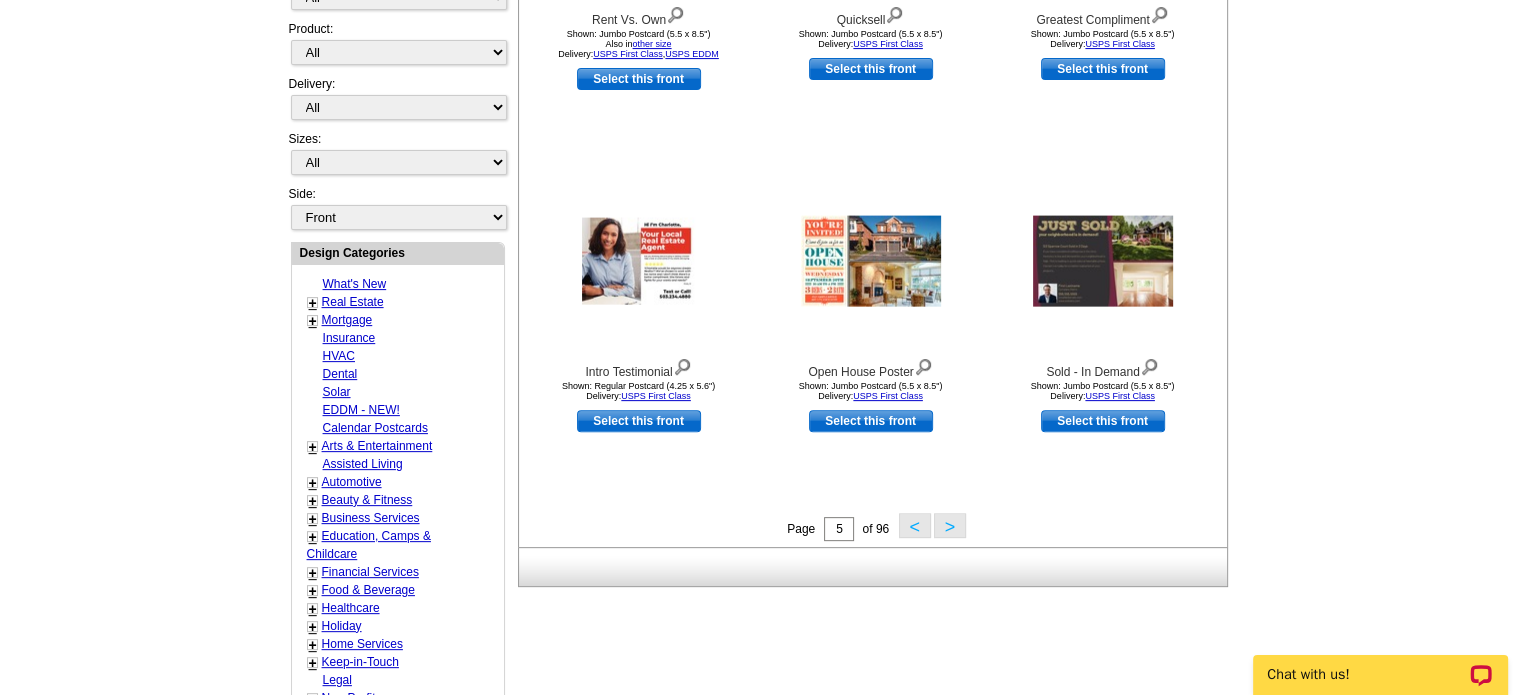 click on ">" at bounding box center [950, 525] 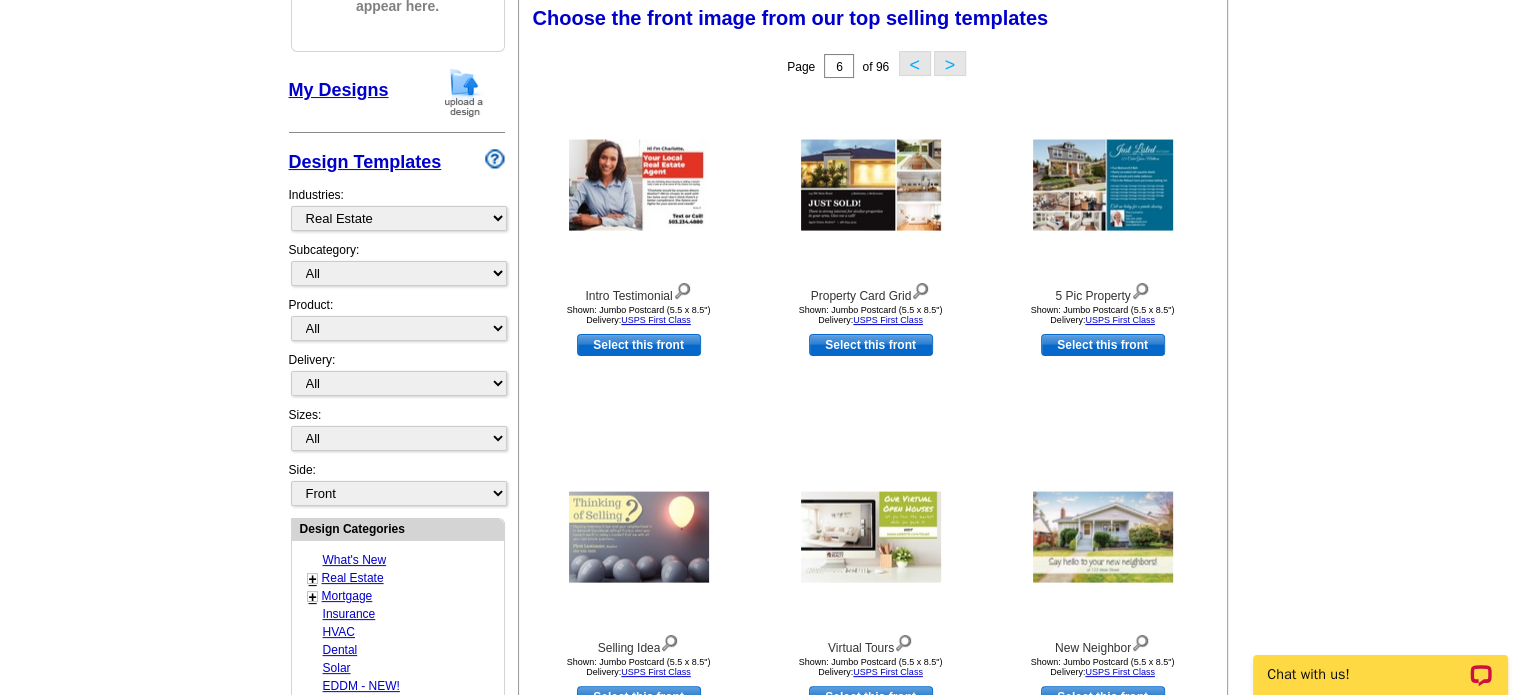 scroll, scrollTop: 295, scrollLeft: 0, axis: vertical 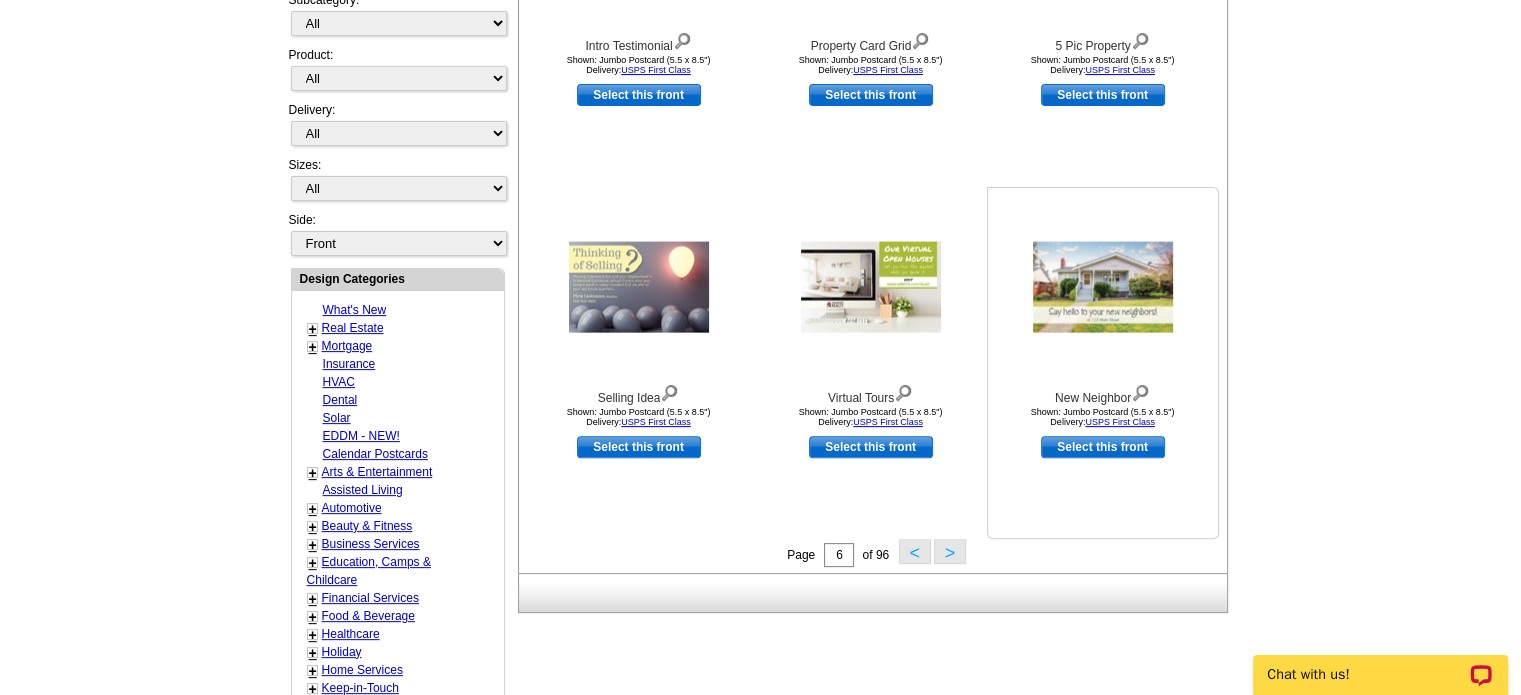 click on "Select this front" at bounding box center (1103, 447) 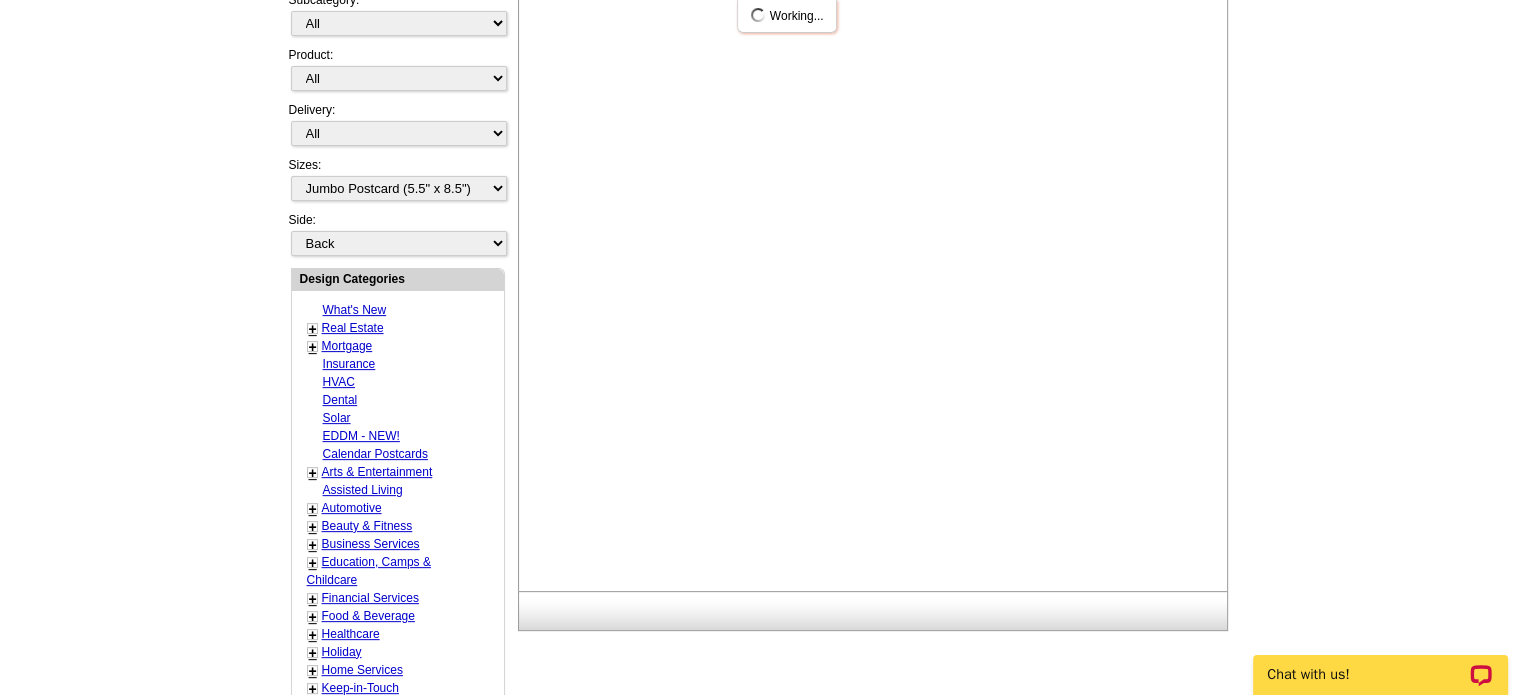 scroll, scrollTop: 0, scrollLeft: 0, axis: both 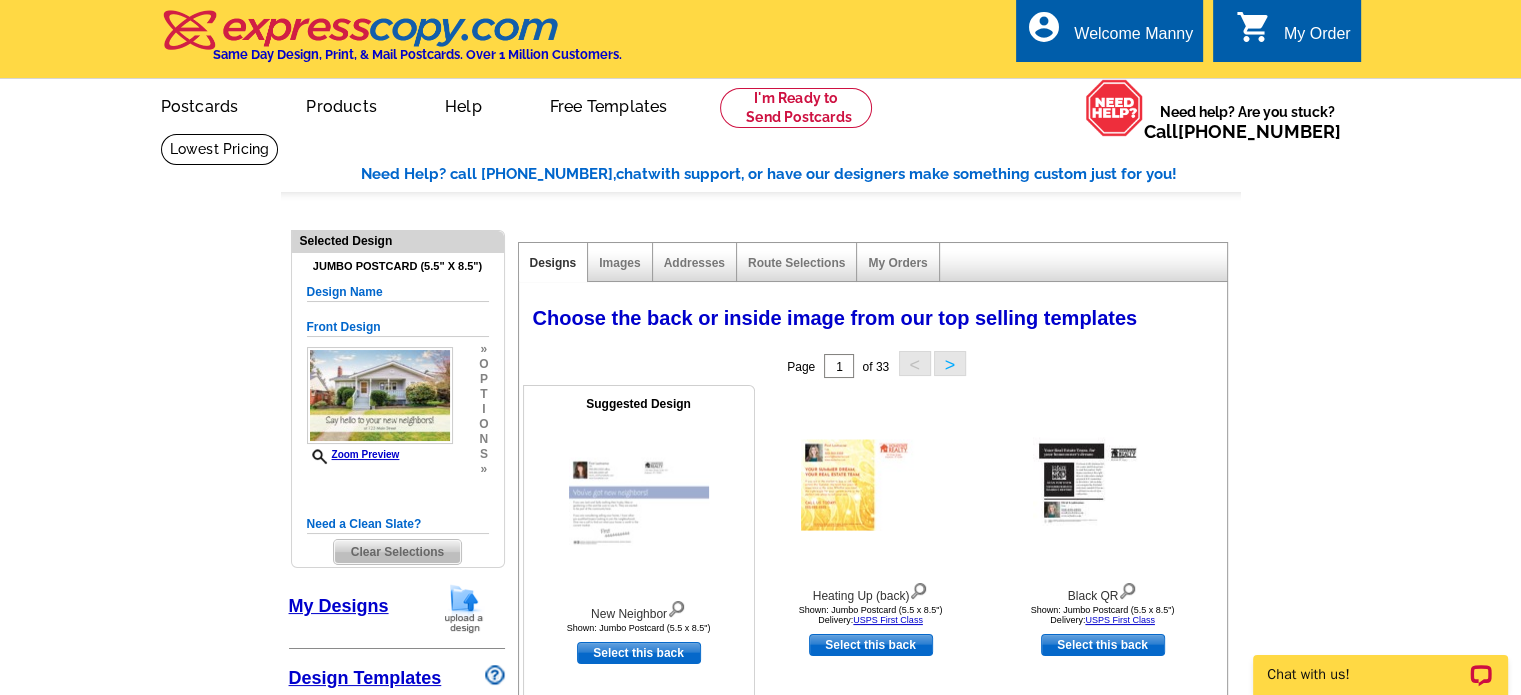 click on "Select this back" at bounding box center (639, 653) 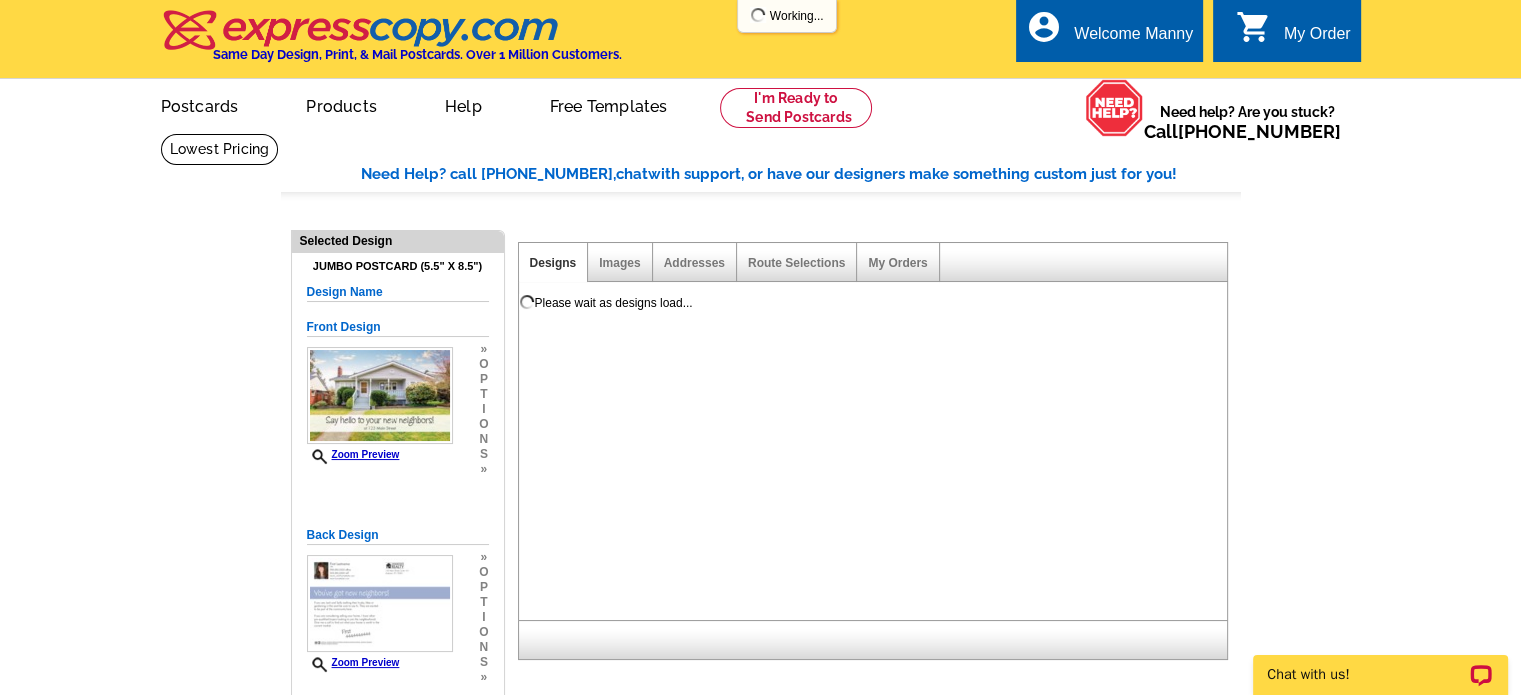 scroll, scrollTop: 0, scrollLeft: 0, axis: both 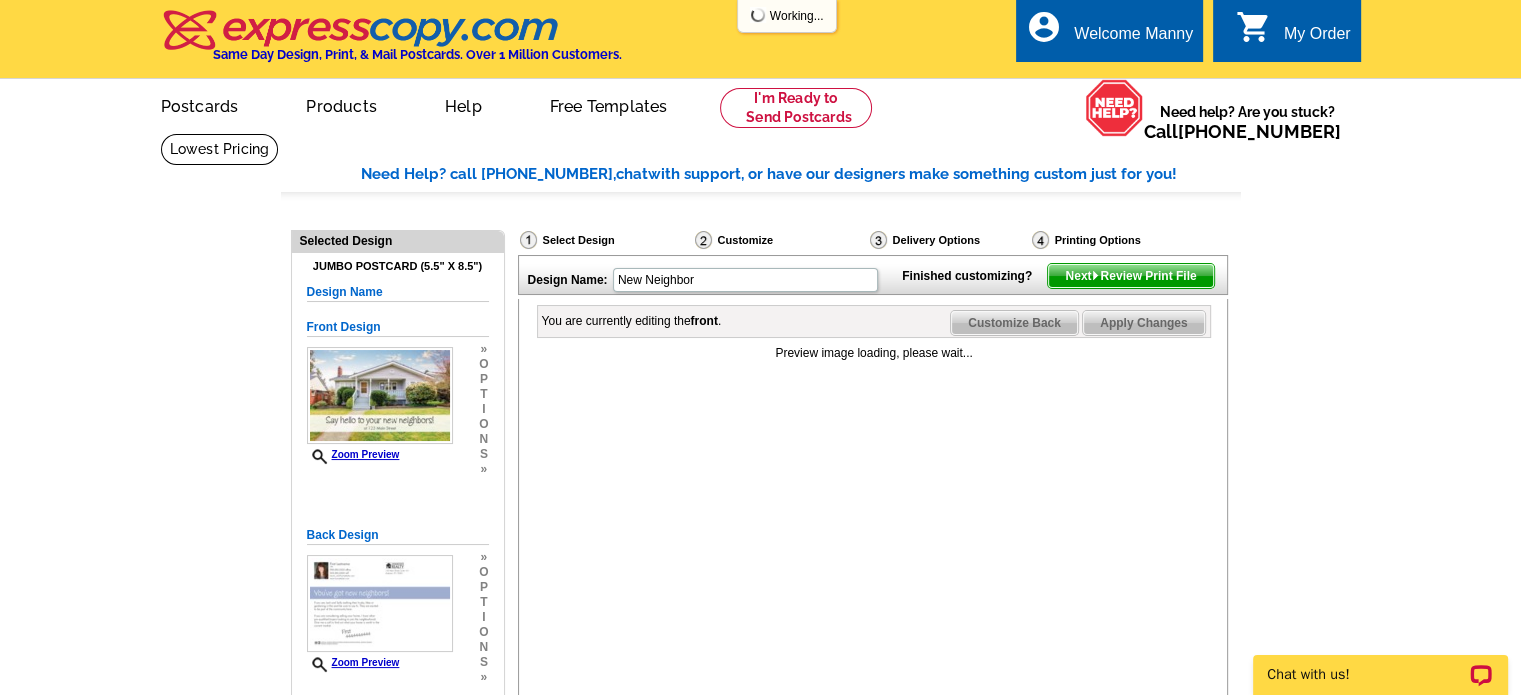 click on "Welcome back  Manny
My Account
Logout
local_phone
Same Day Design, Print, & Mail Postcards. Over 1 Million Customers.
account_circle
Welcome Manny
My Account Logout
0
shopping_cart
My Order
picture_in_picture
Postcards
store_mall_directory
Products
keyboard_arrow_down
Postcards
More Help" at bounding box center (760, 724) 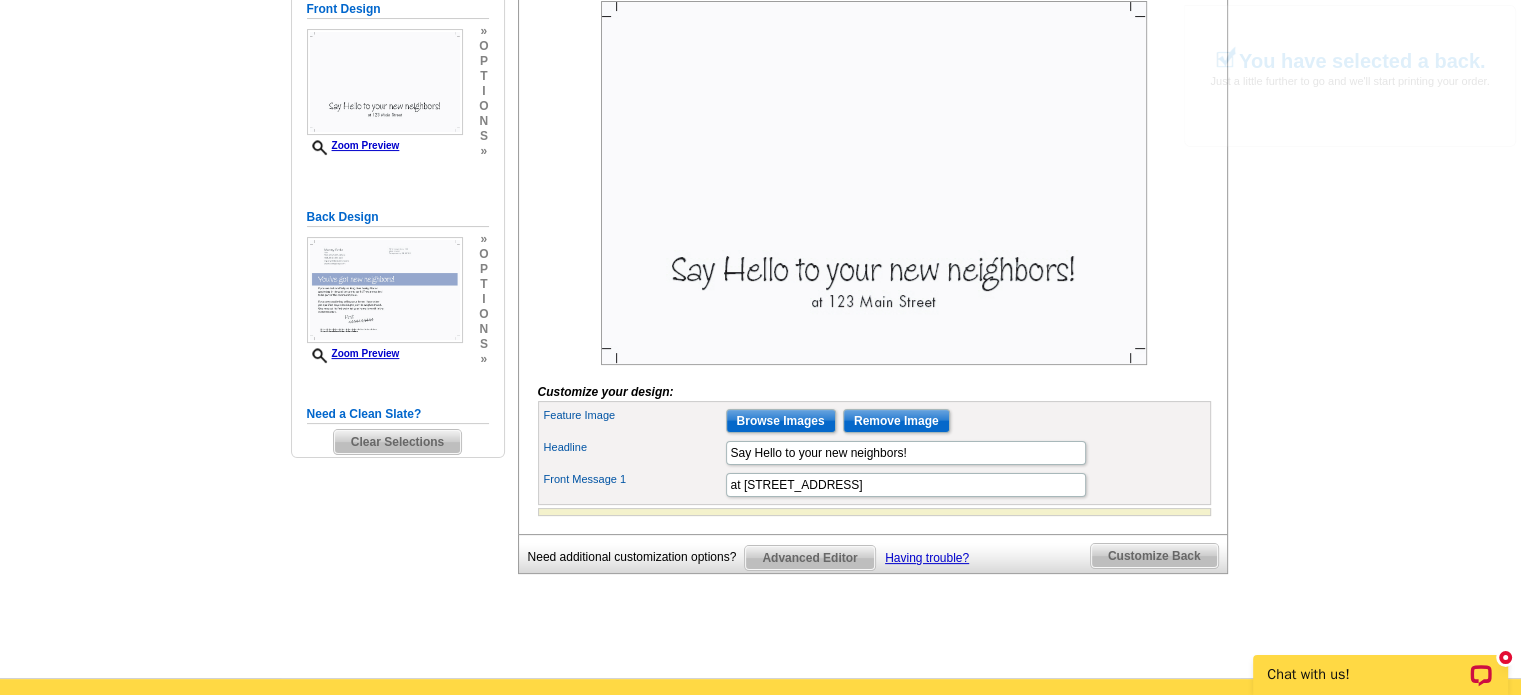 scroll, scrollTop: 300, scrollLeft: 0, axis: vertical 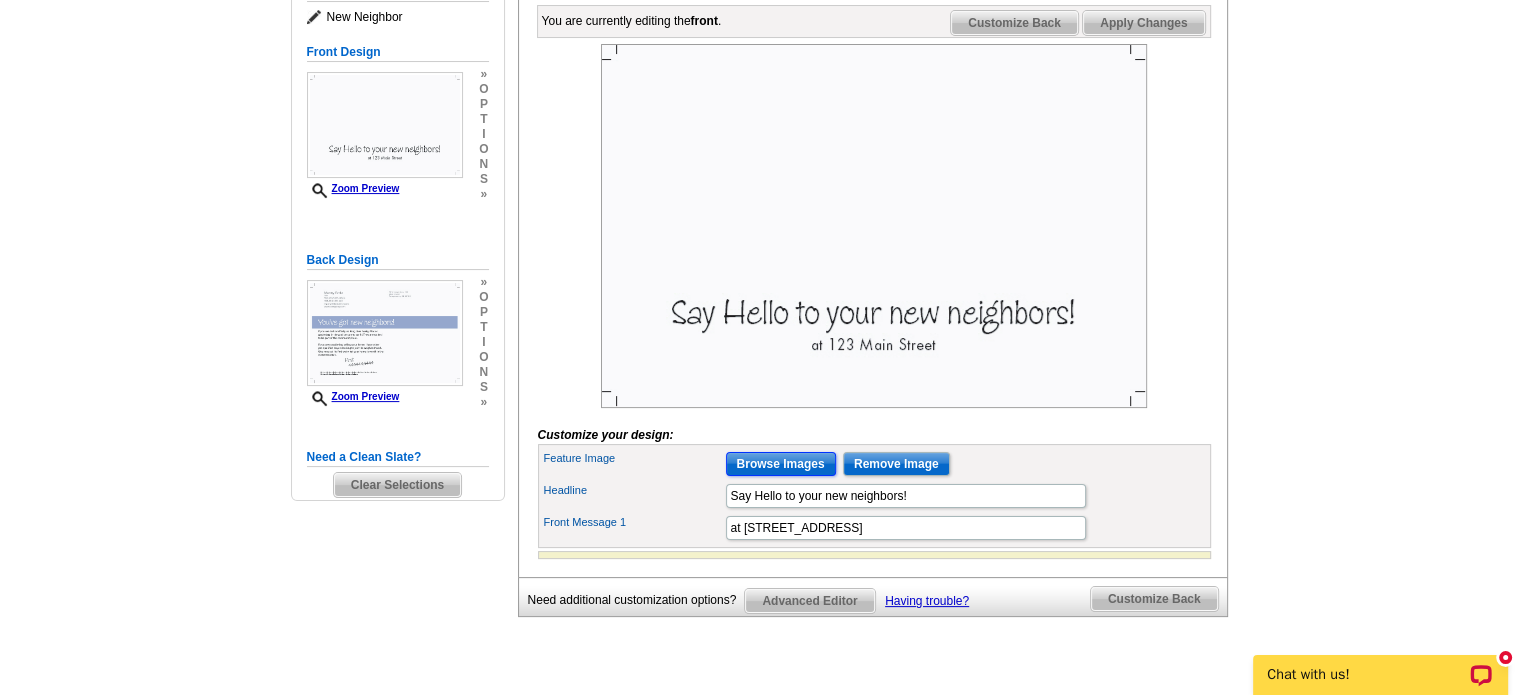 click on "Browse Images" at bounding box center [781, 464] 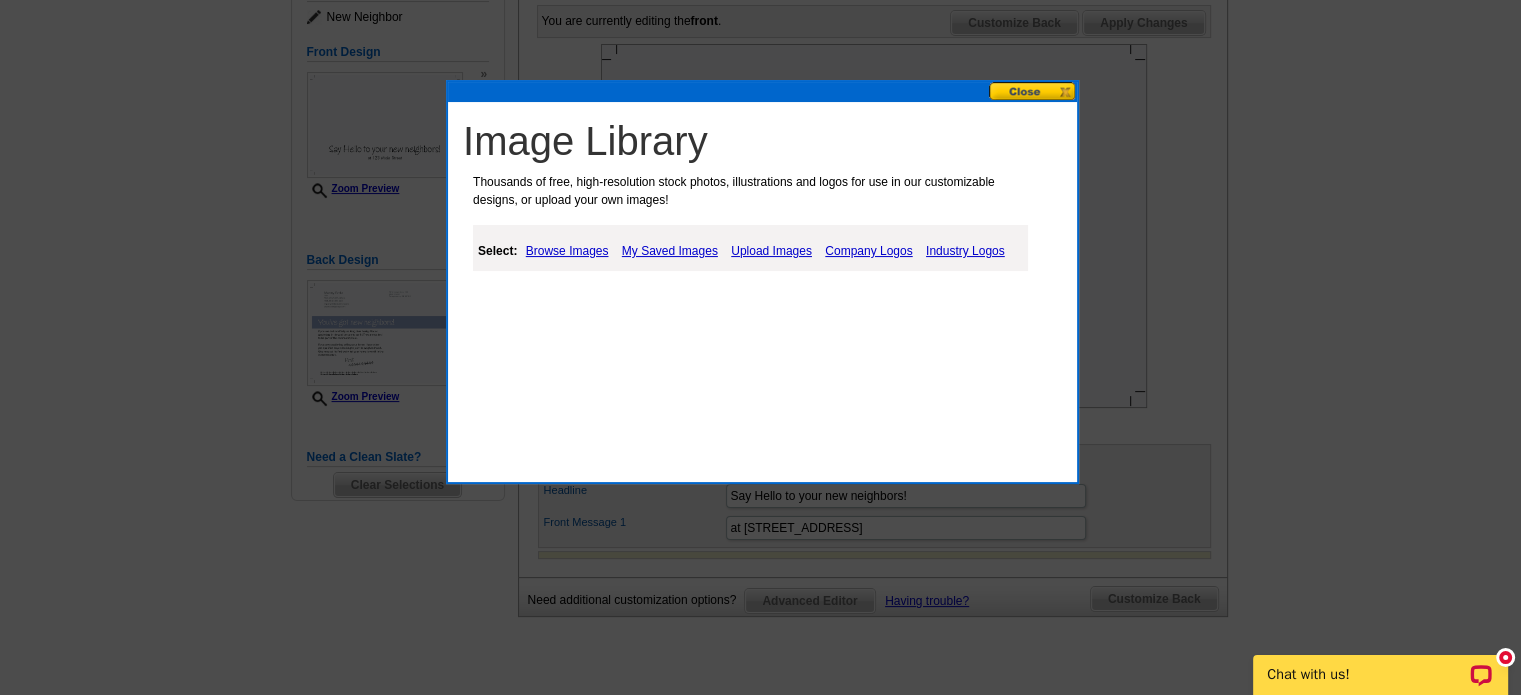 click on "Browse Images" at bounding box center [567, 251] 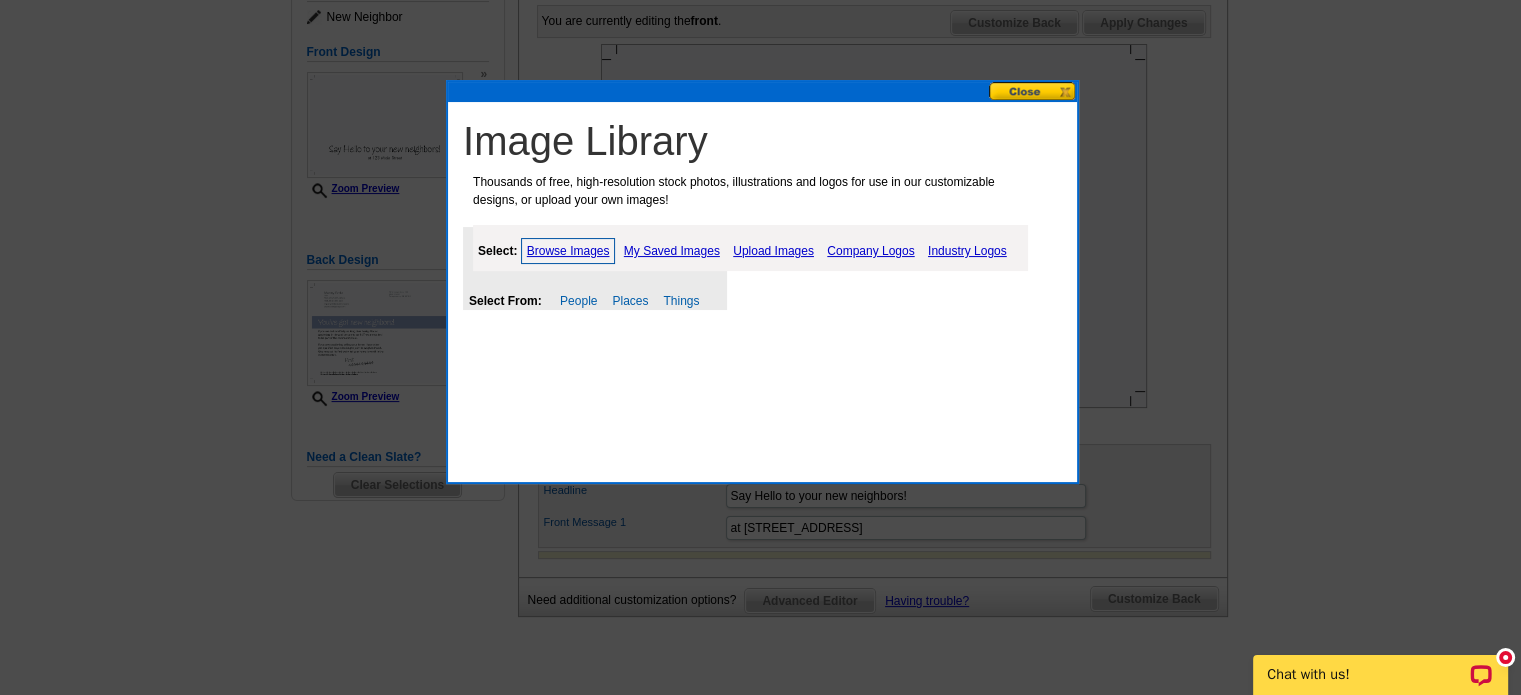 click on "Upload Images" at bounding box center (773, 251) 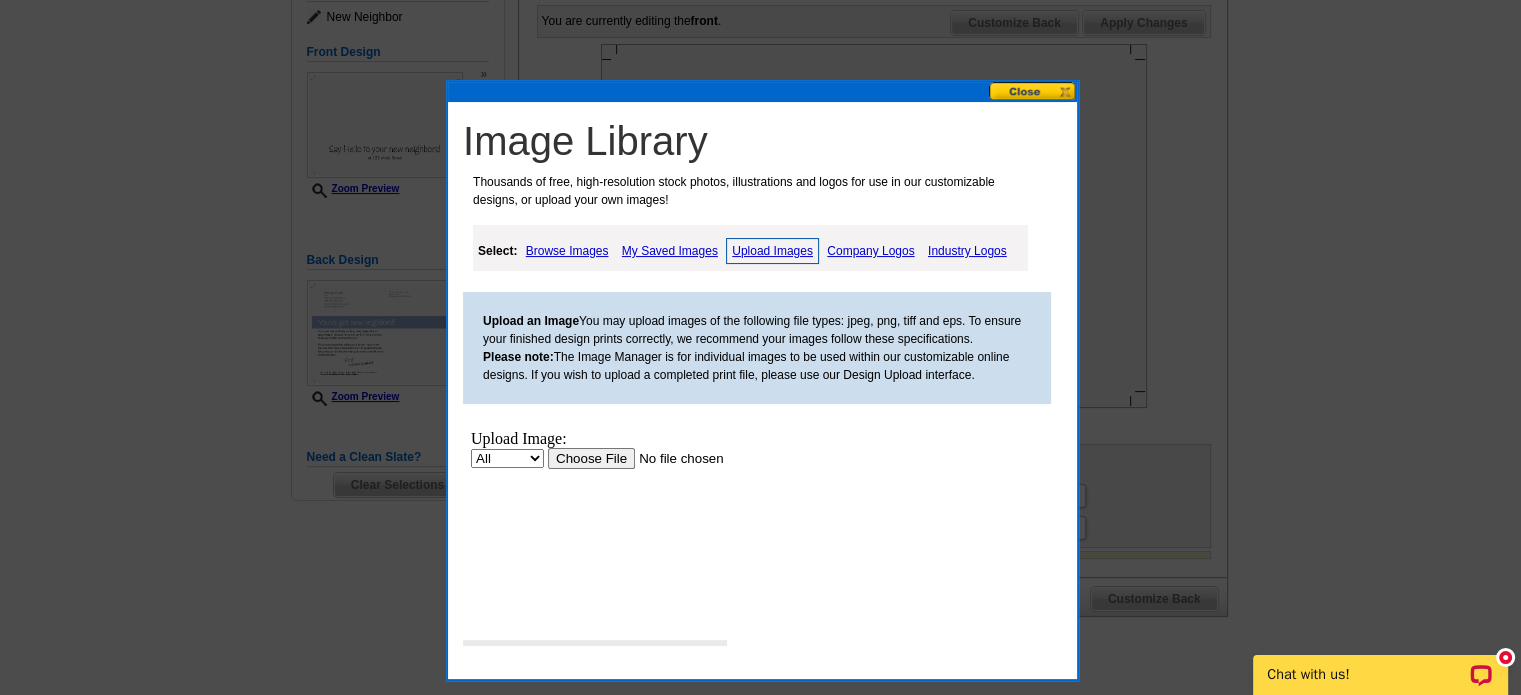 scroll, scrollTop: 0, scrollLeft: 0, axis: both 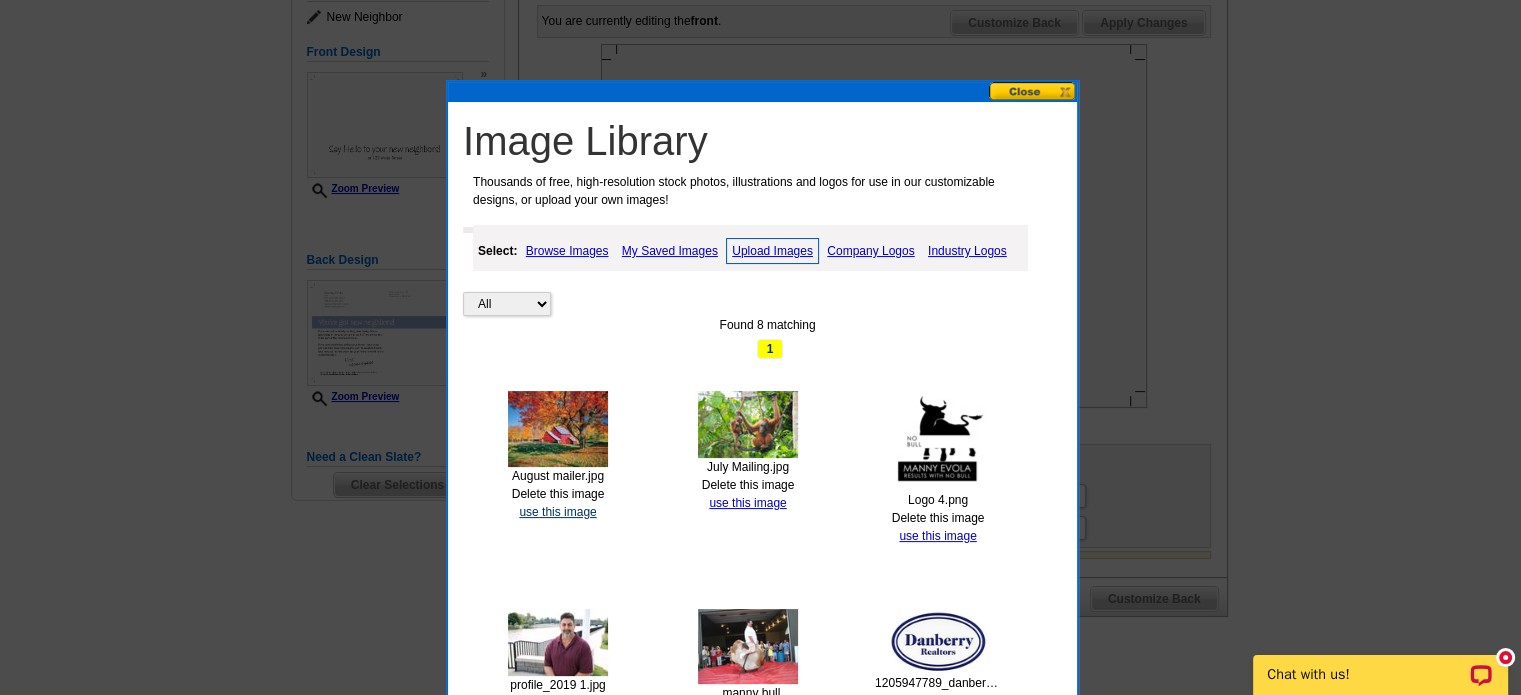 click on "use this image" at bounding box center (557, 512) 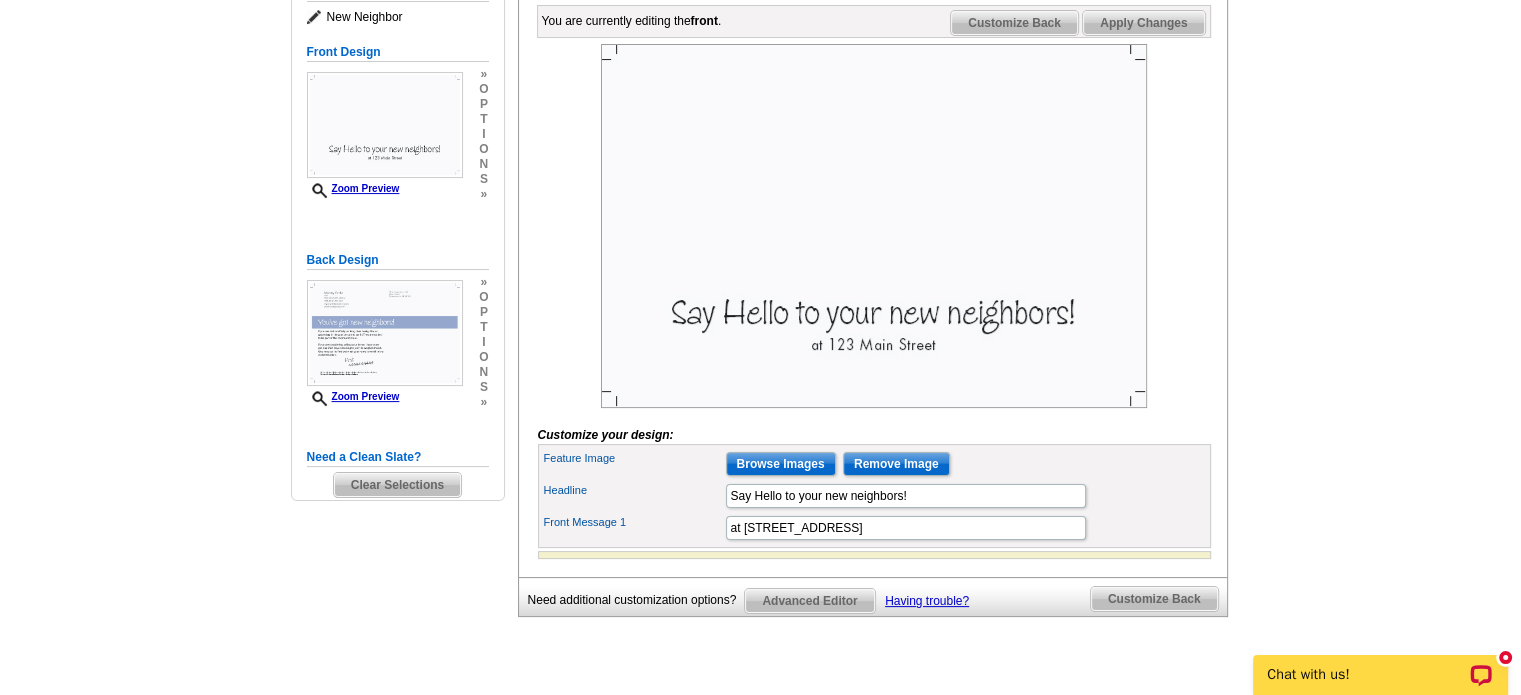 scroll, scrollTop: 0, scrollLeft: 0, axis: both 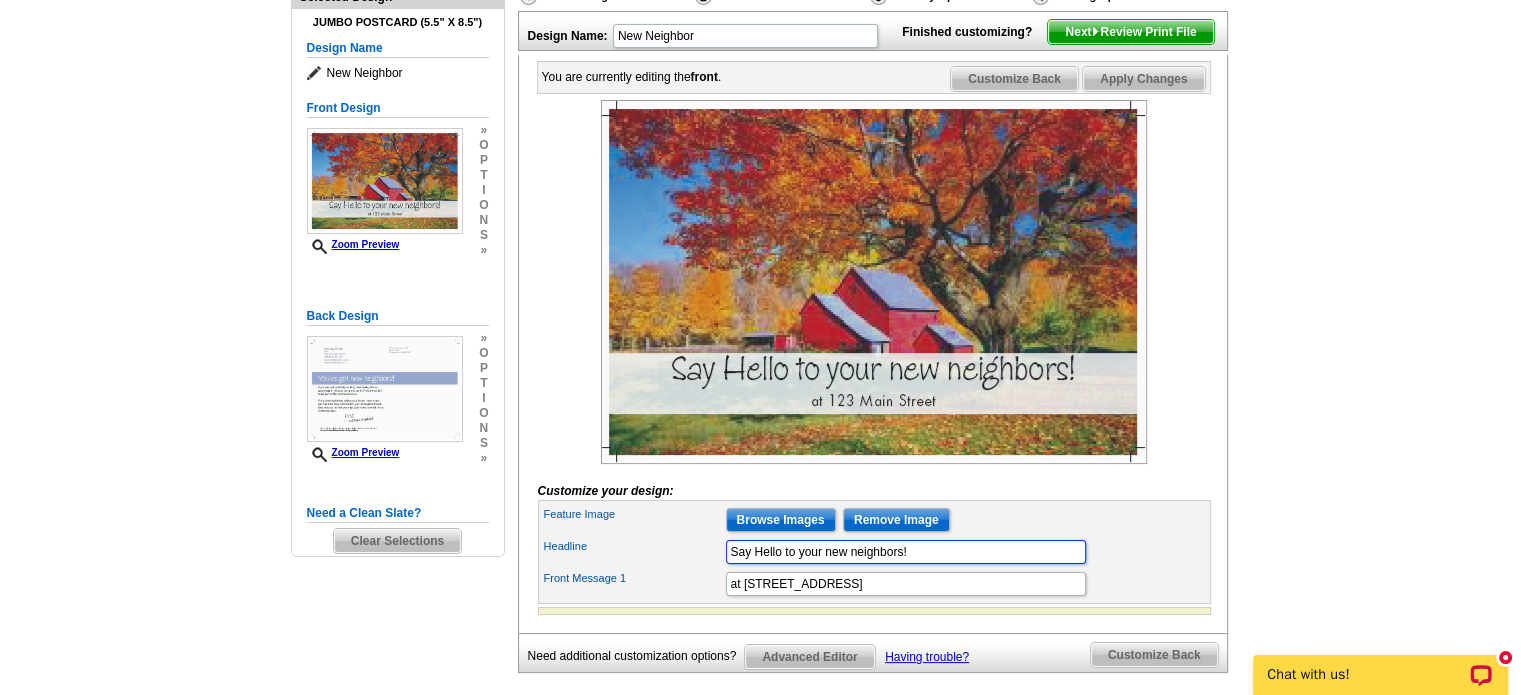 click on "Say Hello to your new neighbors!" at bounding box center [906, 552] 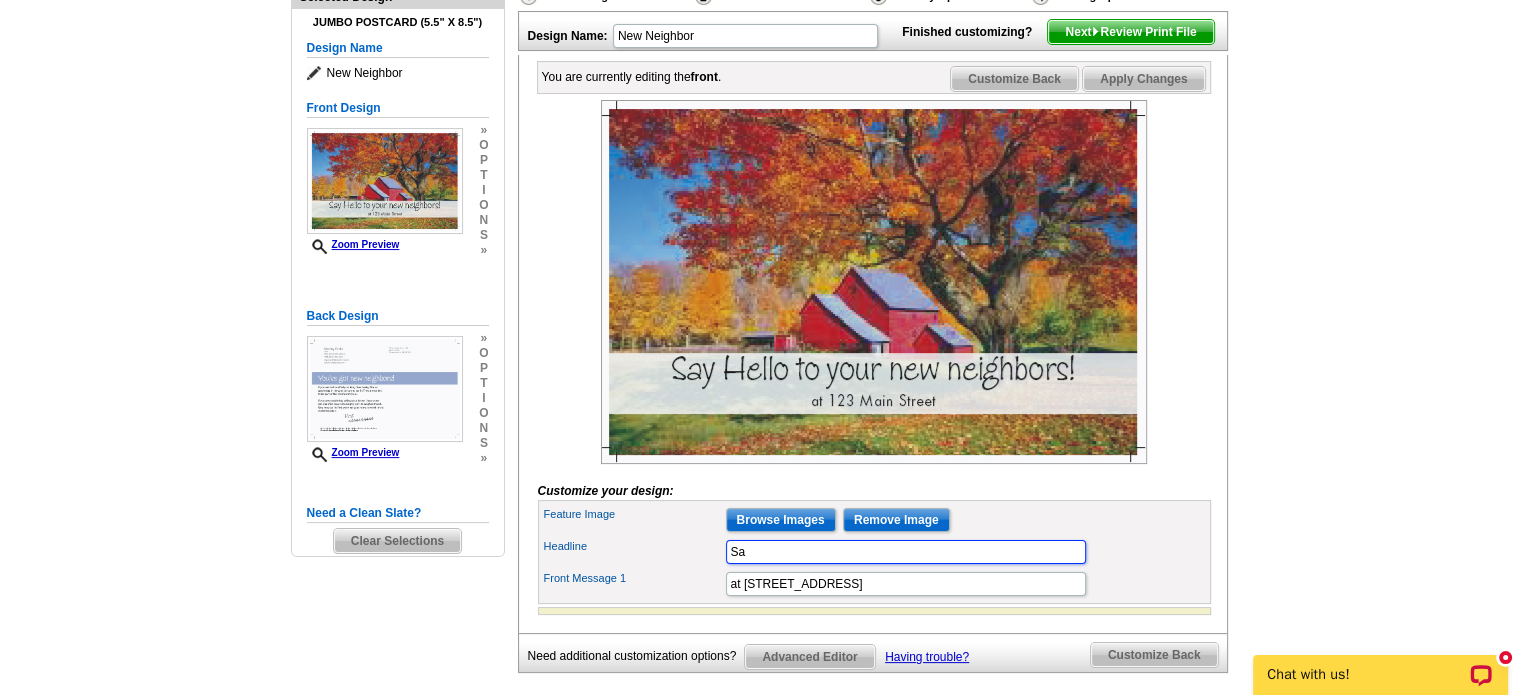 type on "S" 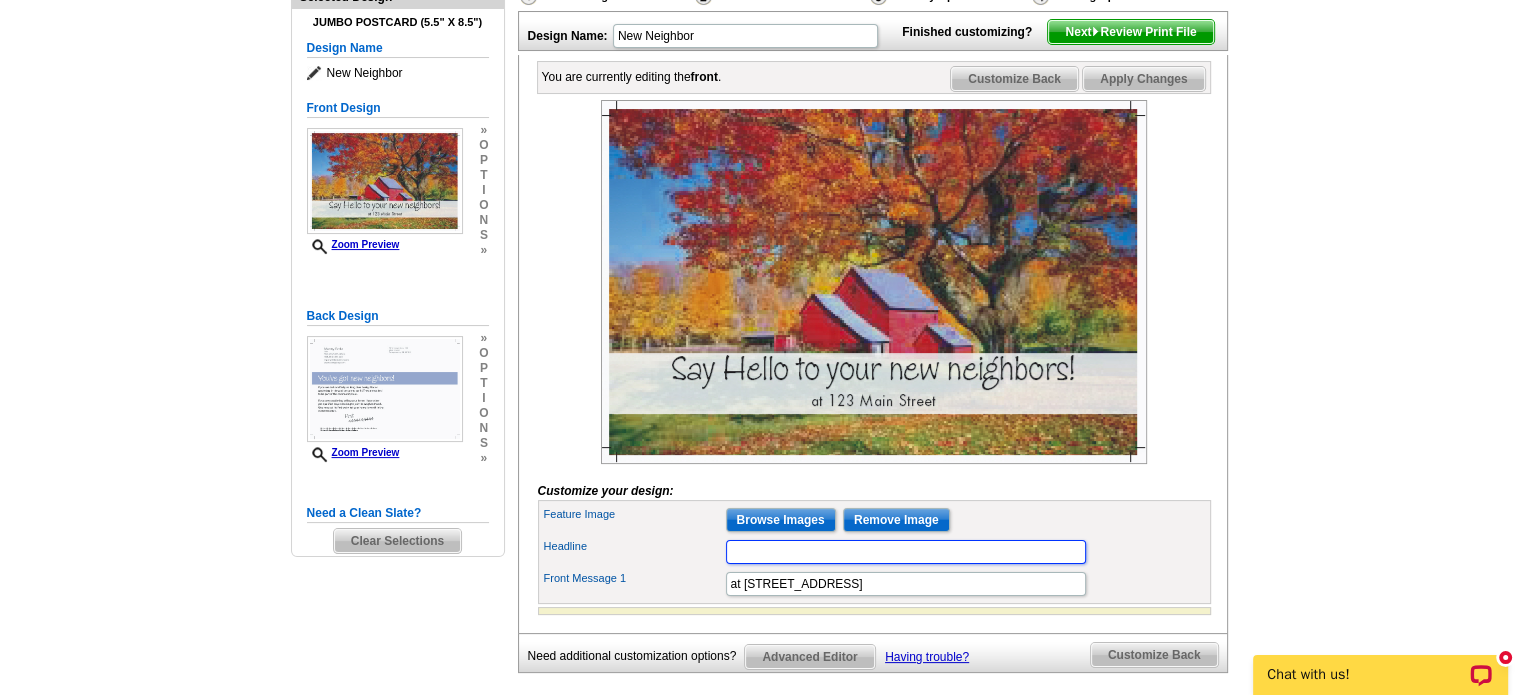 type 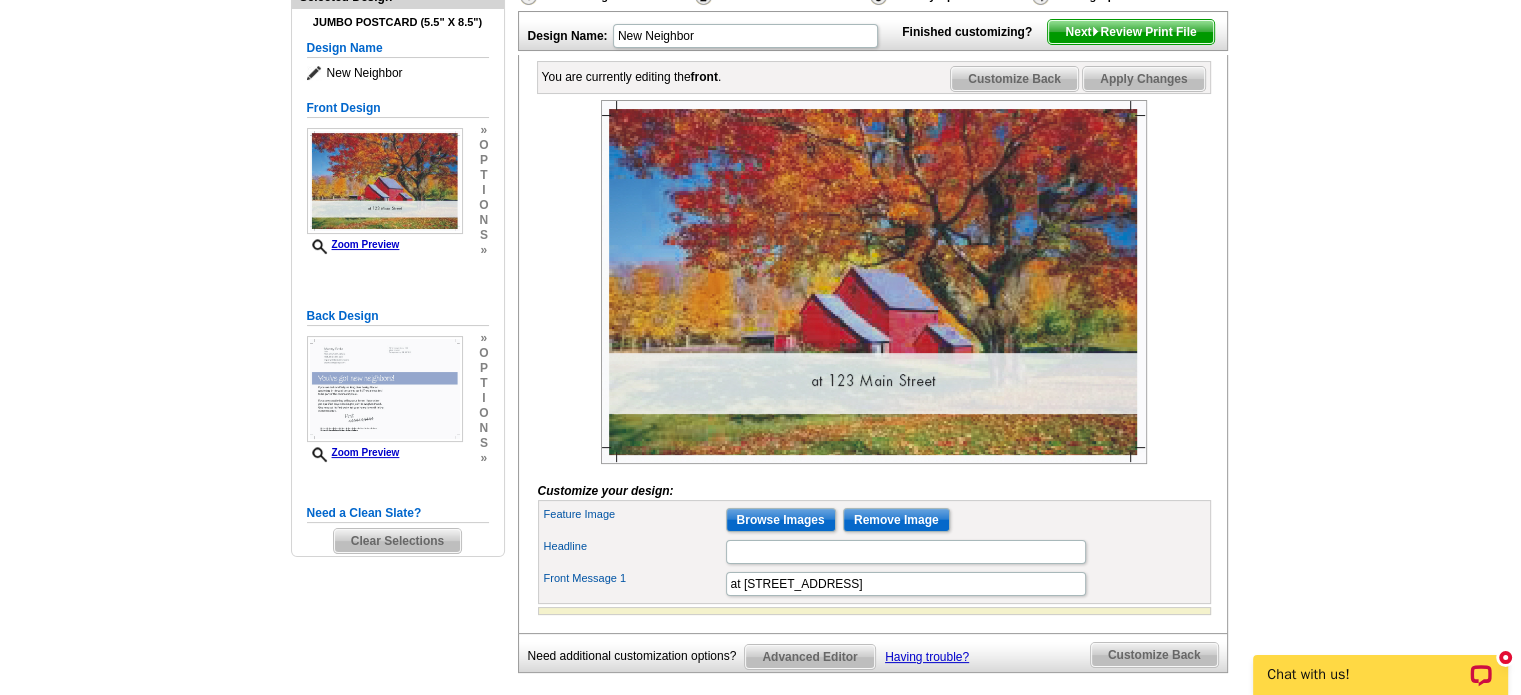 scroll, scrollTop: 0, scrollLeft: 0, axis: both 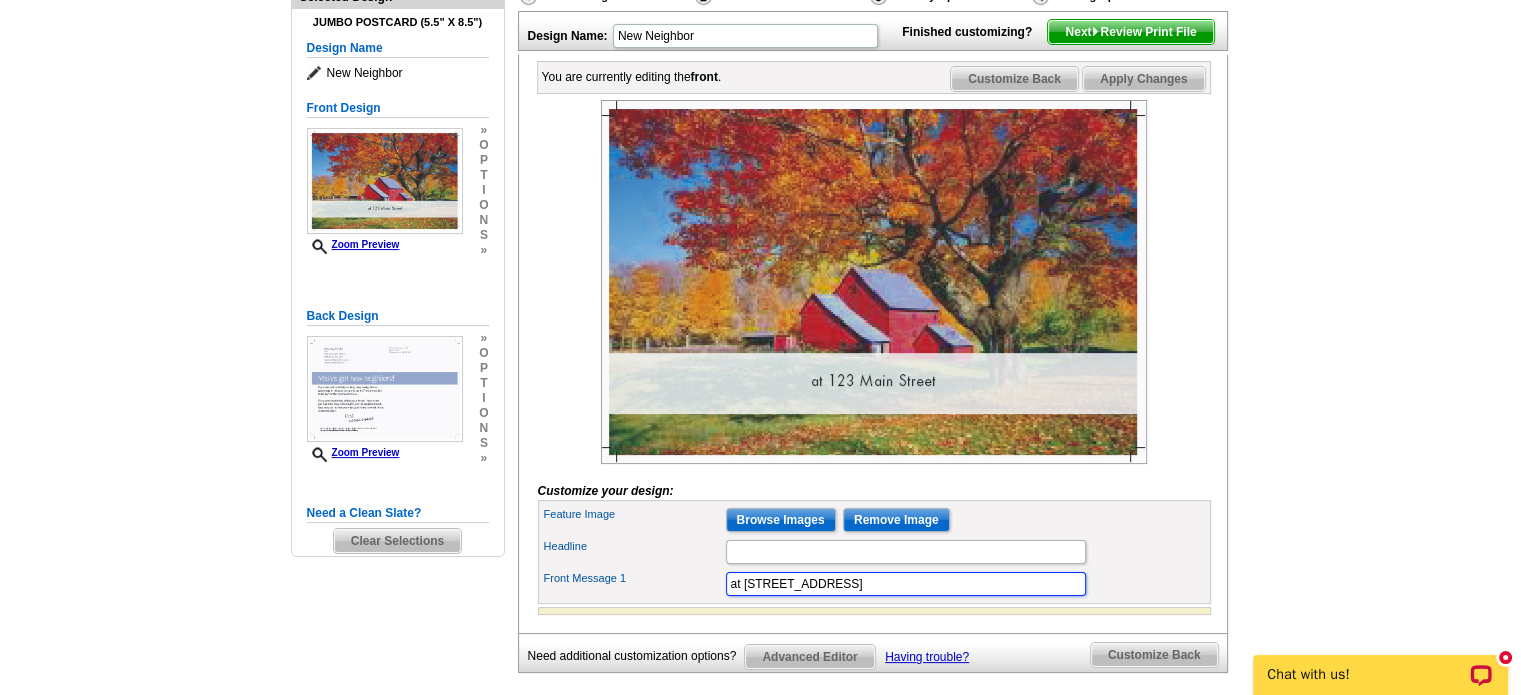 click on "at 123 Main Street" at bounding box center [906, 584] 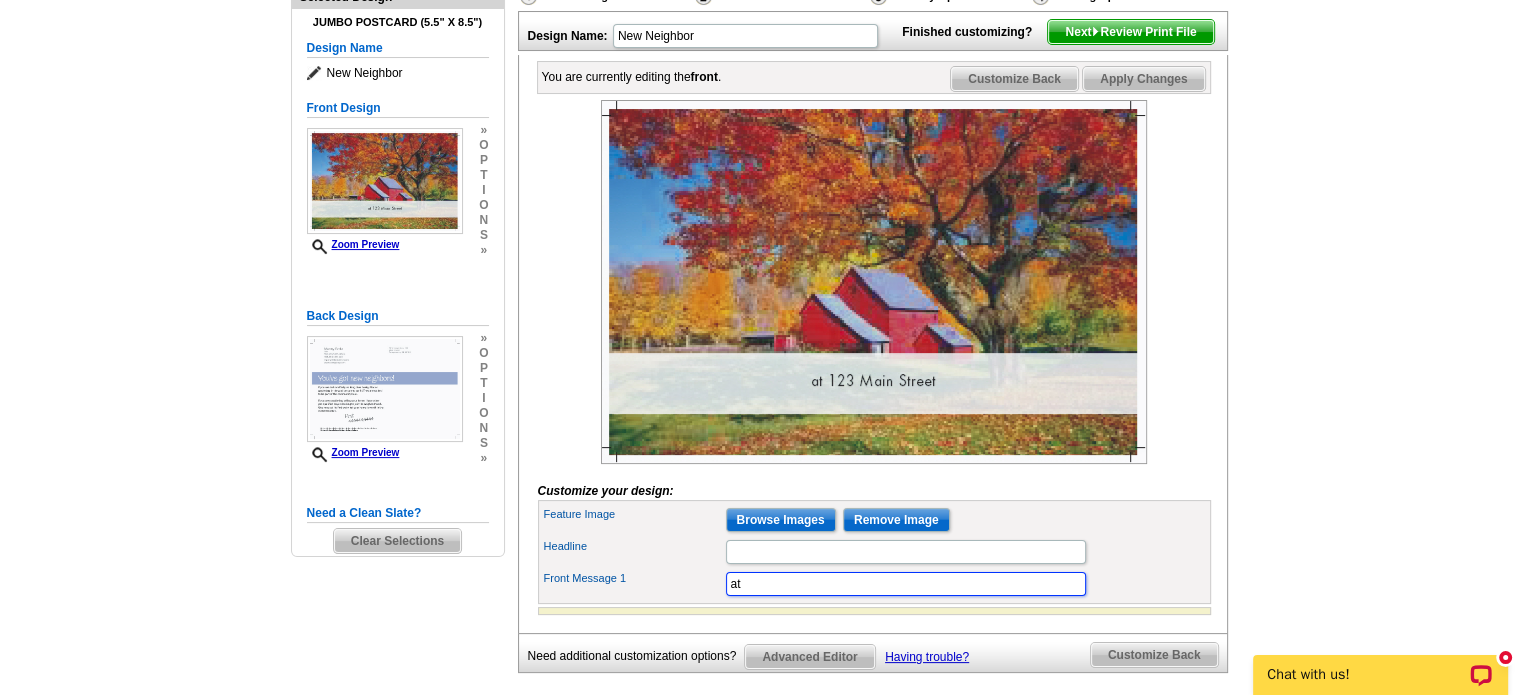 type on "a" 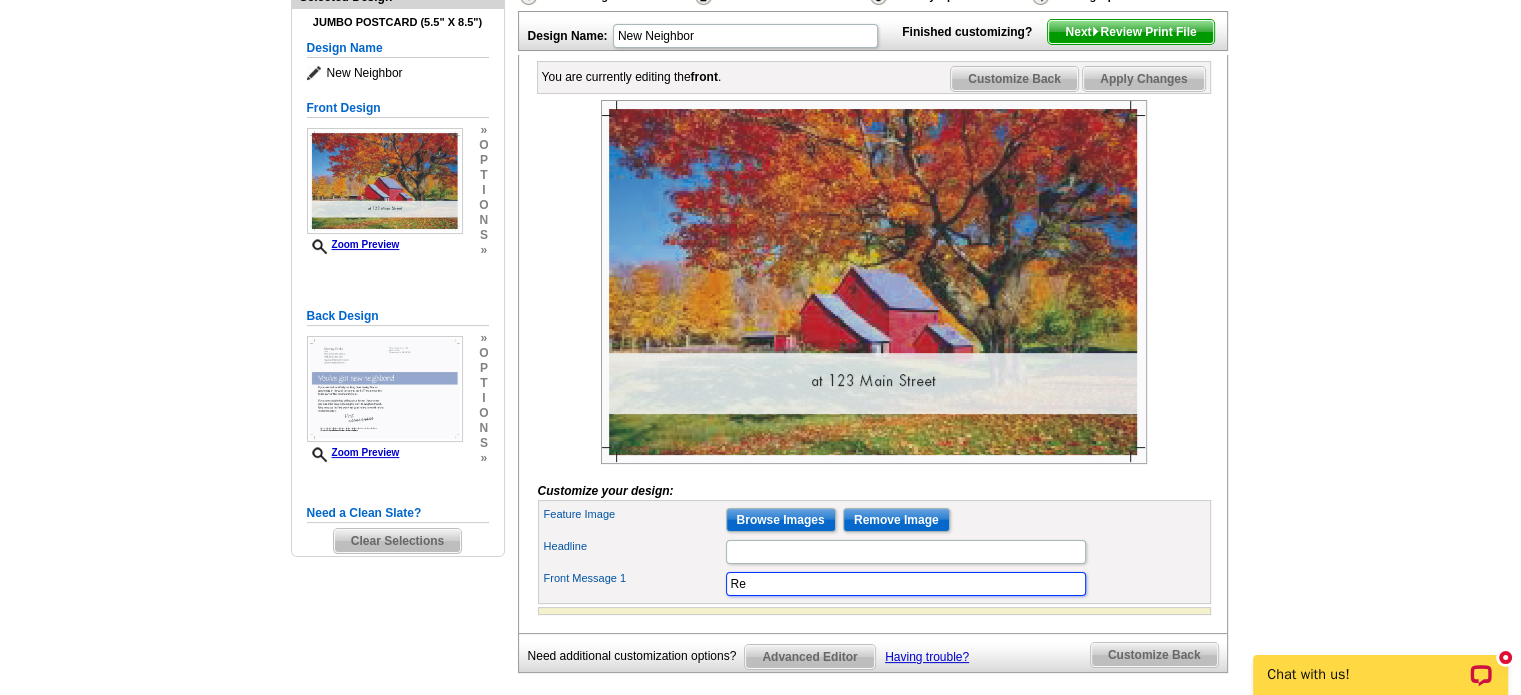 type on "R" 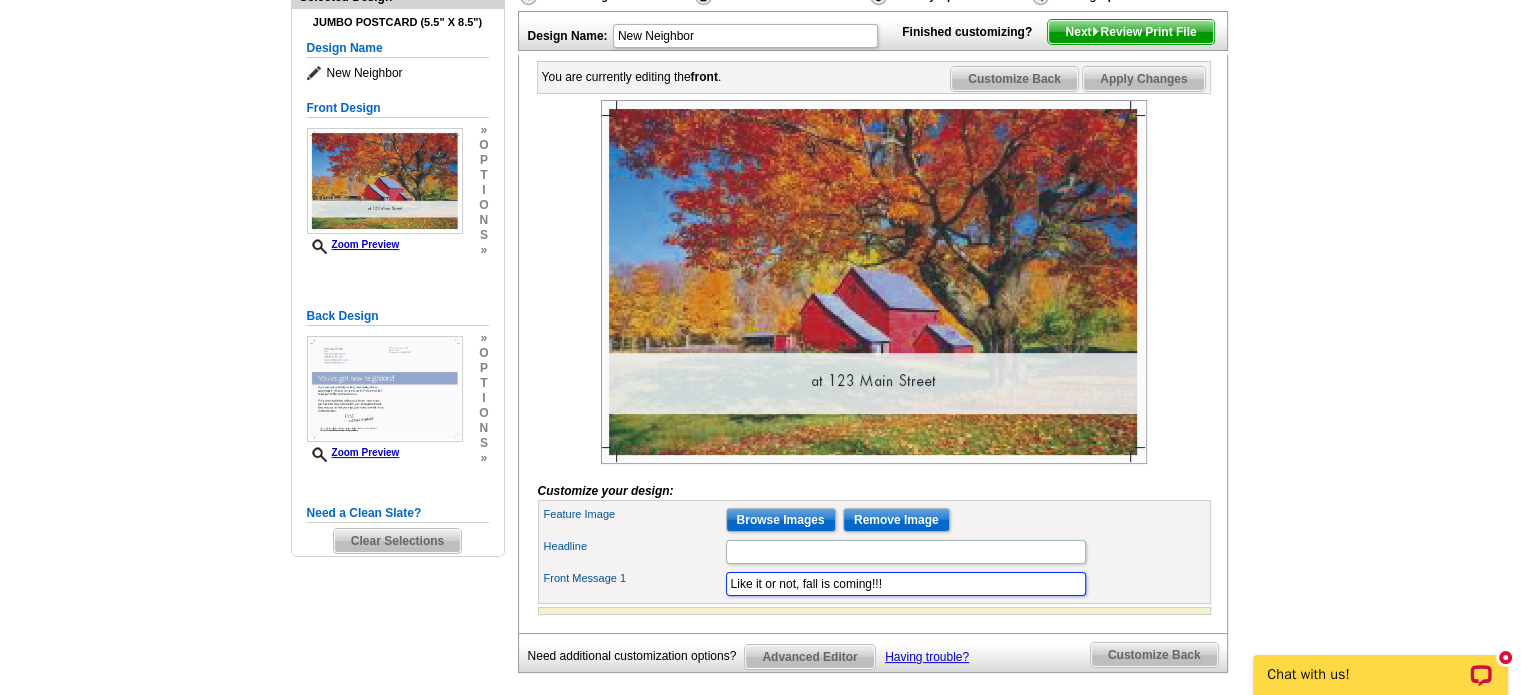 type on "Like it or not, fall is coming!!!" 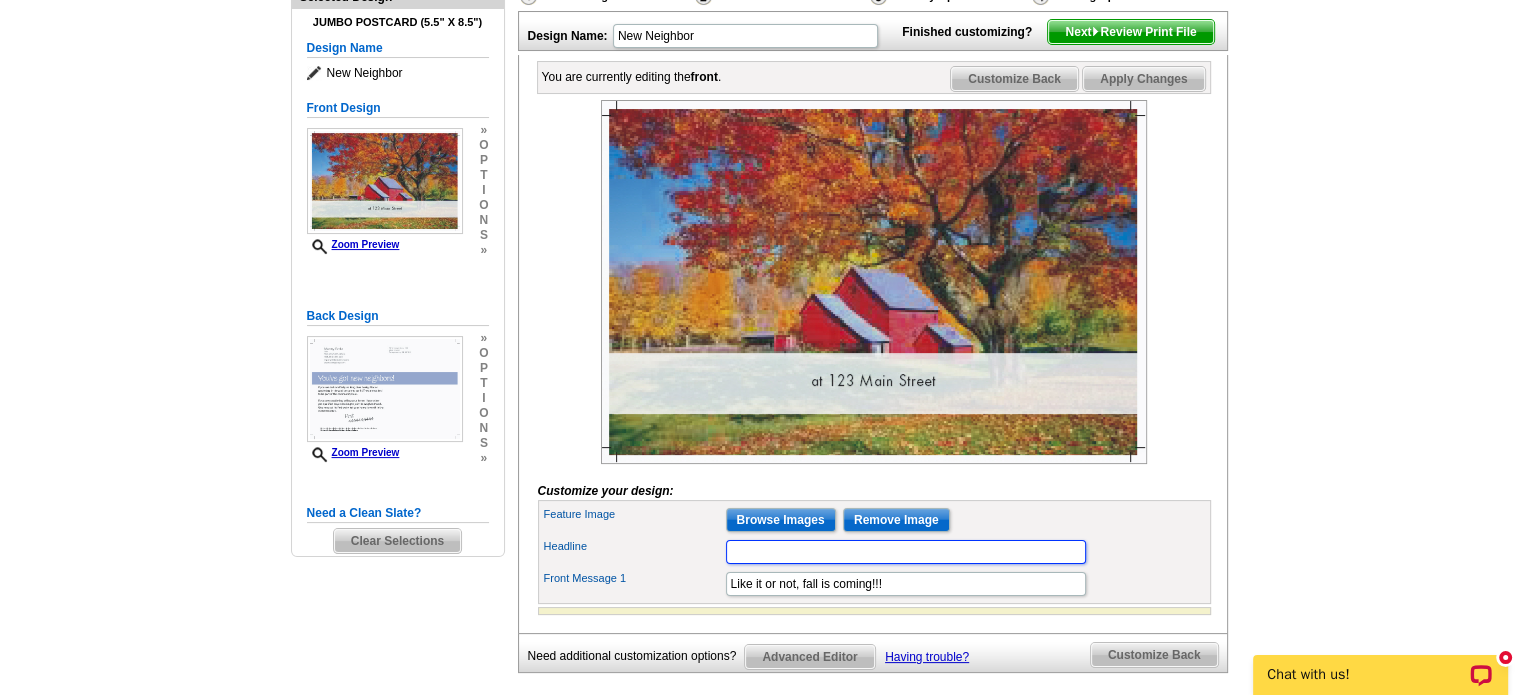 click on "Headline" at bounding box center (906, 552) 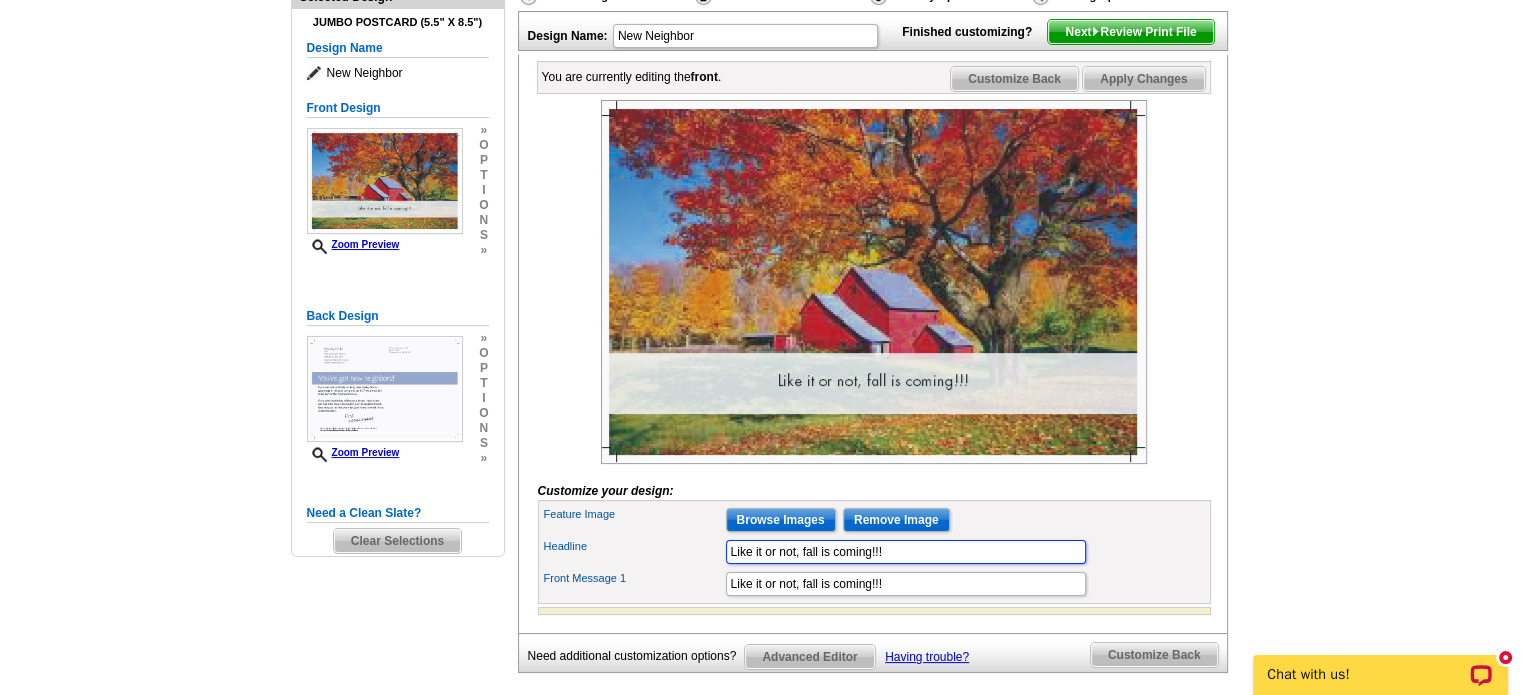 type on "Like it or not, fall is coming!!!" 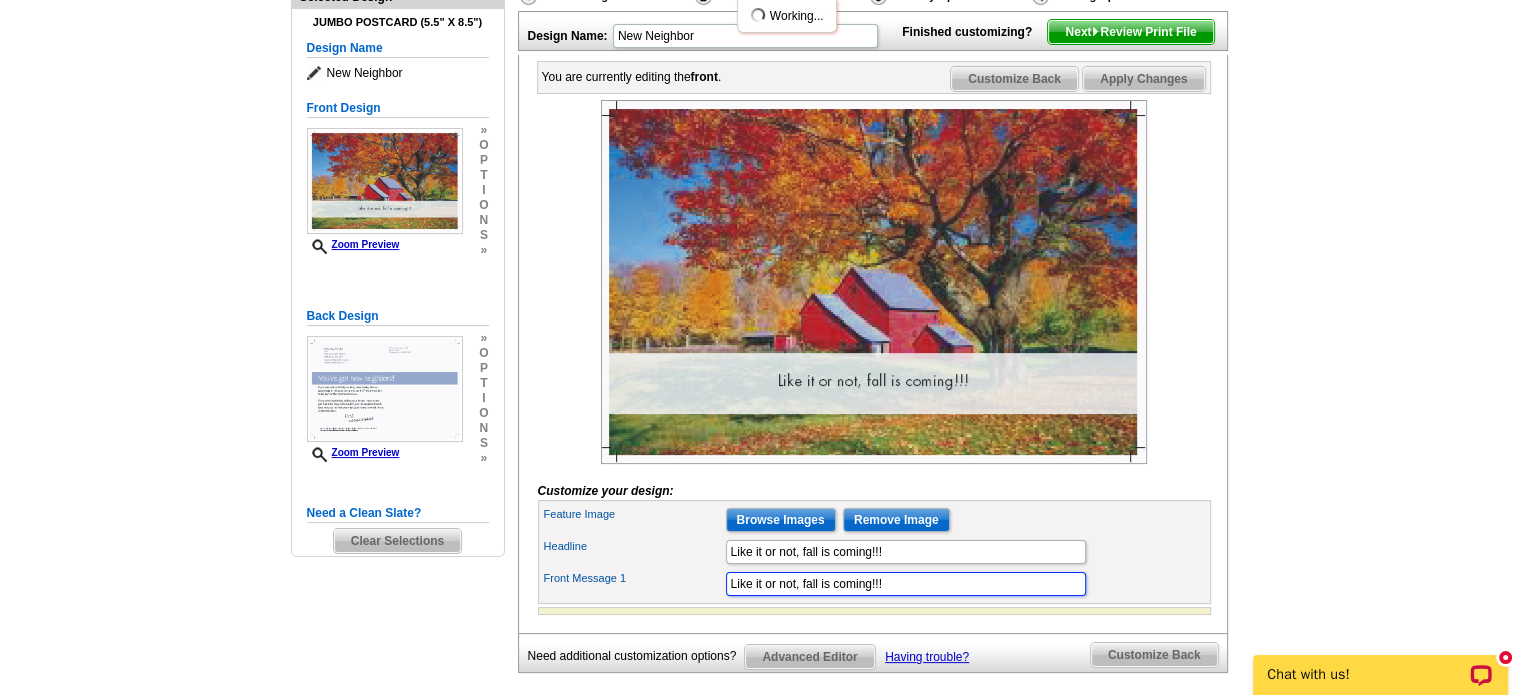 click on "Like it or not, fall is coming!!!" at bounding box center (906, 584) 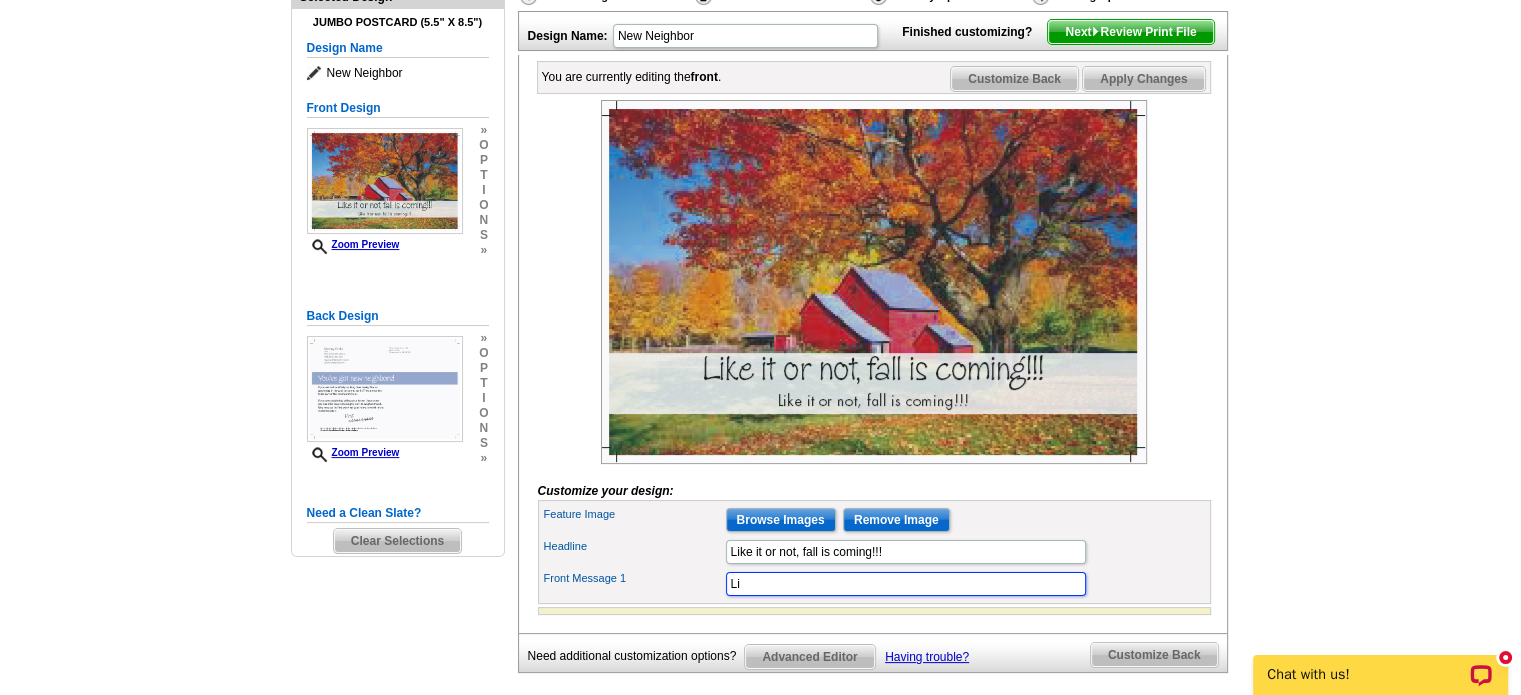 type on "L" 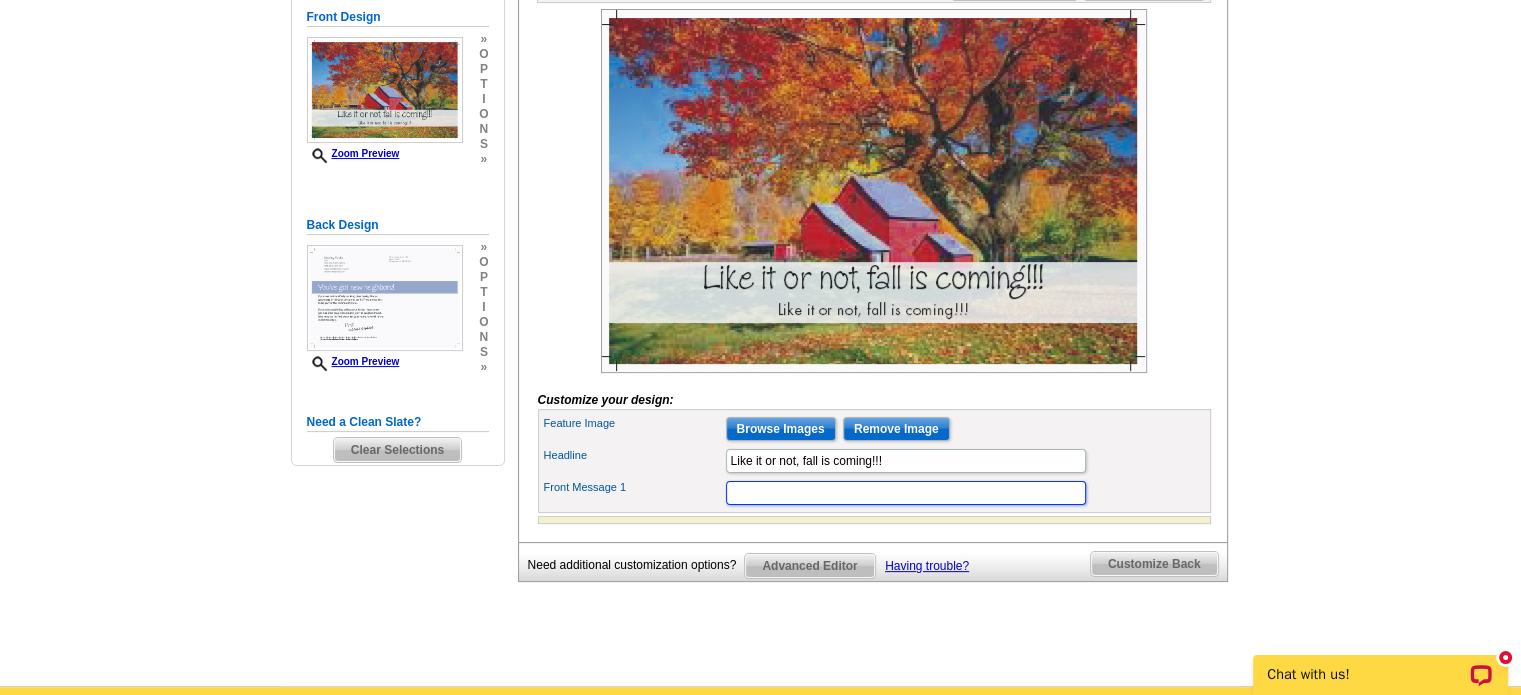 scroll, scrollTop: 336, scrollLeft: 0, axis: vertical 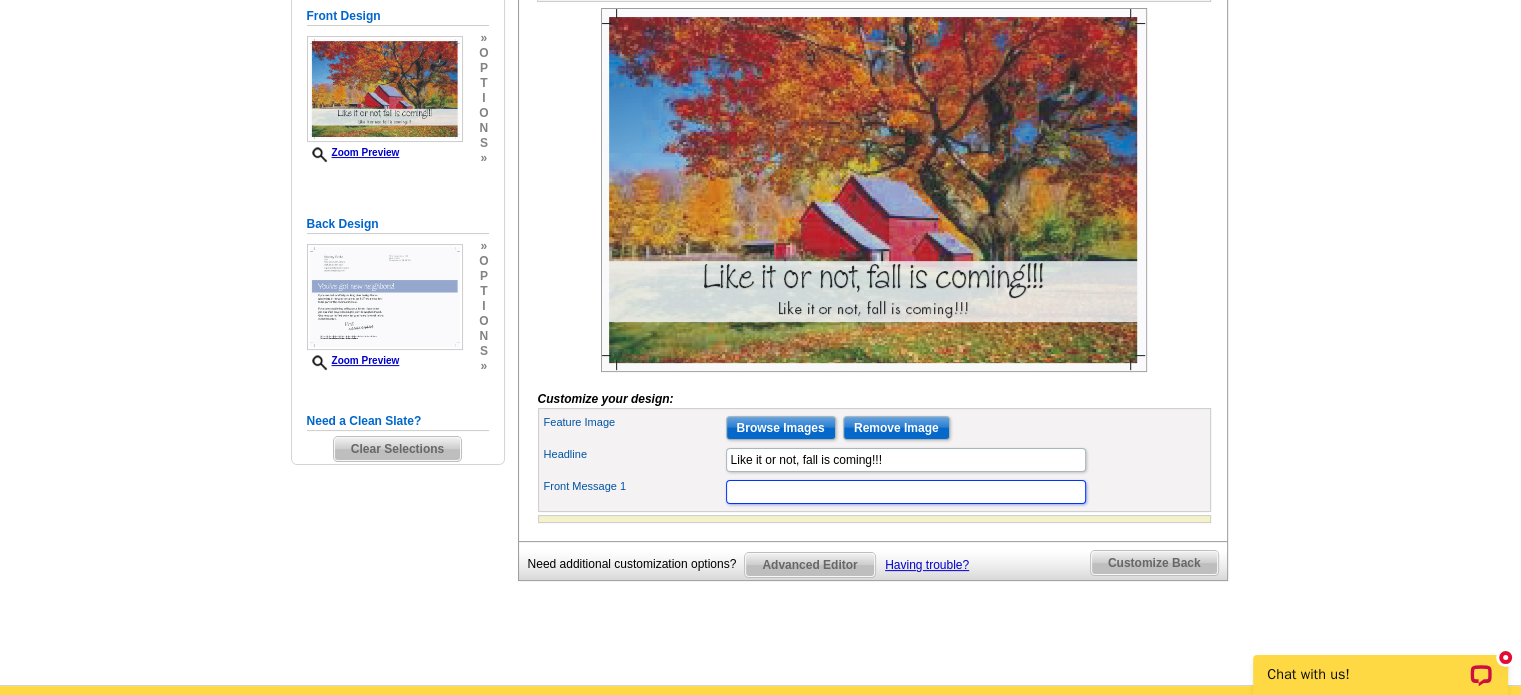 type 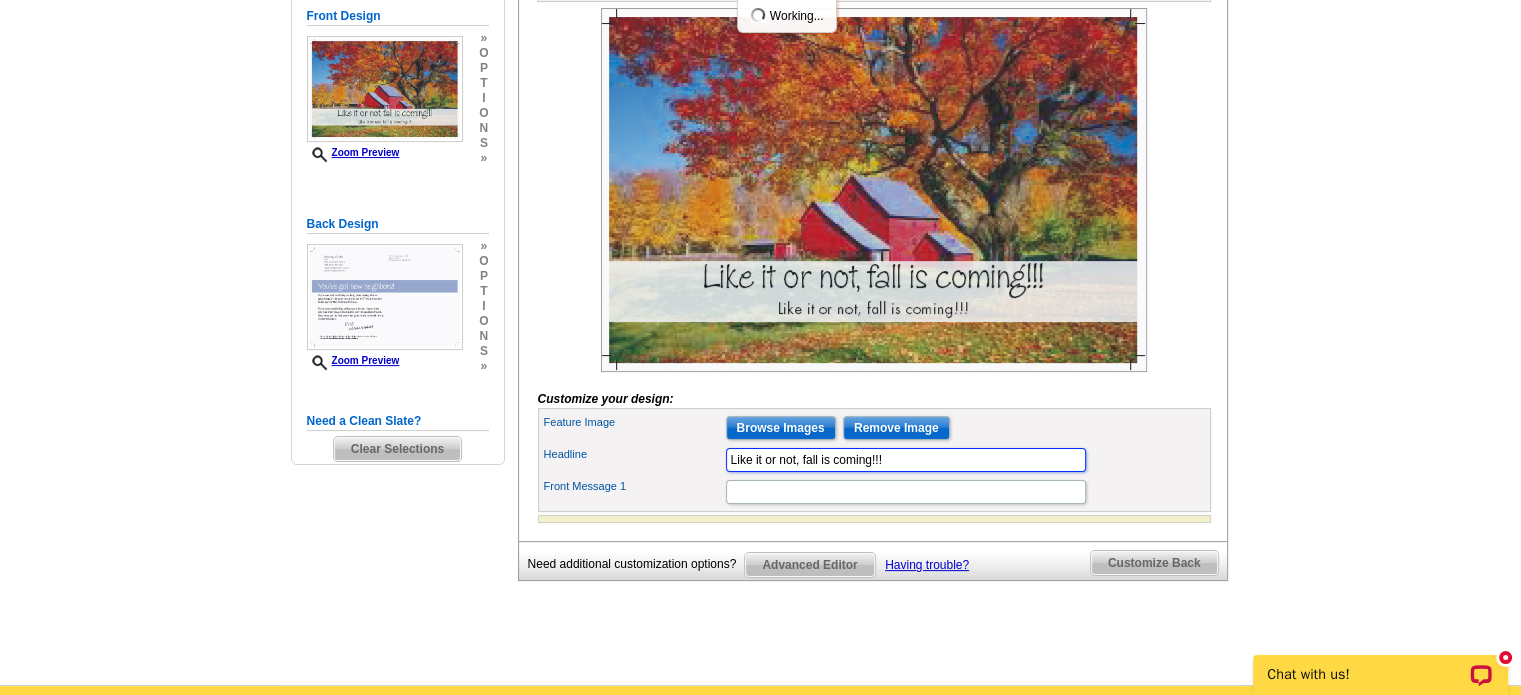 click on "Like it or not, fall is coming!!!" at bounding box center (906, 460) 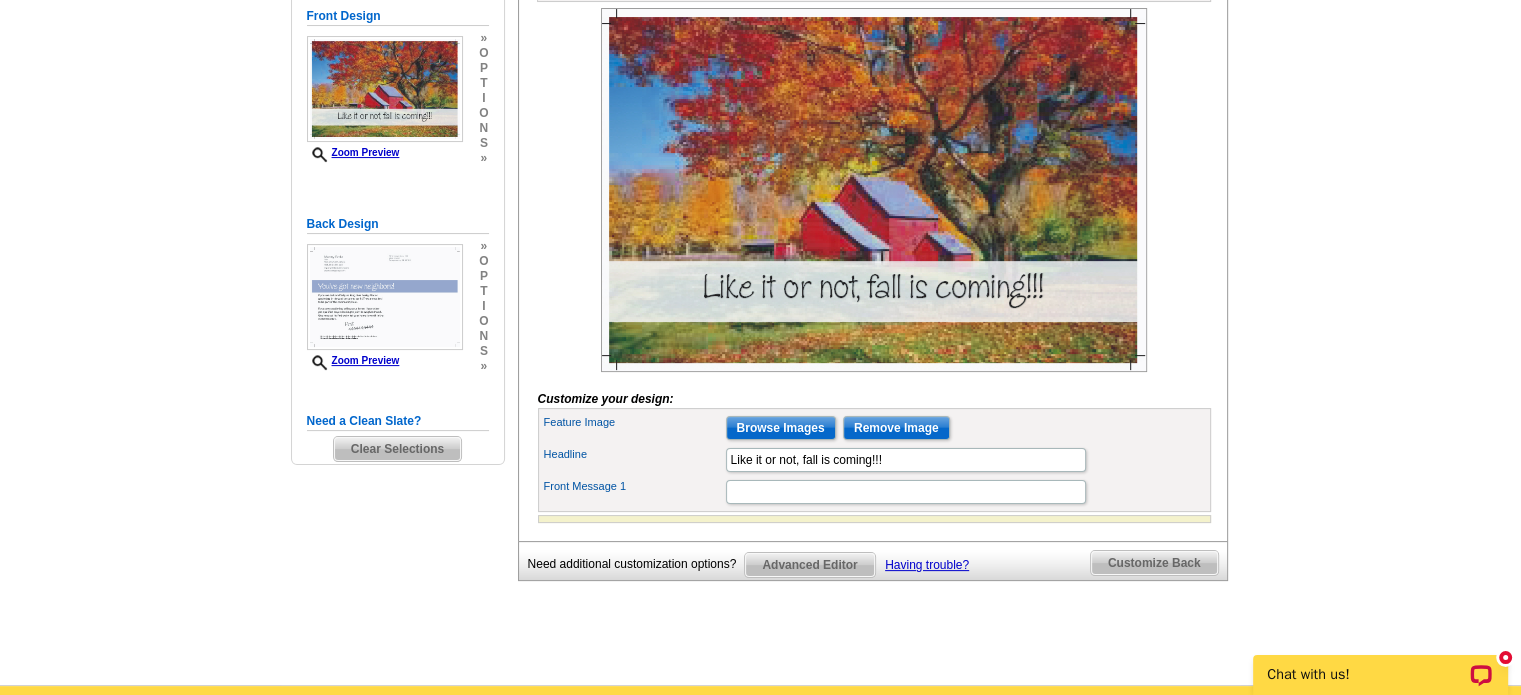 click on "Customize Back" at bounding box center [1014, -13] 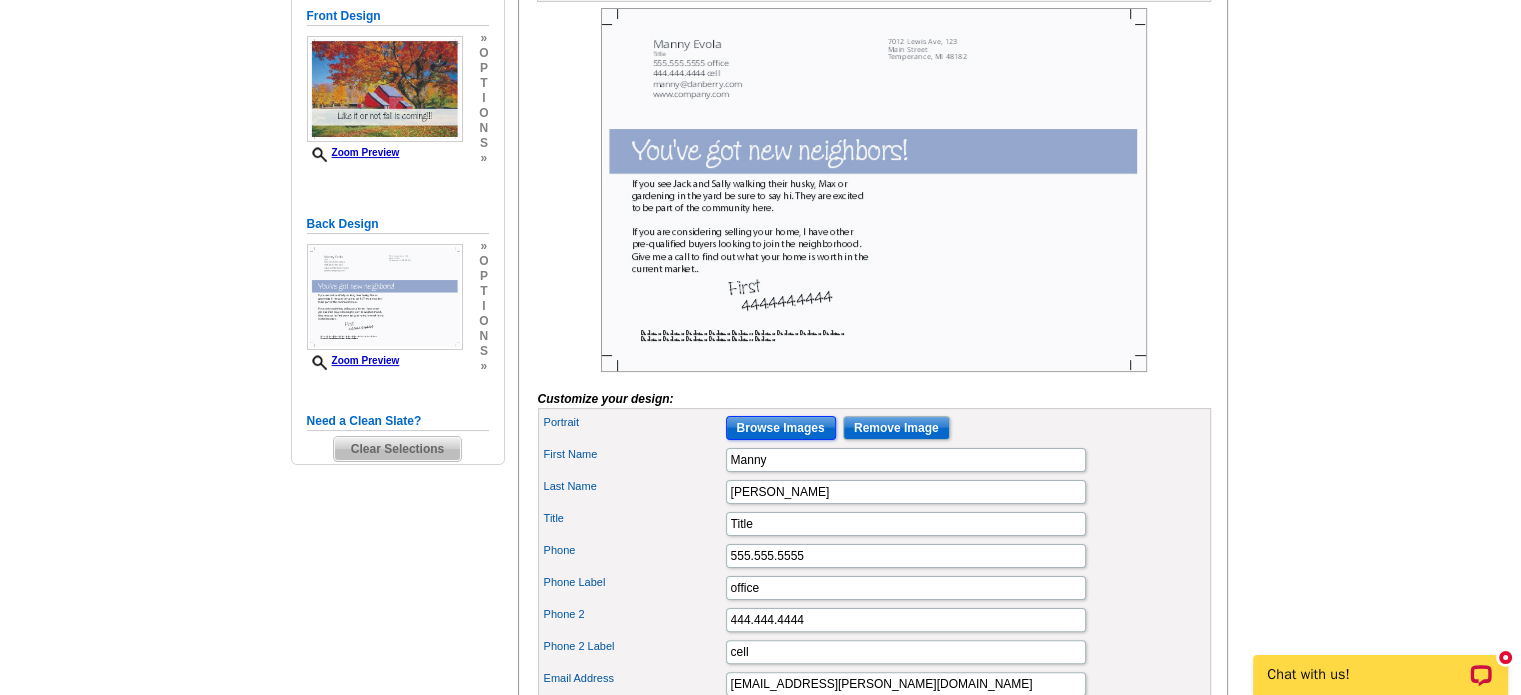 click on "Browse Images" at bounding box center [781, 428] 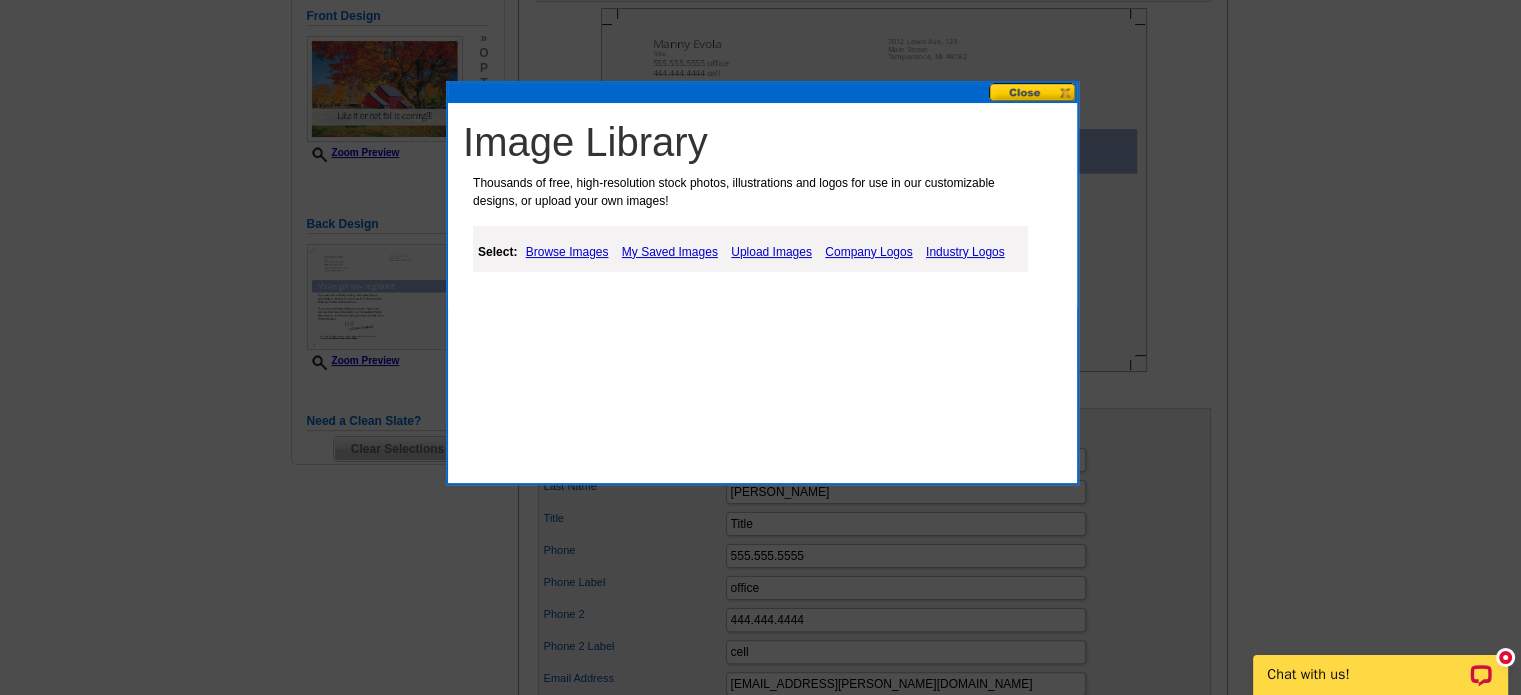 click on "My Saved Images" at bounding box center (670, 252) 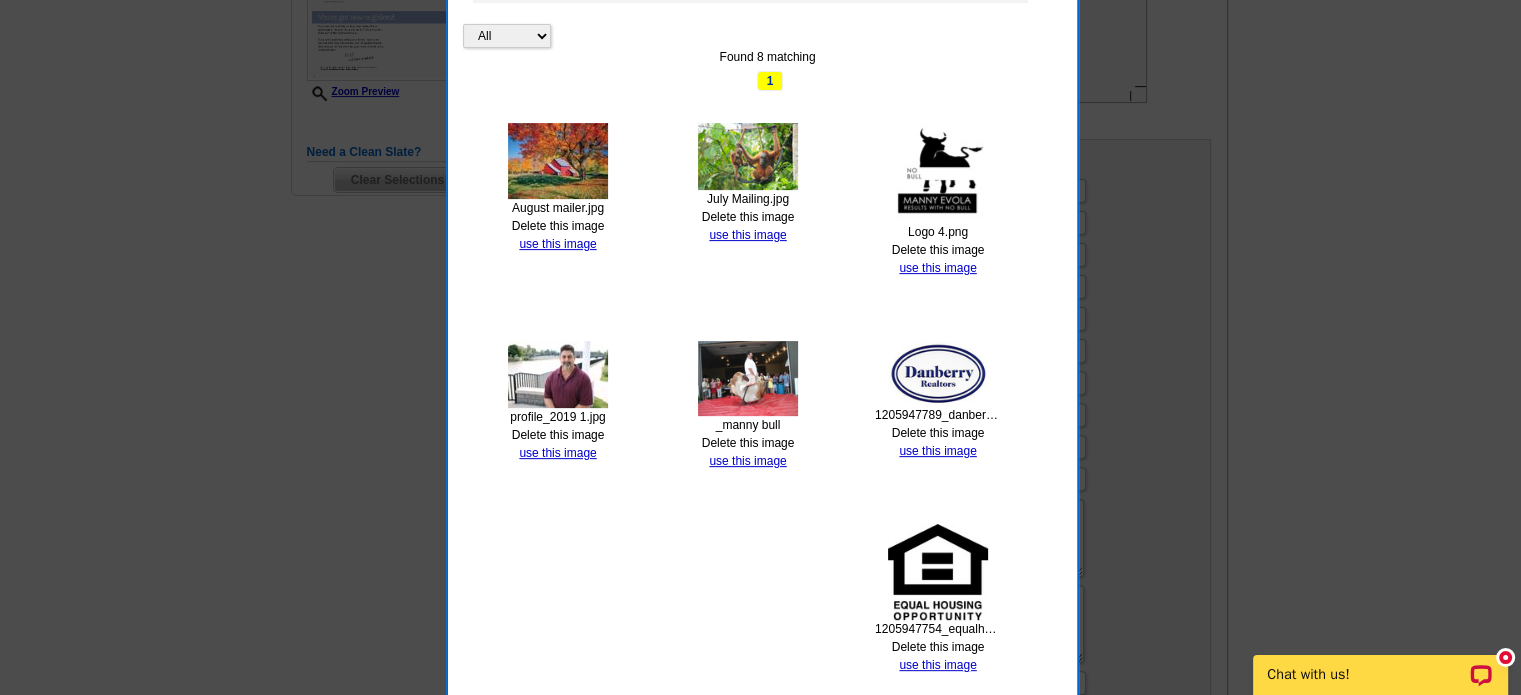 scroll, scrollTop: 600, scrollLeft: 0, axis: vertical 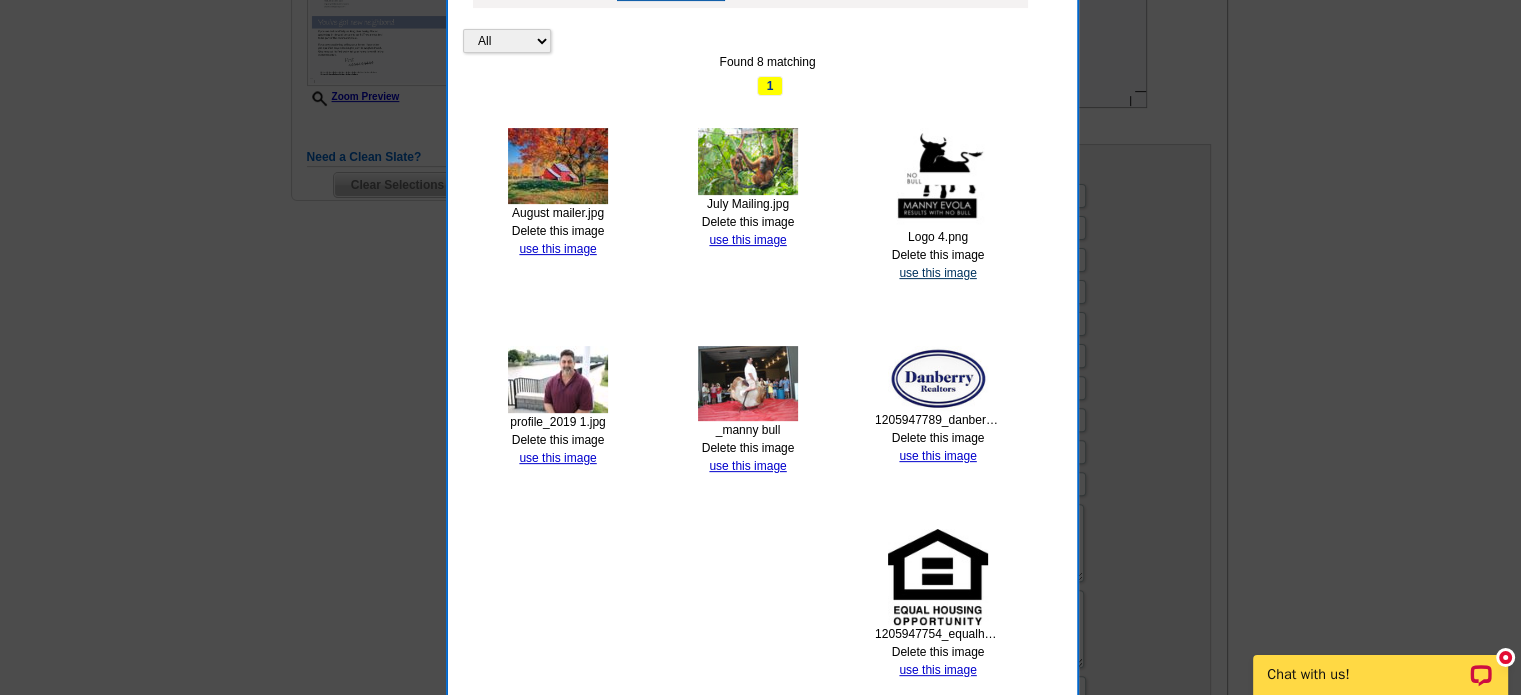 click on "use this image" at bounding box center [937, 273] 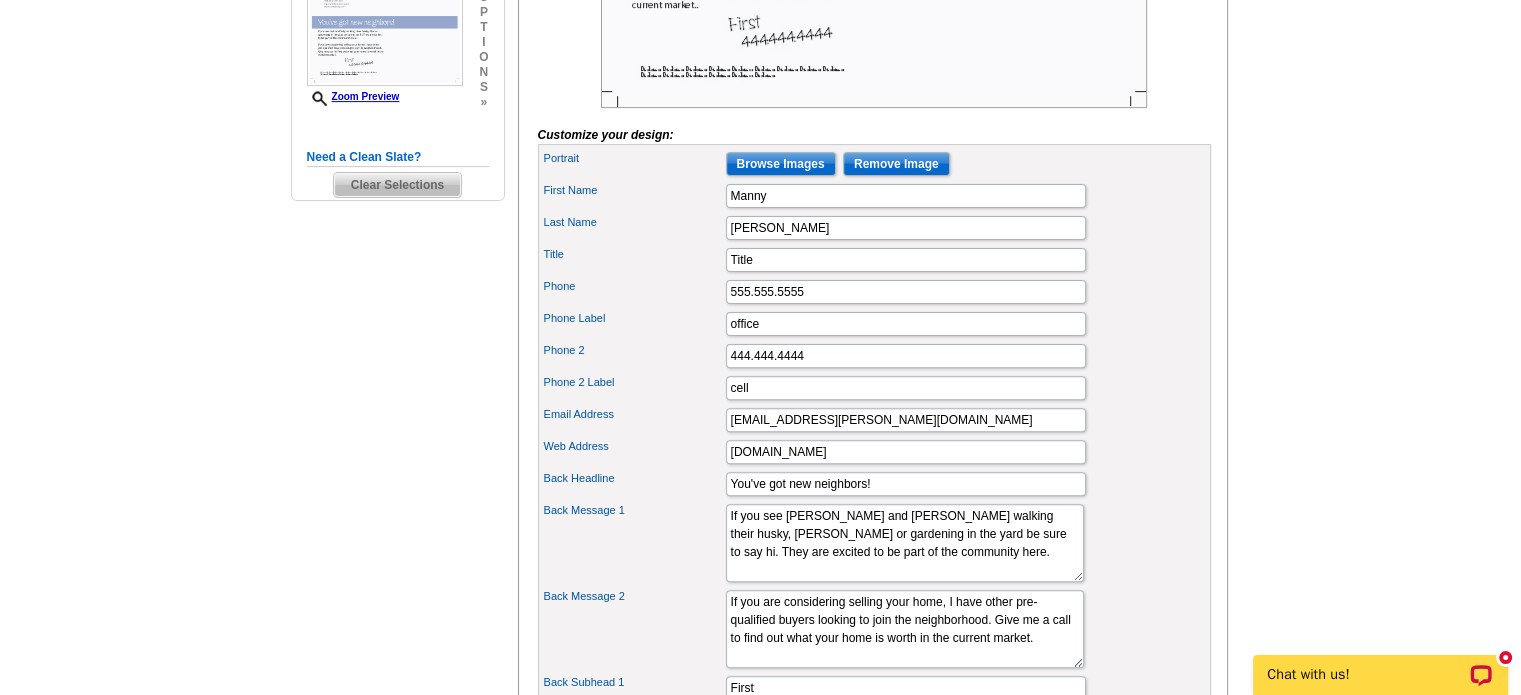 scroll, scrollTop: 0, scrollLeft: 0, axis: both 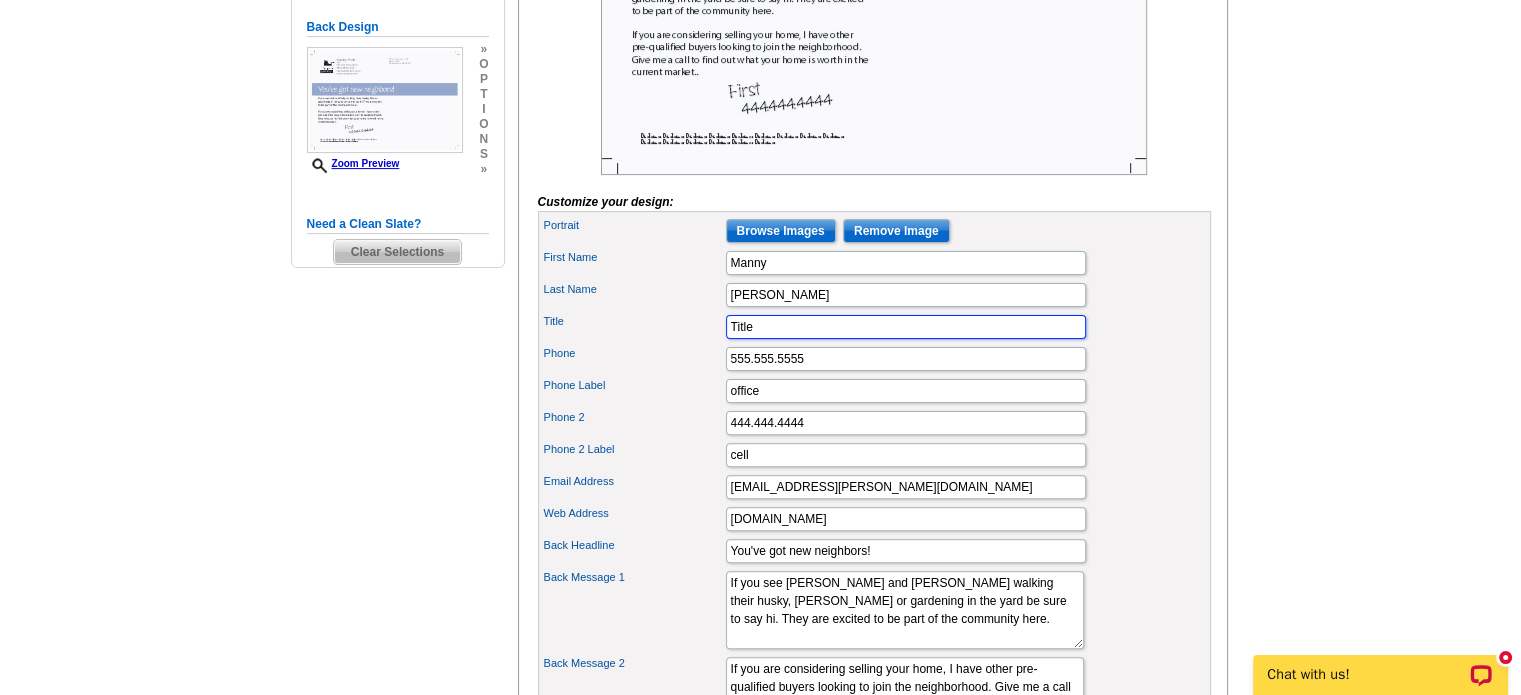 click on "Title" at bounding box center (906, 327) 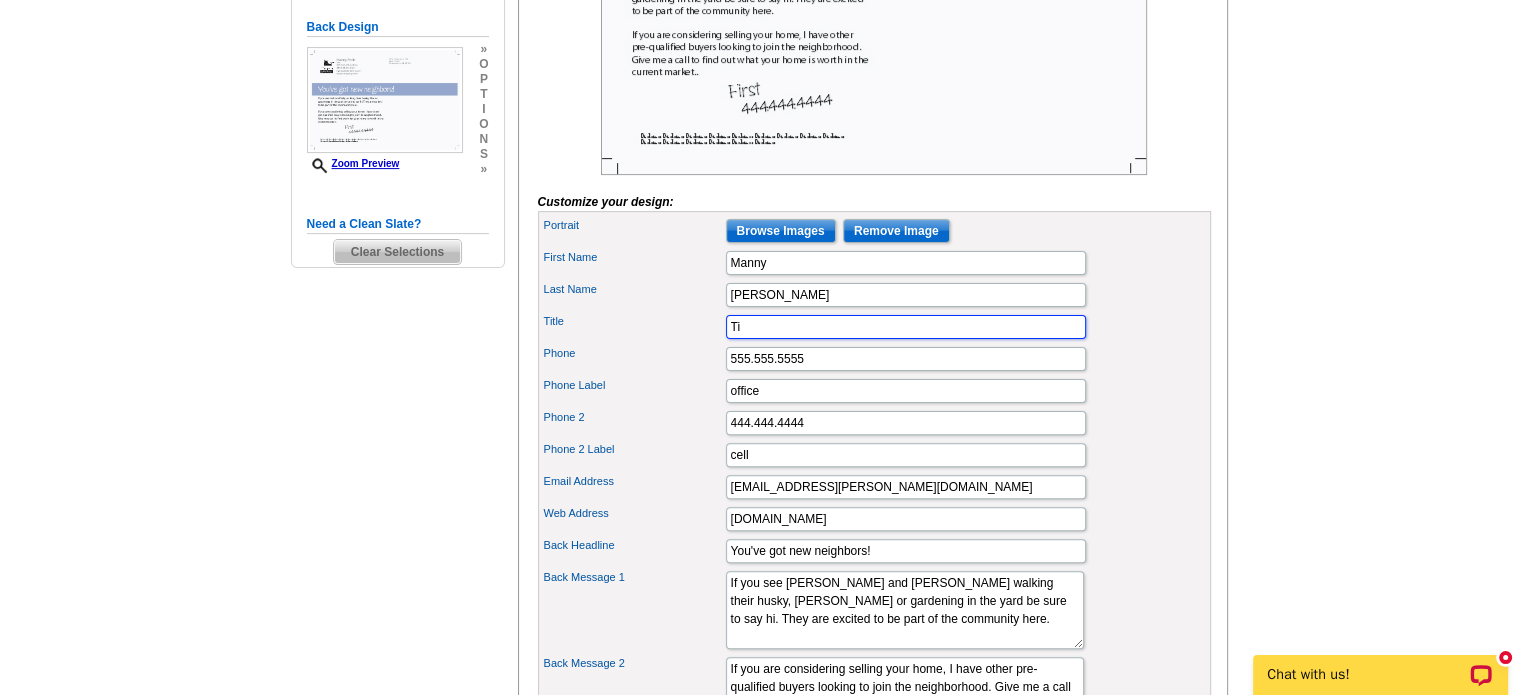 type on "T" 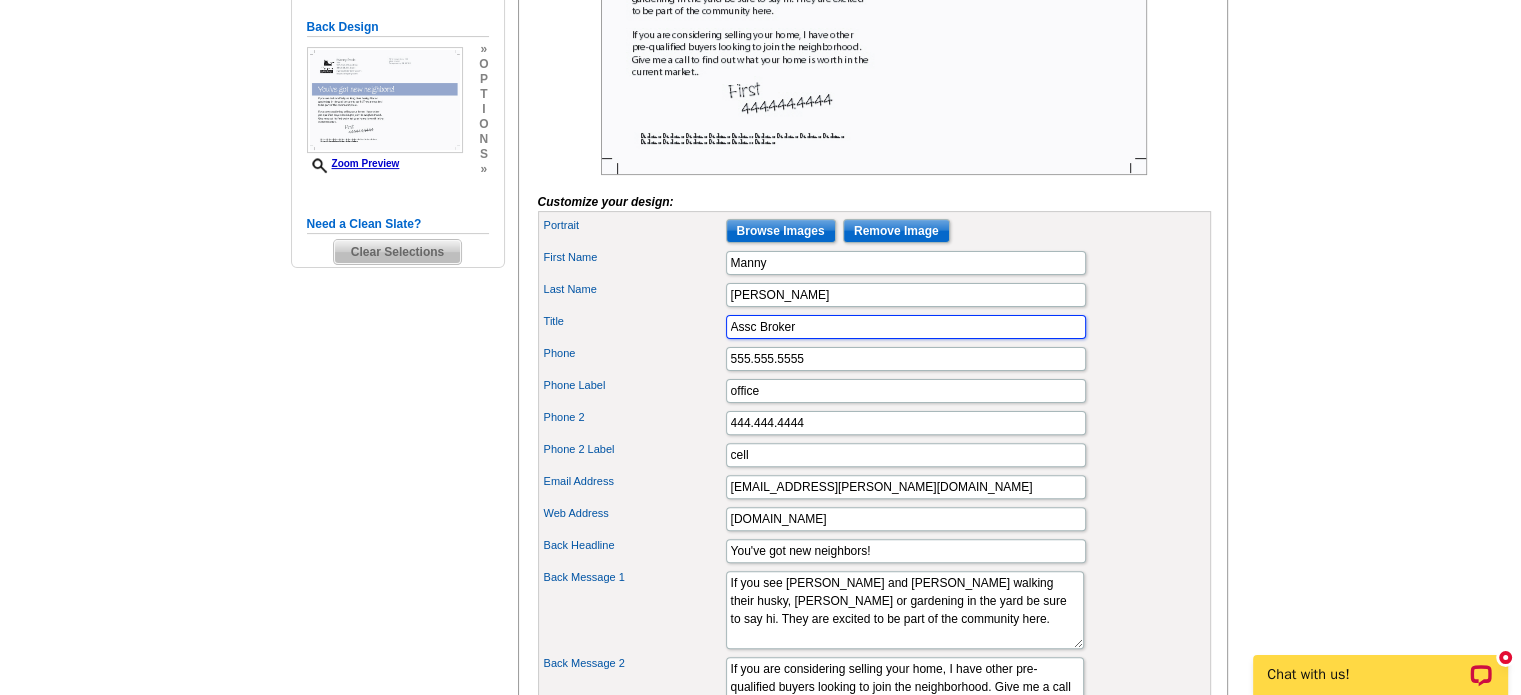type on "Assc Broker" 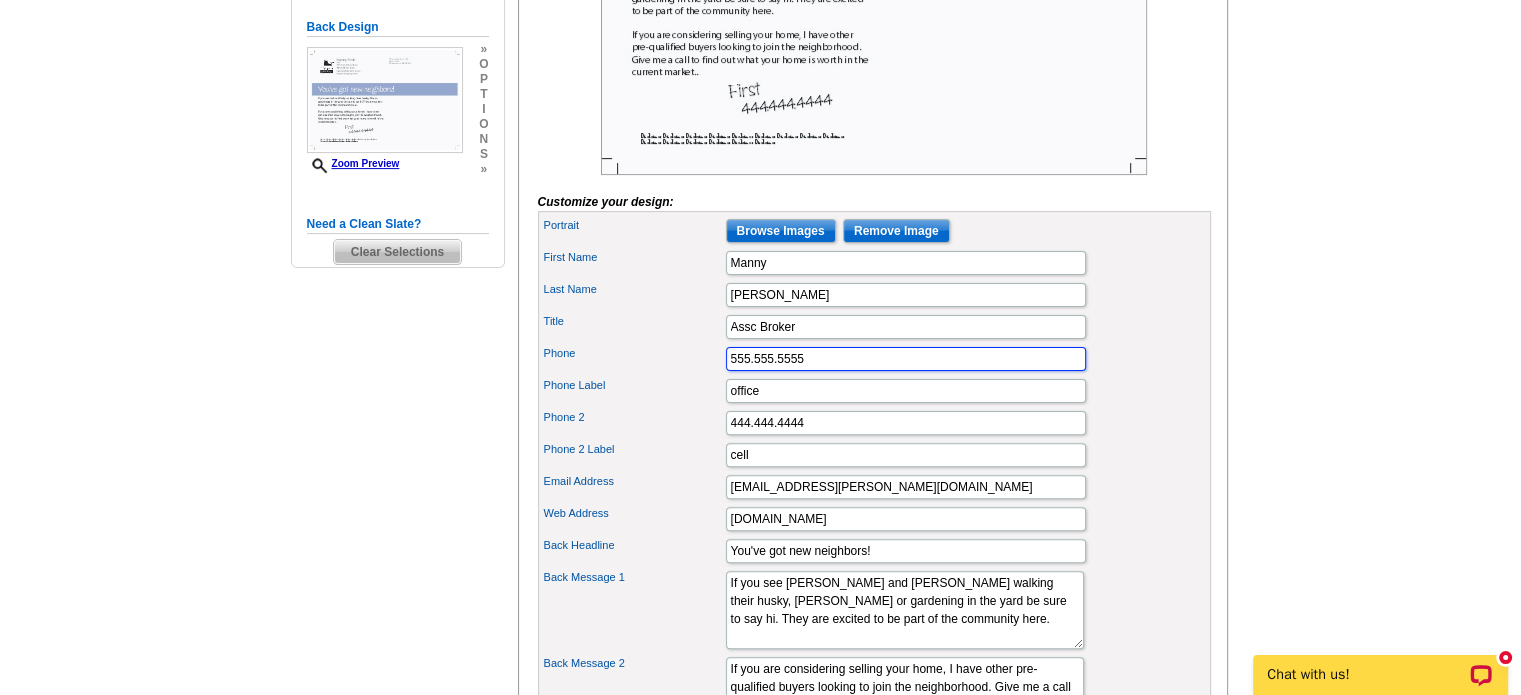 click on "555.555.5555" at bounding box center [906, 359] 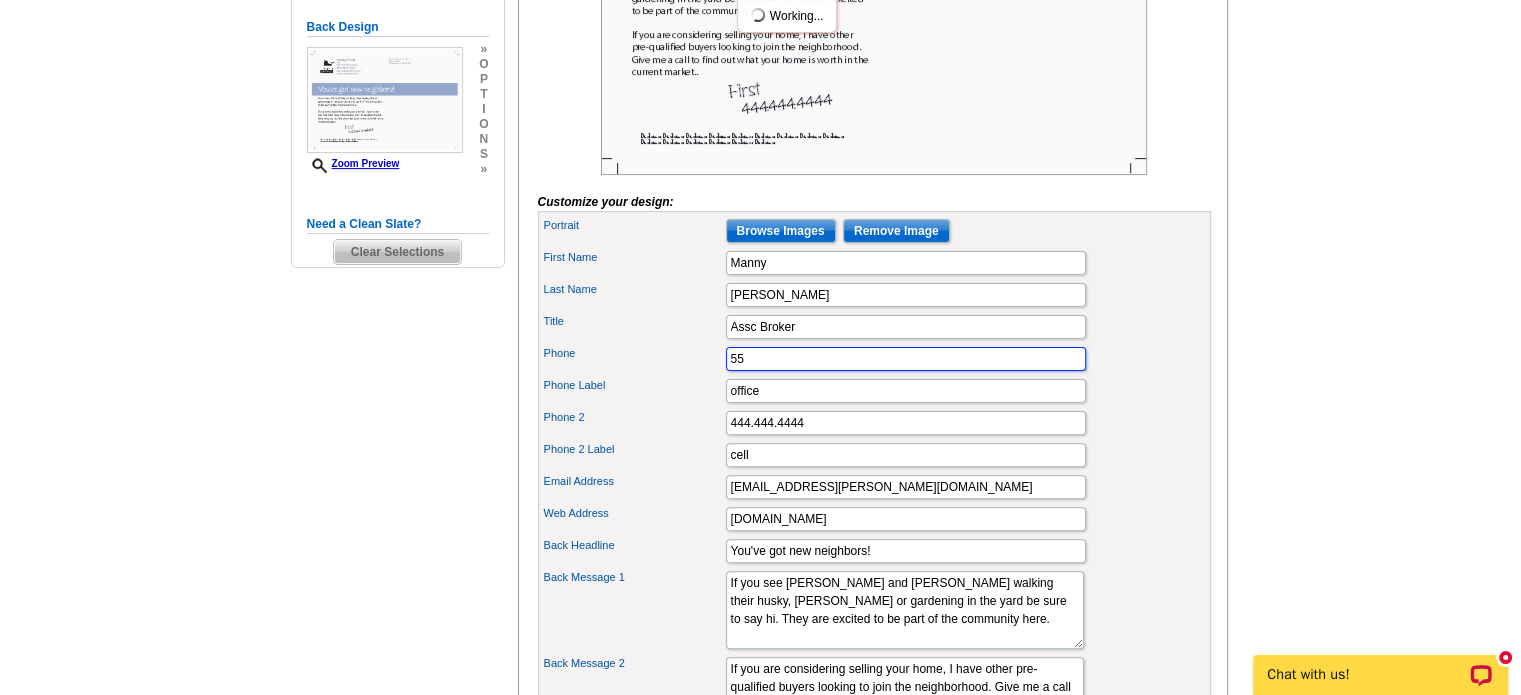 type on "5" 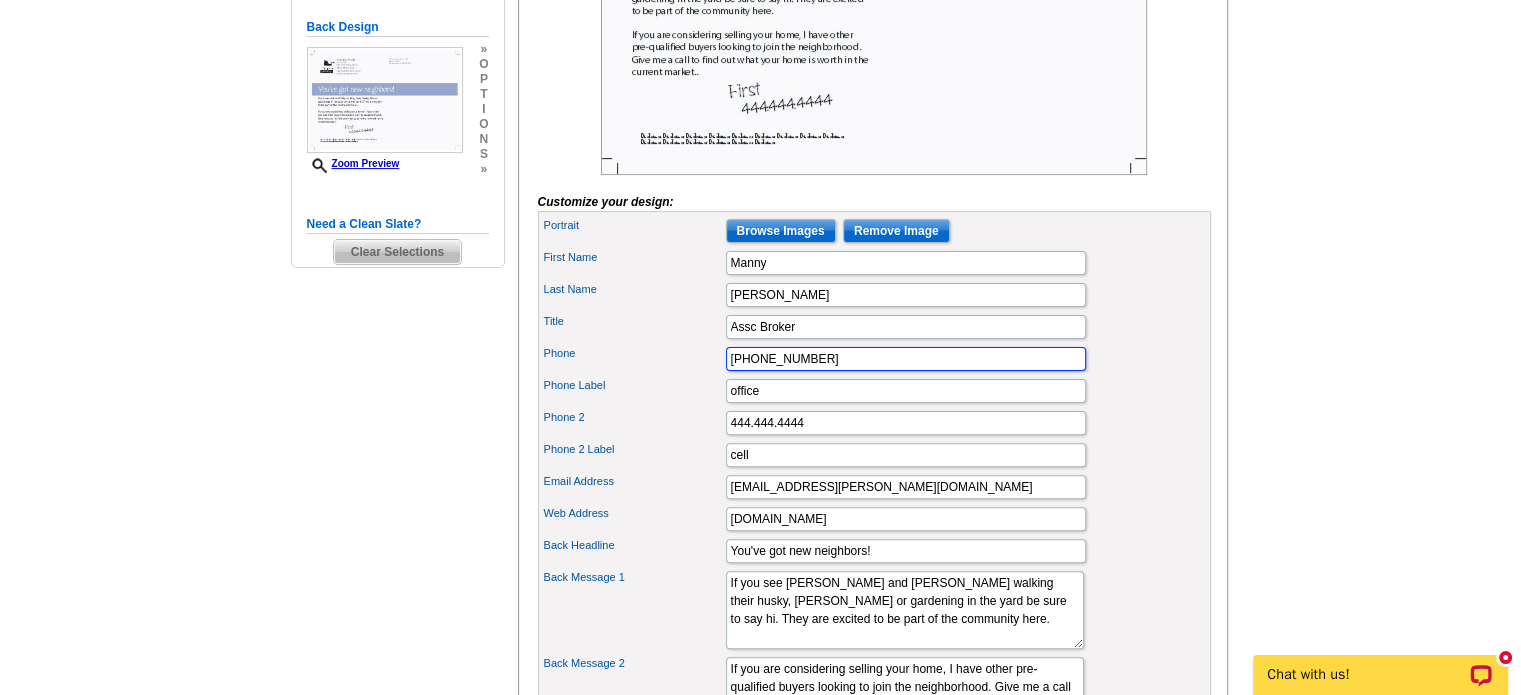 type on "419-283-7505" 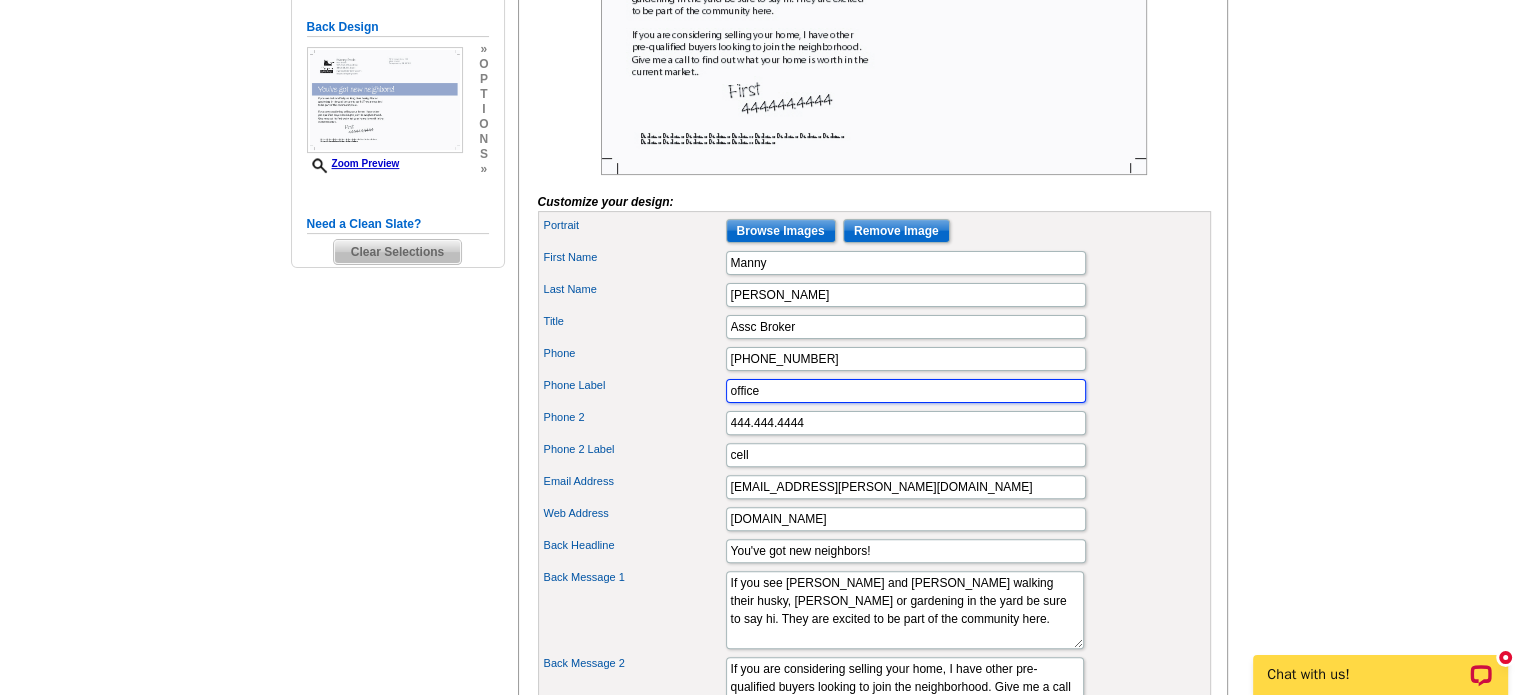 click on "office" at bounding box center (906, 391) 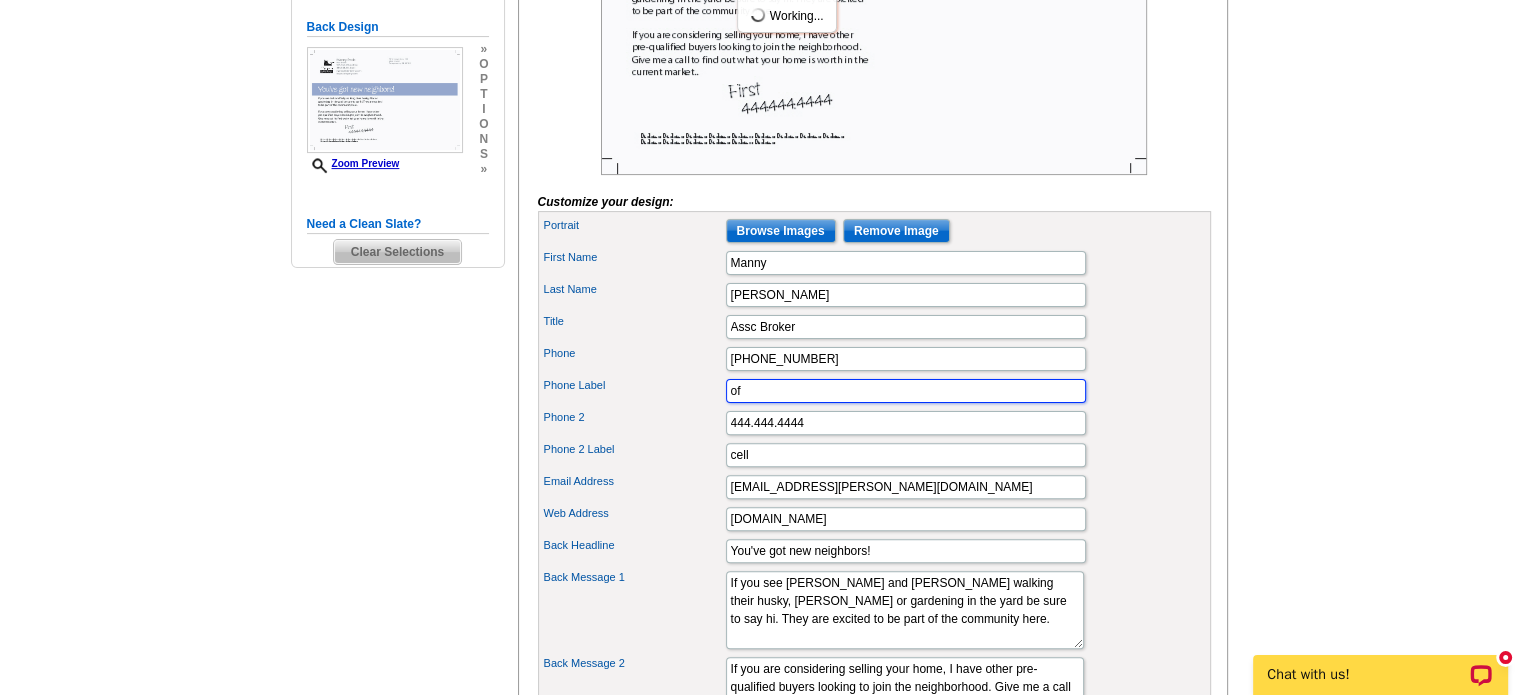 type on "o" 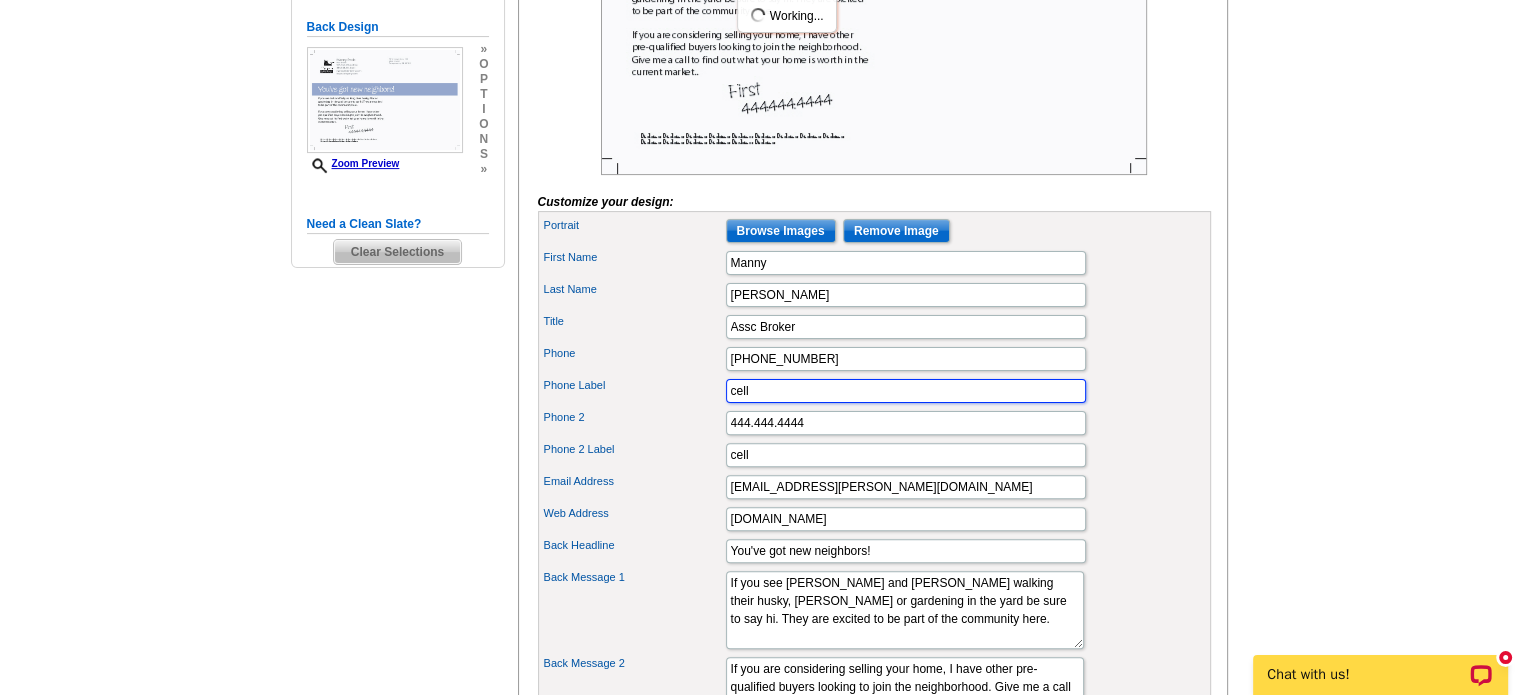 type on "cell" 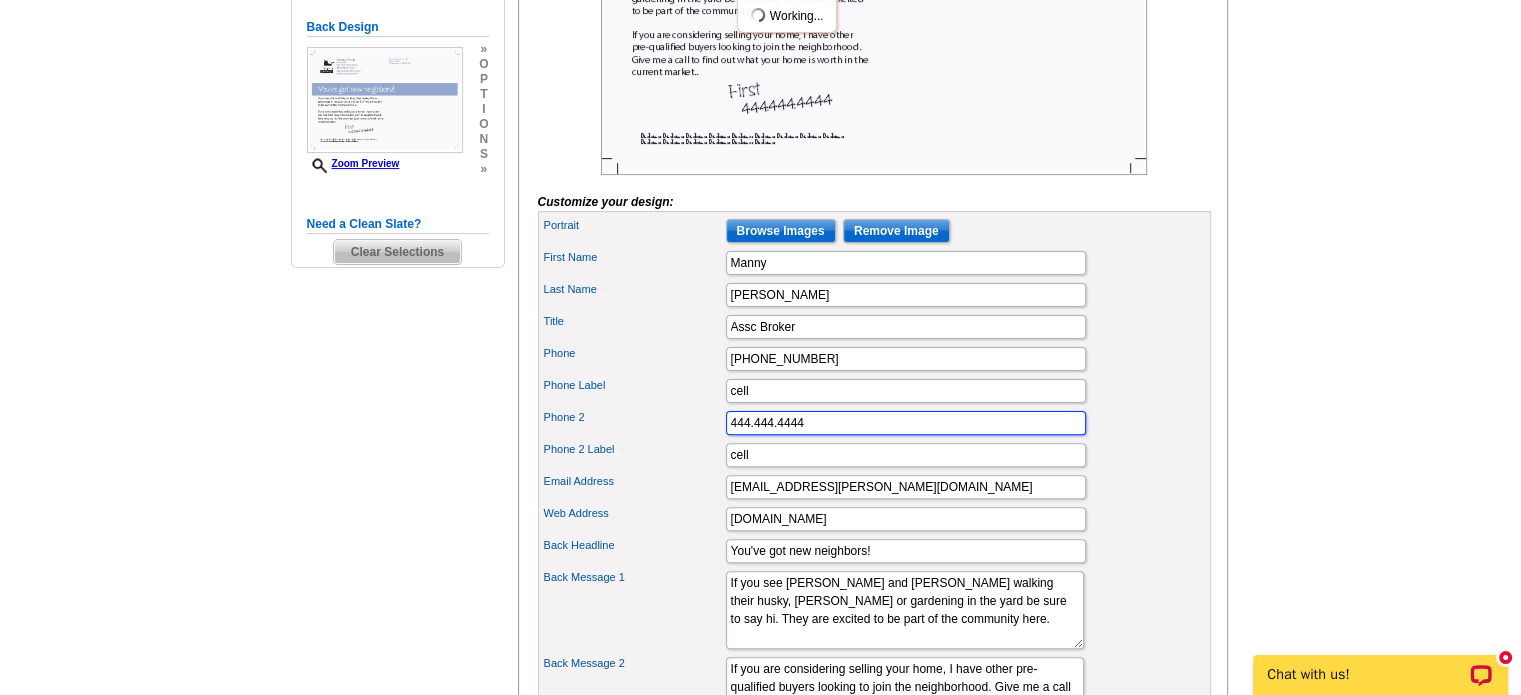 click on "444.444.4444" at bounding box center (906, 423) 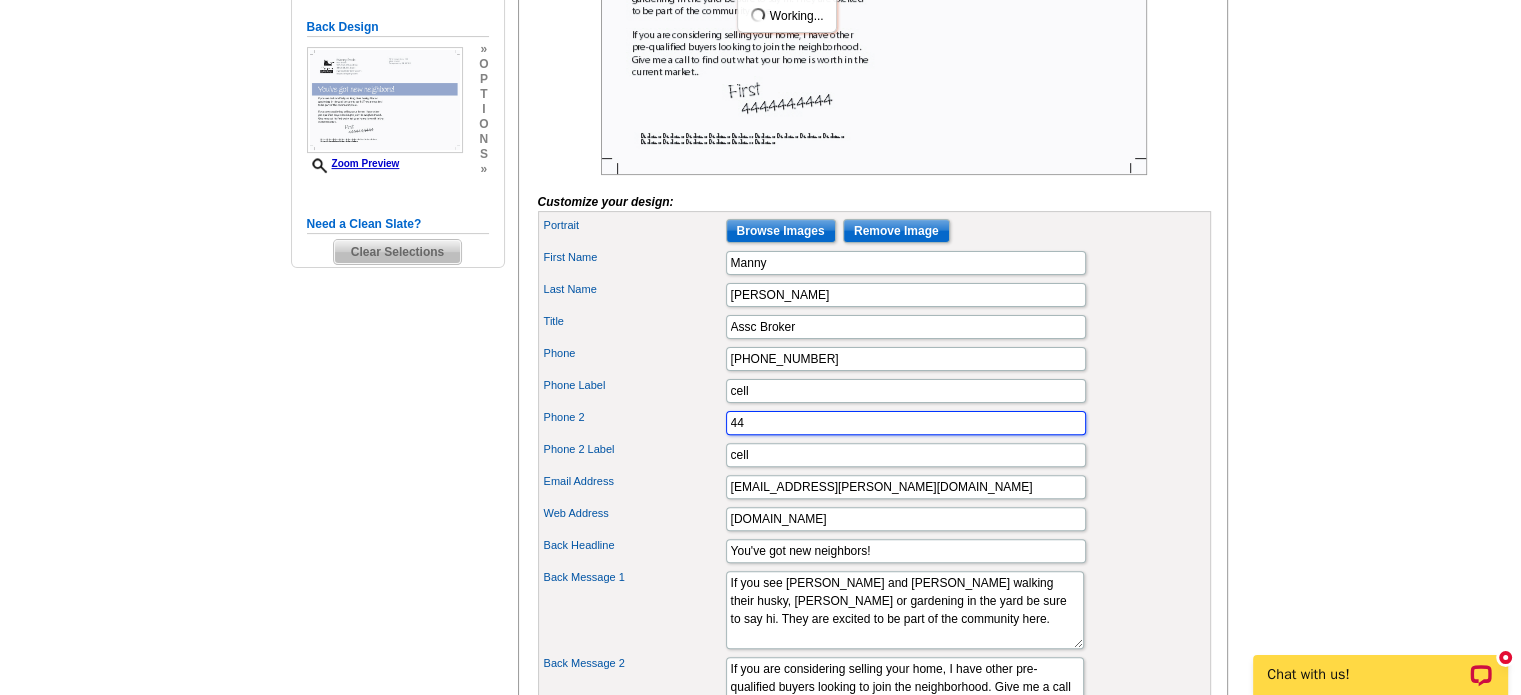 type on "4" 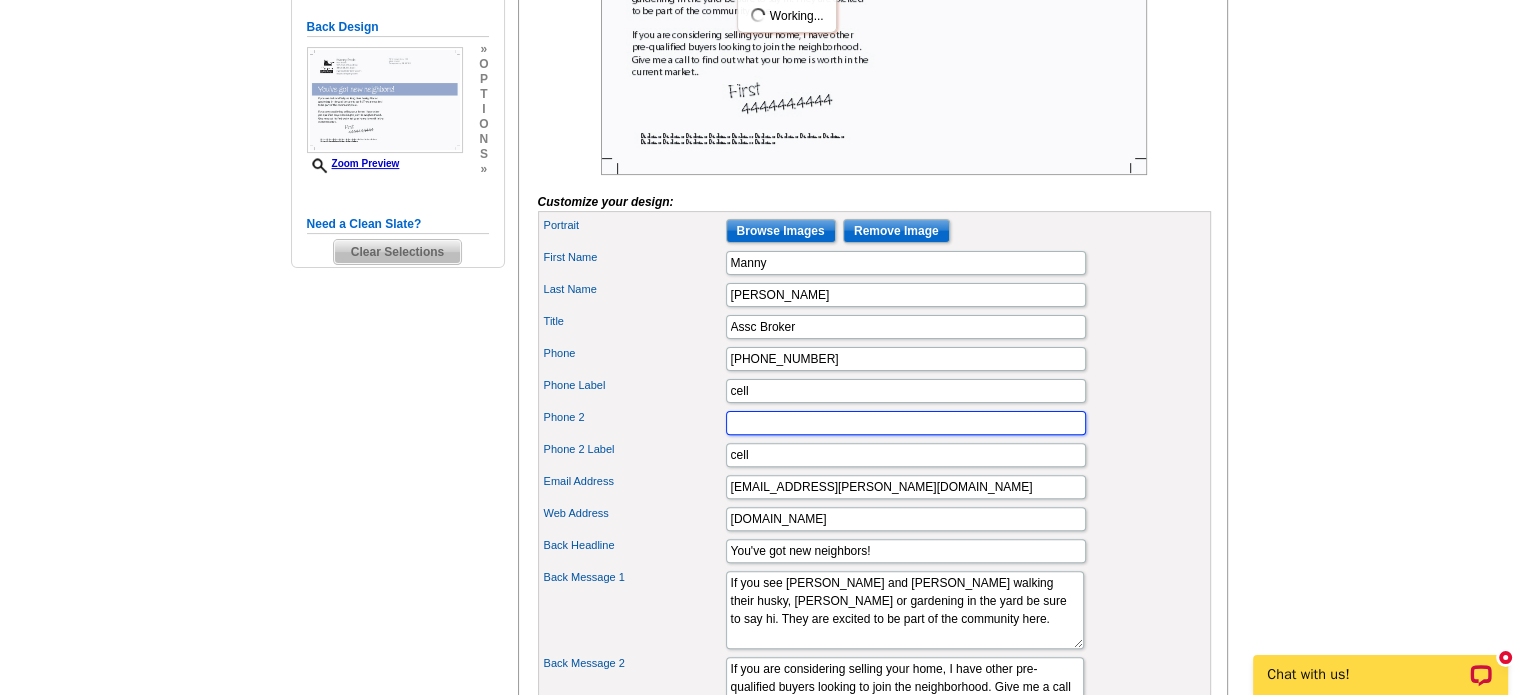 type 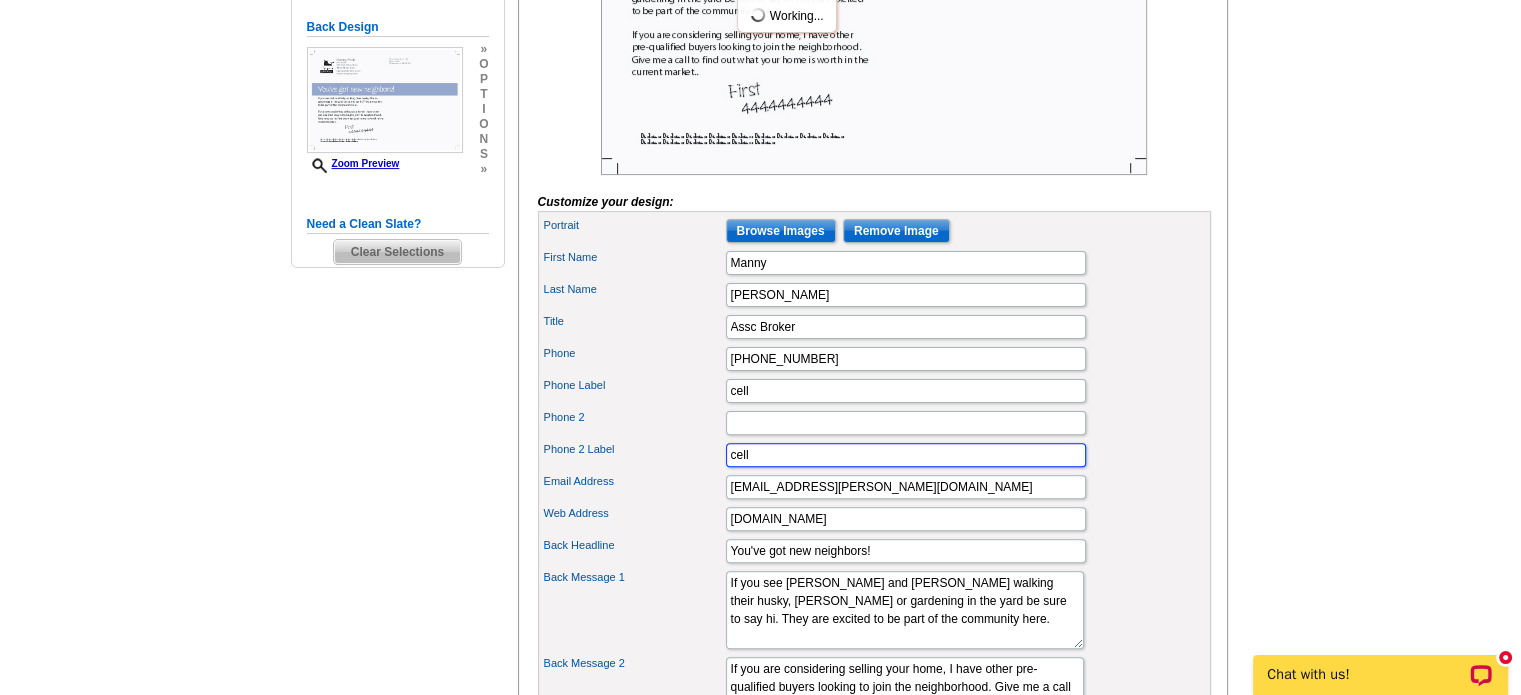 click on "cell" at bounding box center [906, 455] 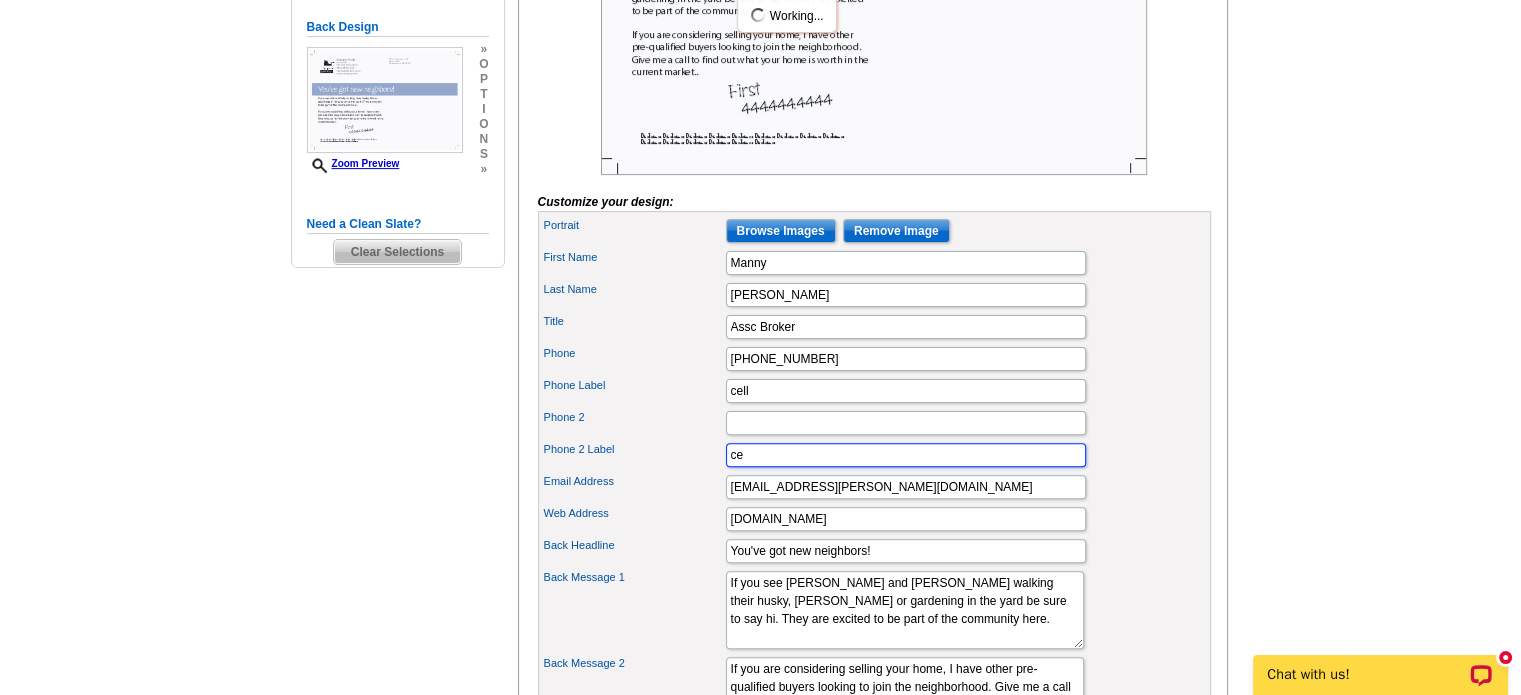 type on "c" 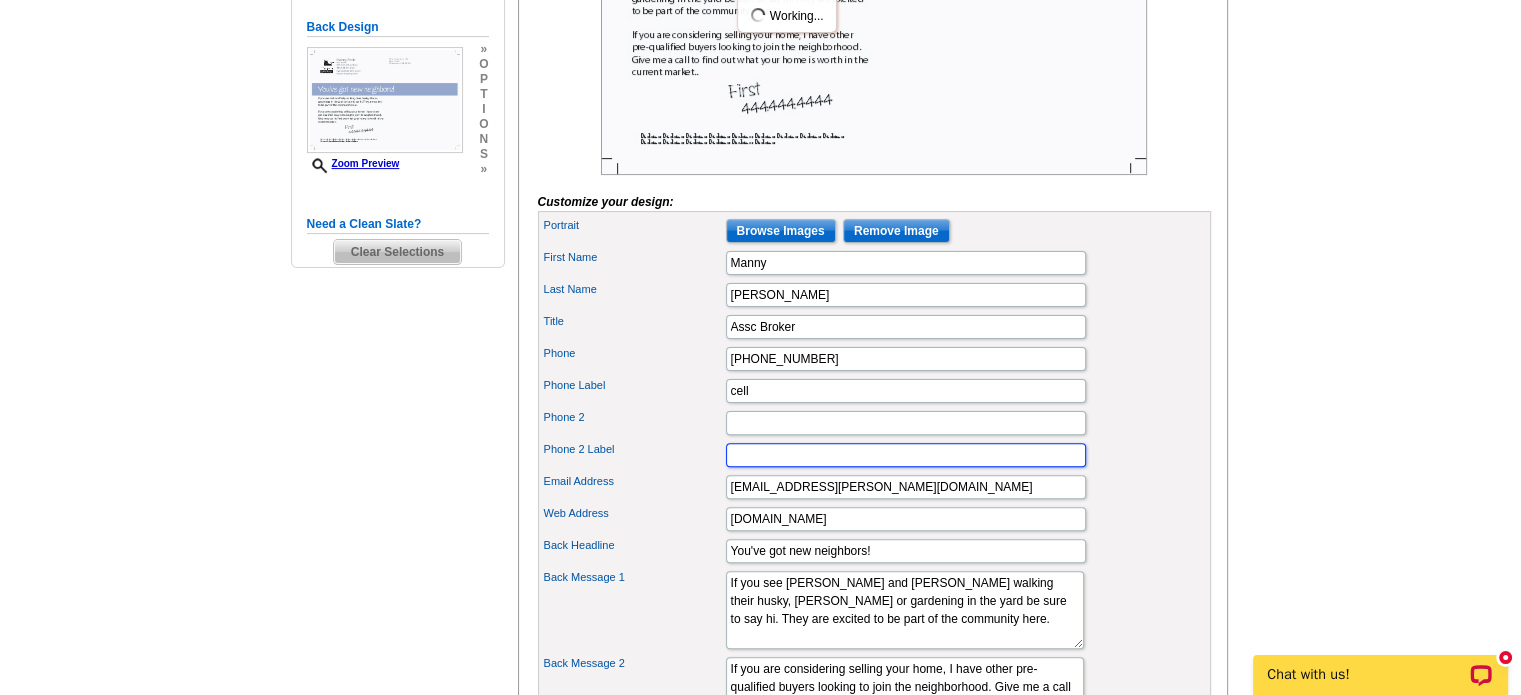 type 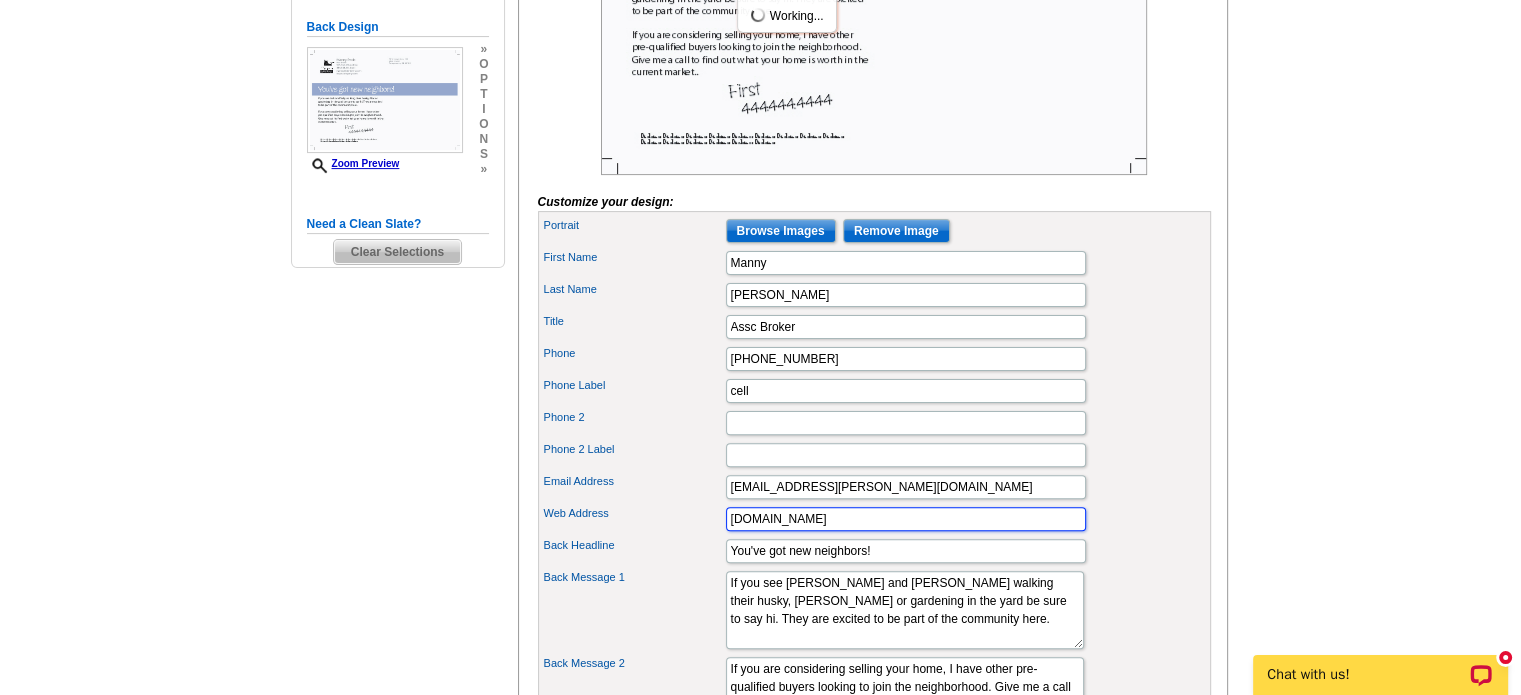 click on "www.company.com" at bounding box center [906, 519] 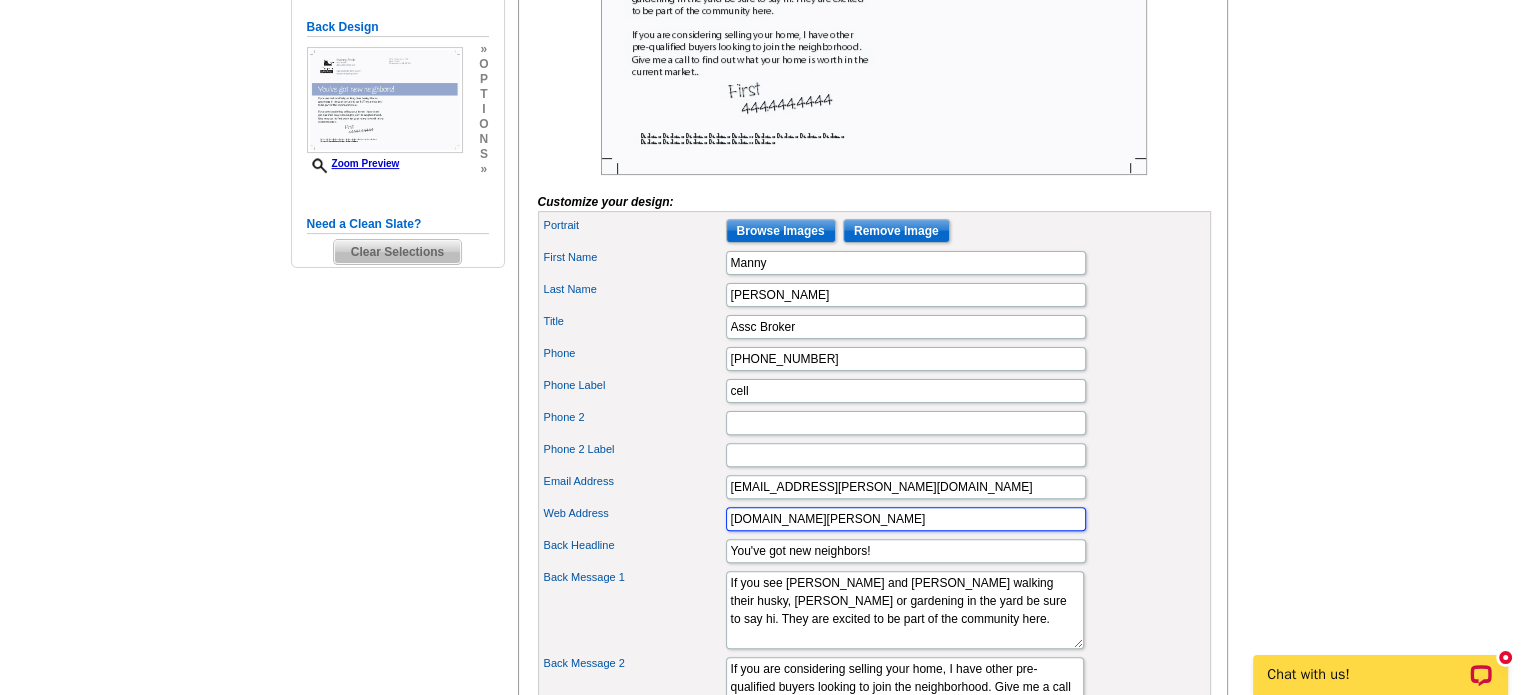 type on "www.mannyevola.danberry.com" 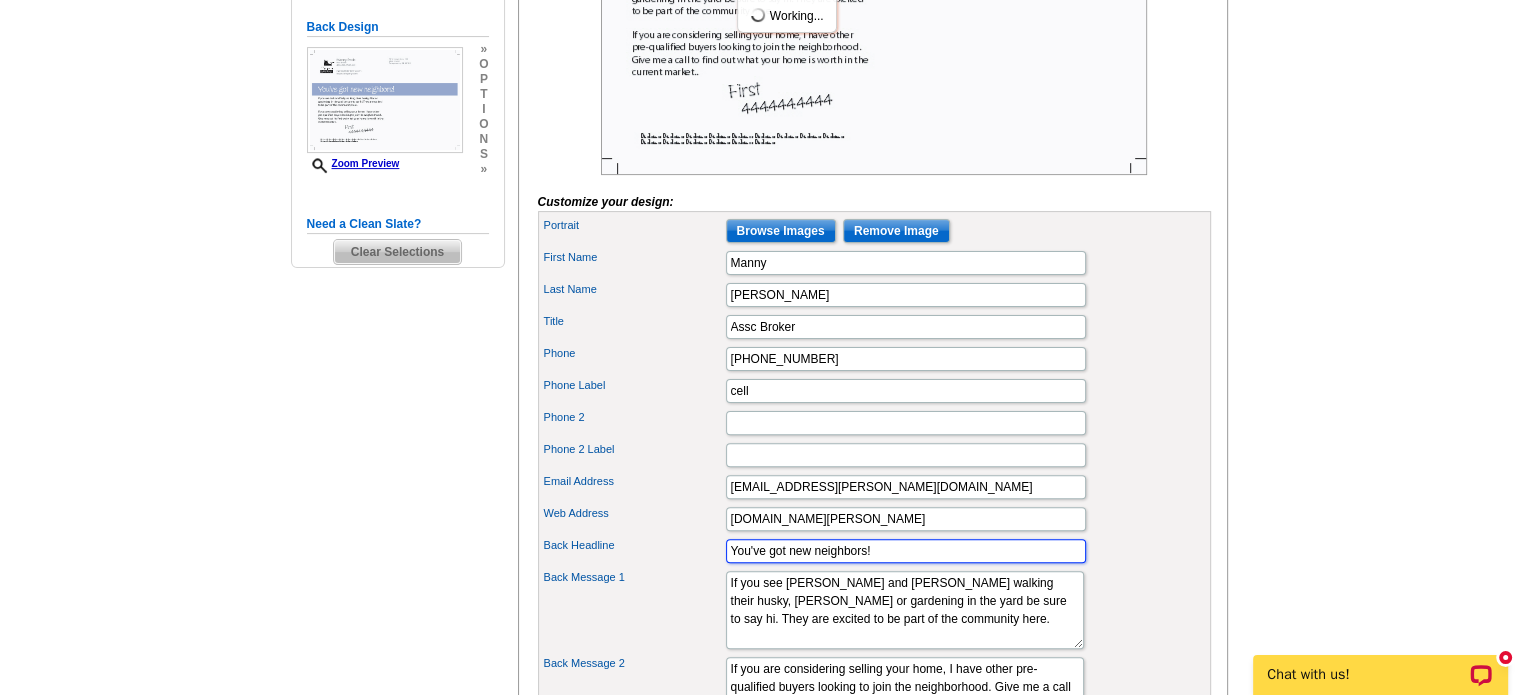 click on "You've got new neighbors!" at bounding box center (906, 551) 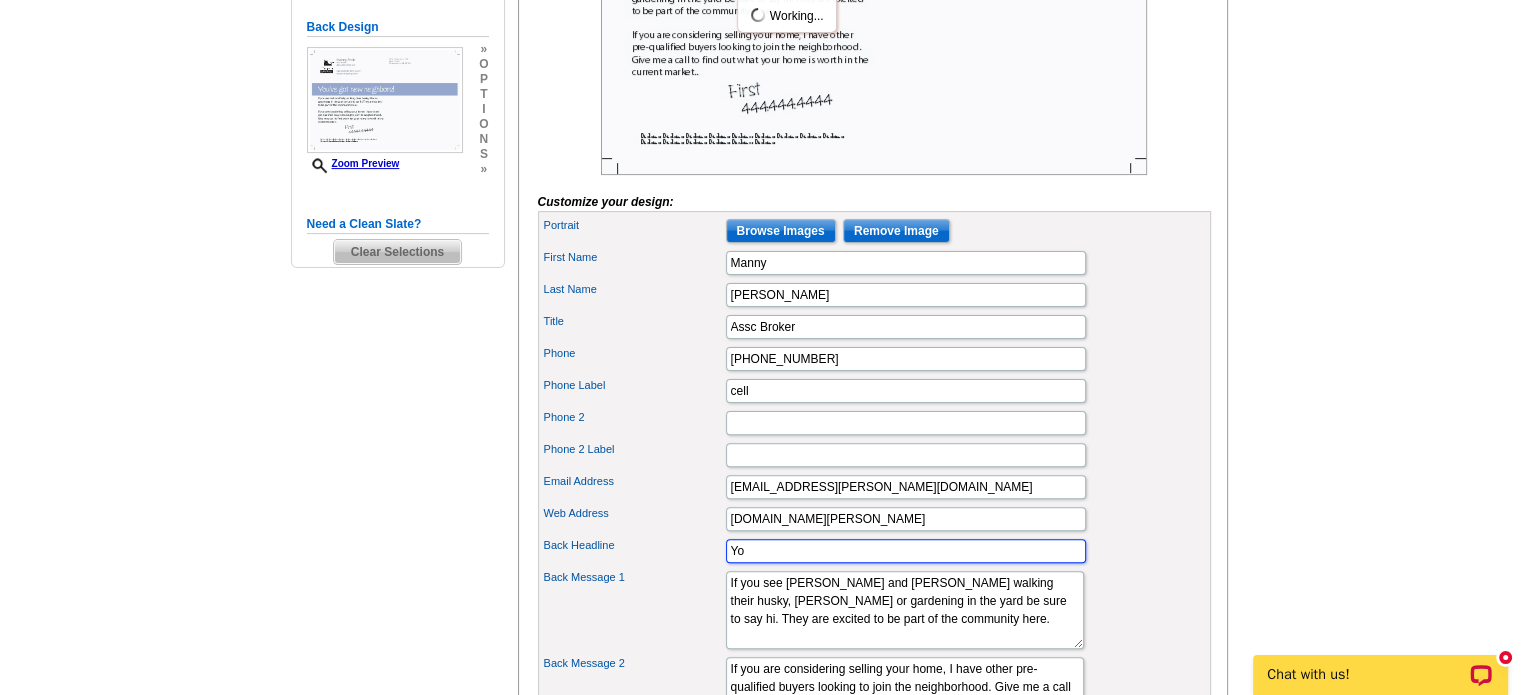 type on "Y" 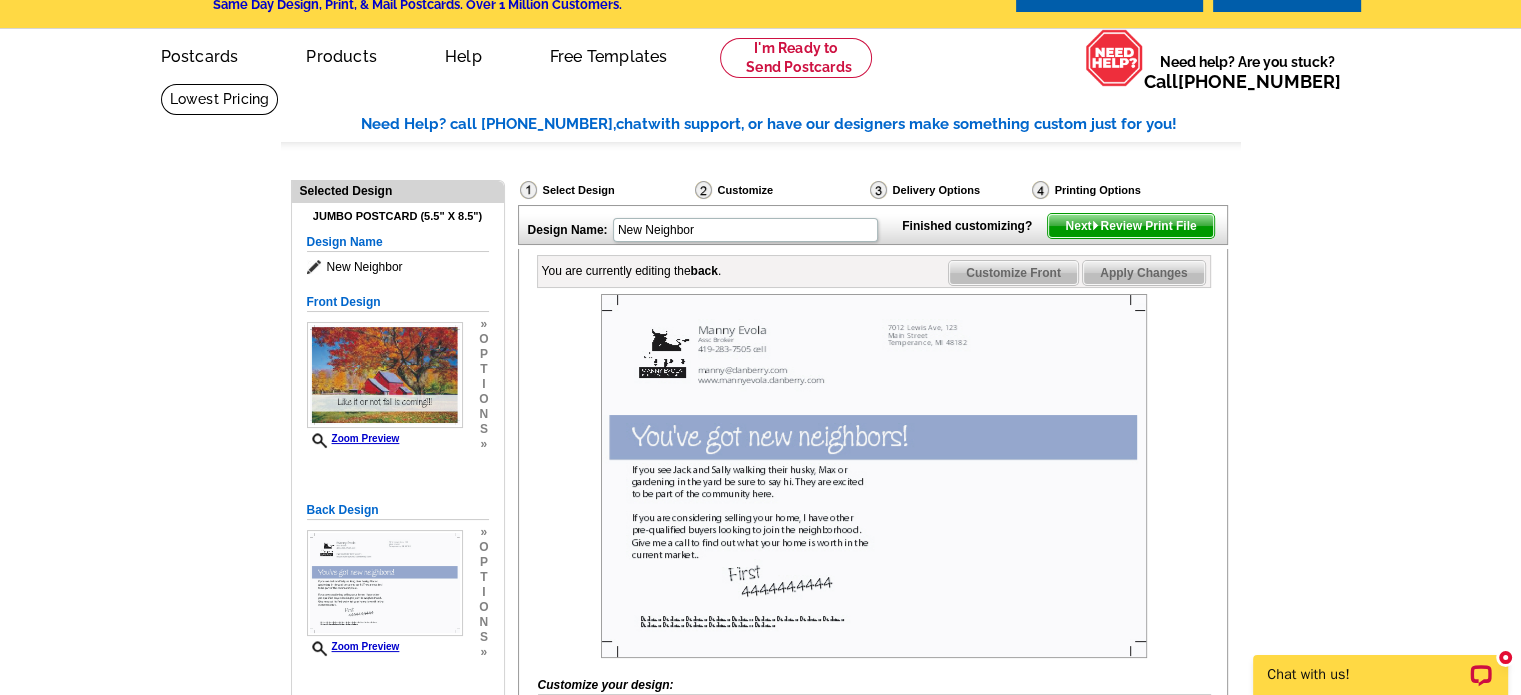 scroll, scrollTop: 48, scrollLeft: 0, axis: vertical 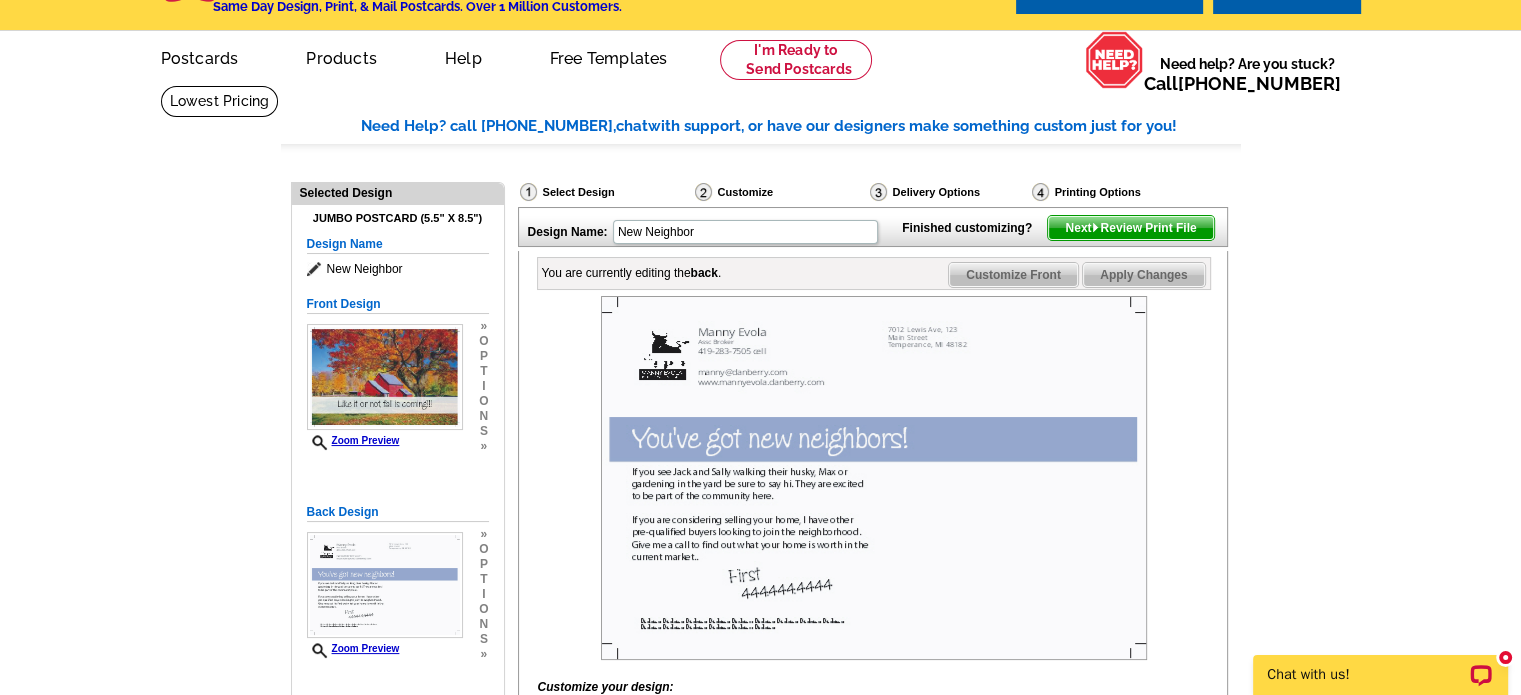 type 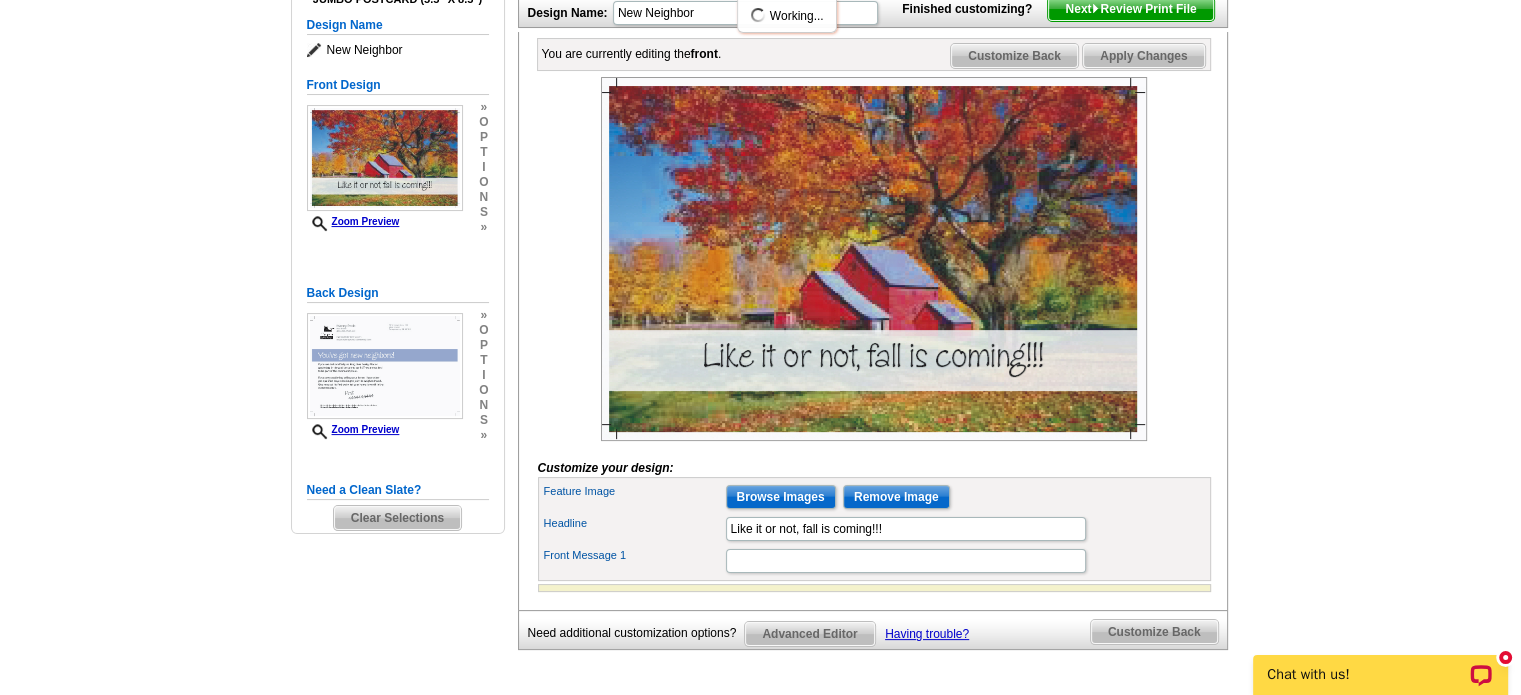 scroll, scrollTop: 281, scrollLeft: 0, axis: vertical 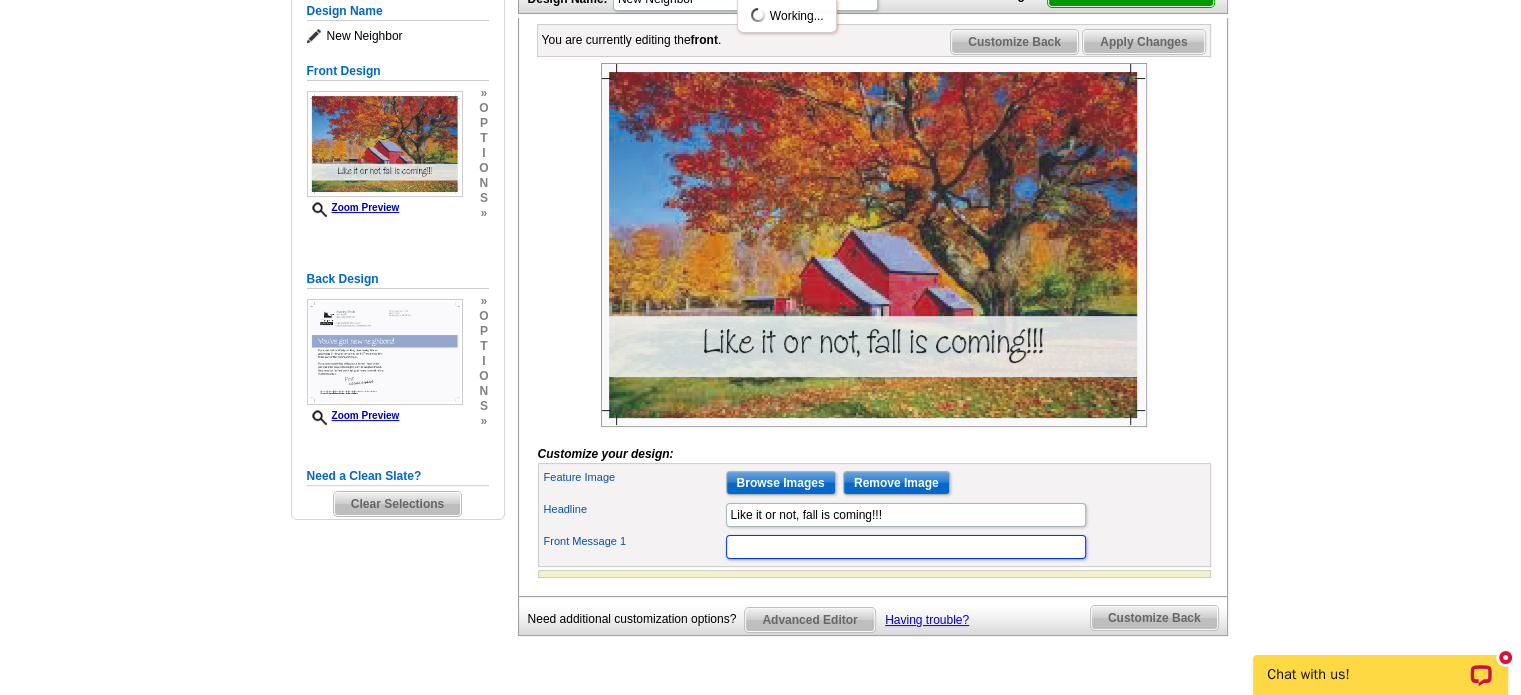 click on "Front Message 1" at bounding box center (906, 547) 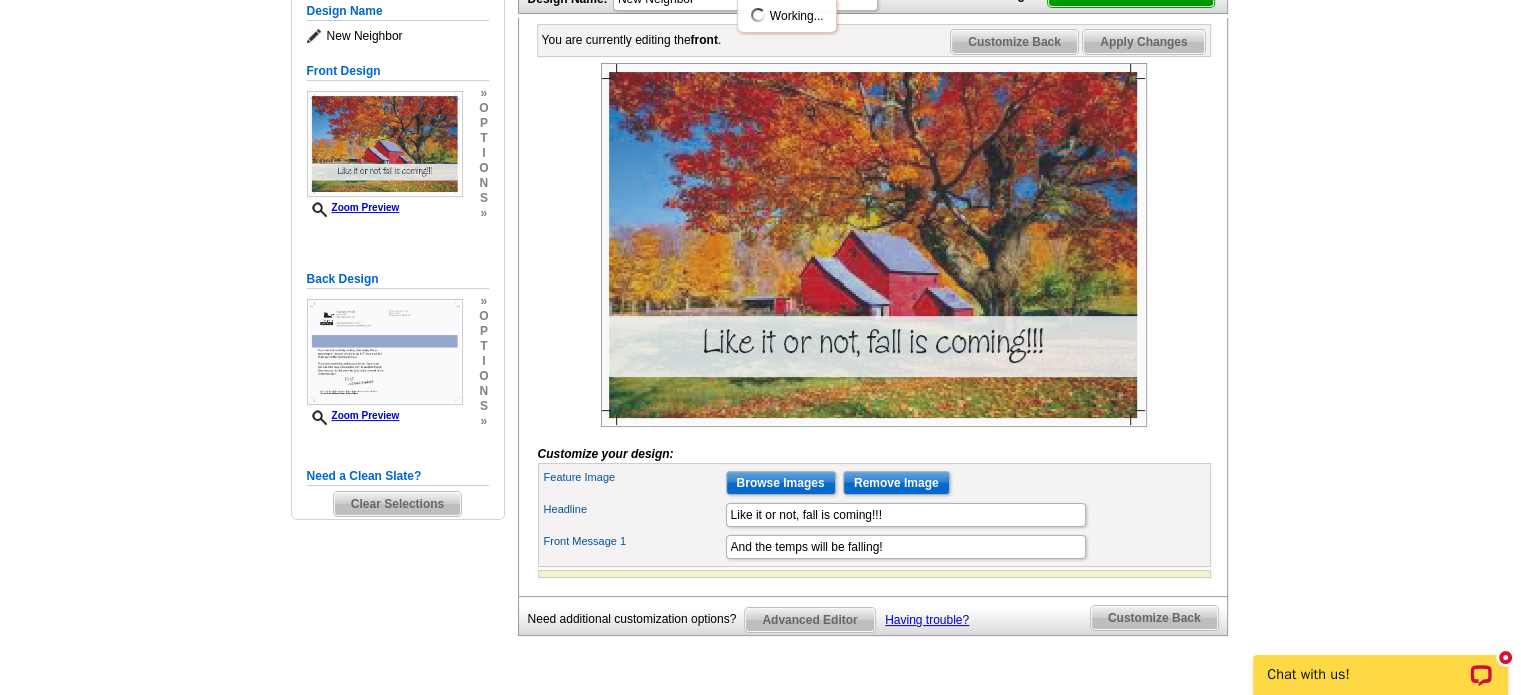 click on "Apply Changes" at bounding box center (1143, 42) 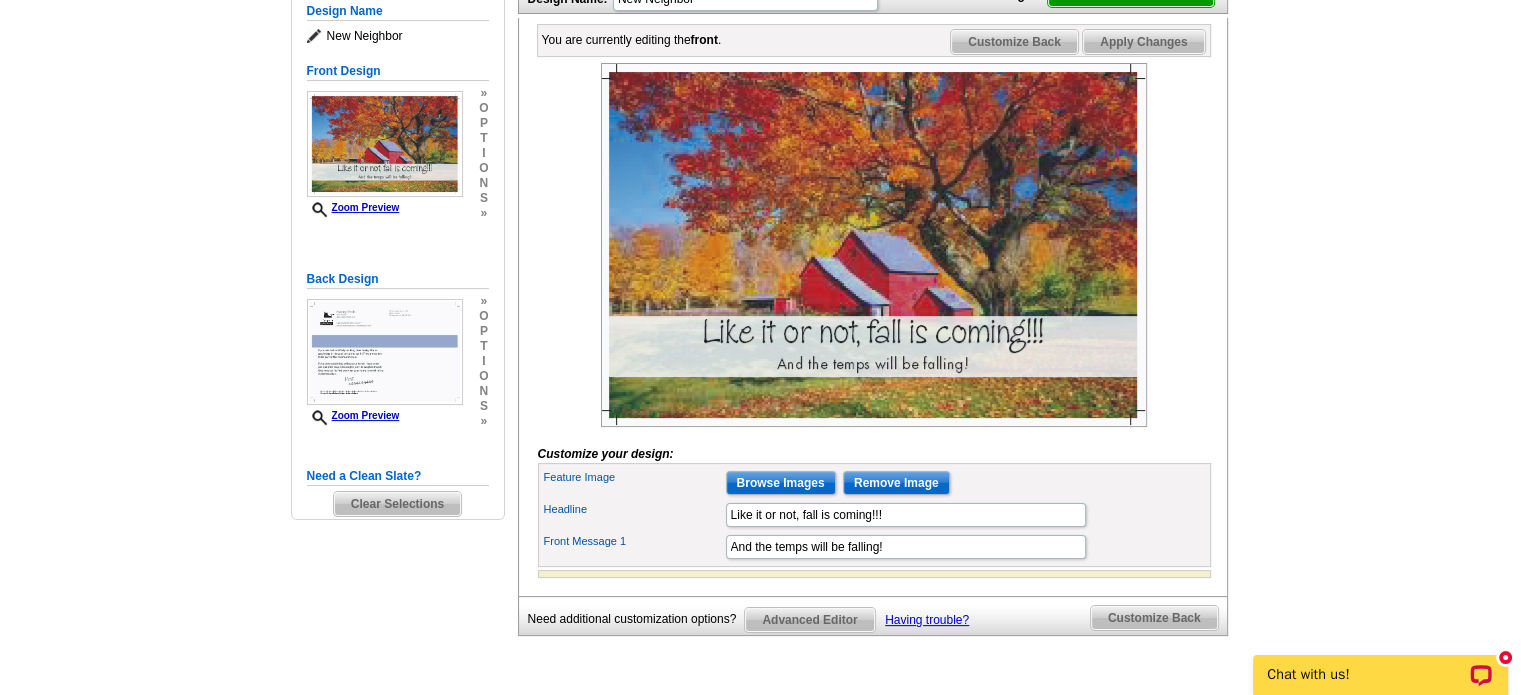 click on "Customize Back" at bounding box center [1014, 42] 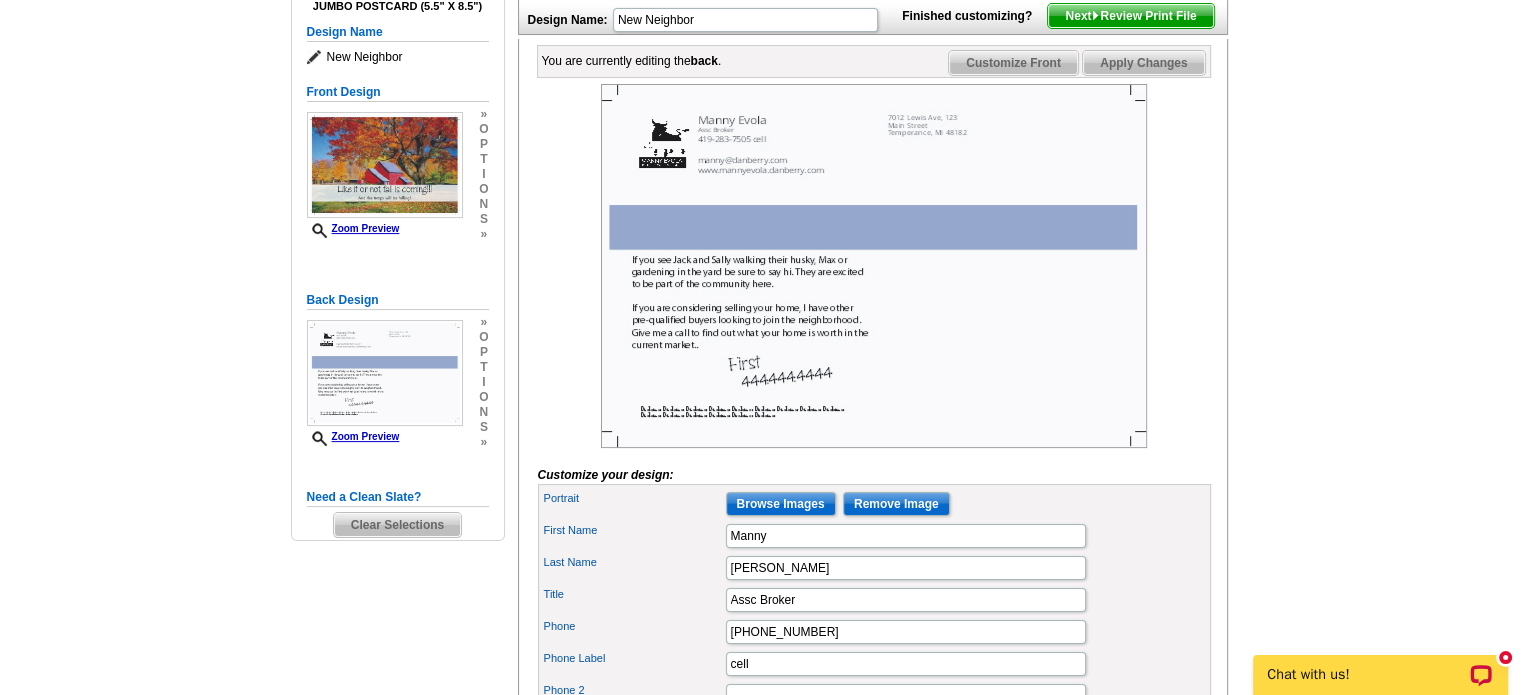scroll, scrollTop: 244, scrollLeft: 0, axis: vertical 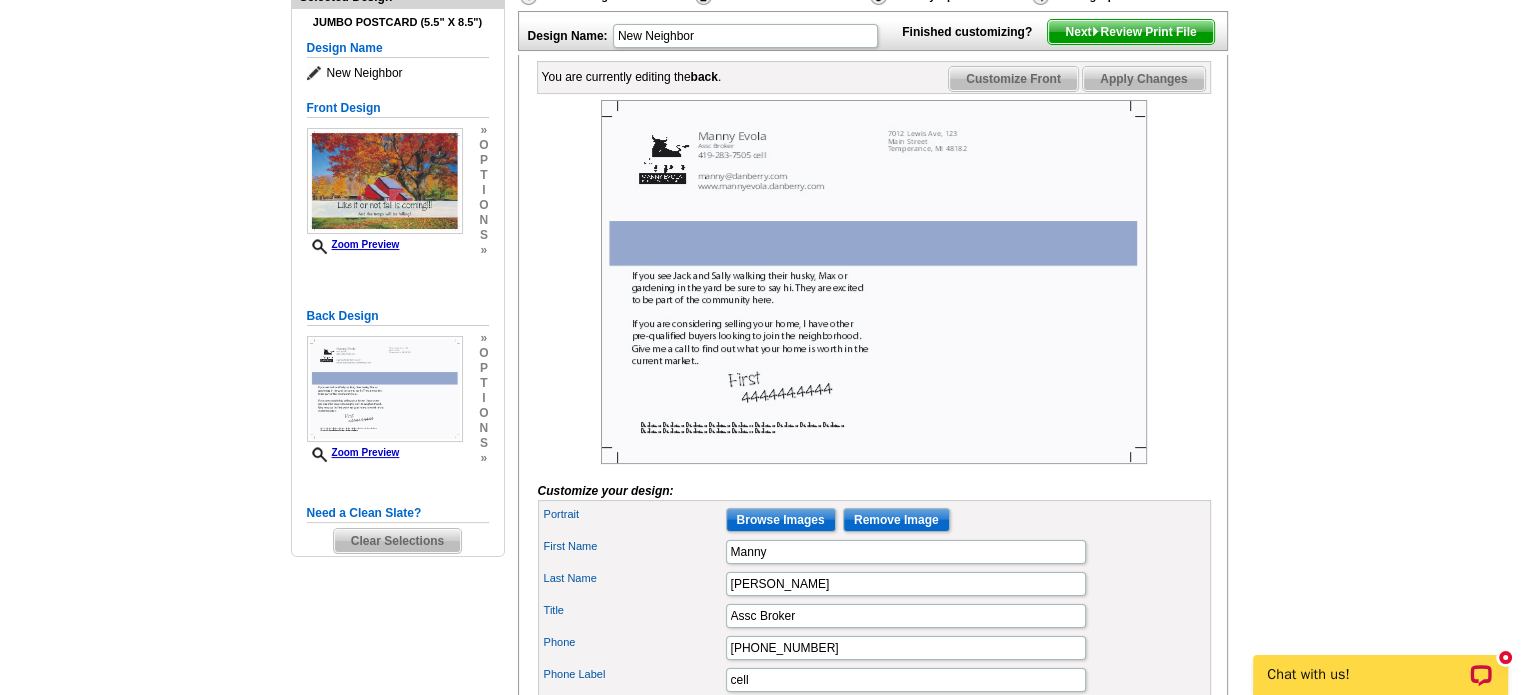 click on "Customize Front" at bounding box center (1013, 79) 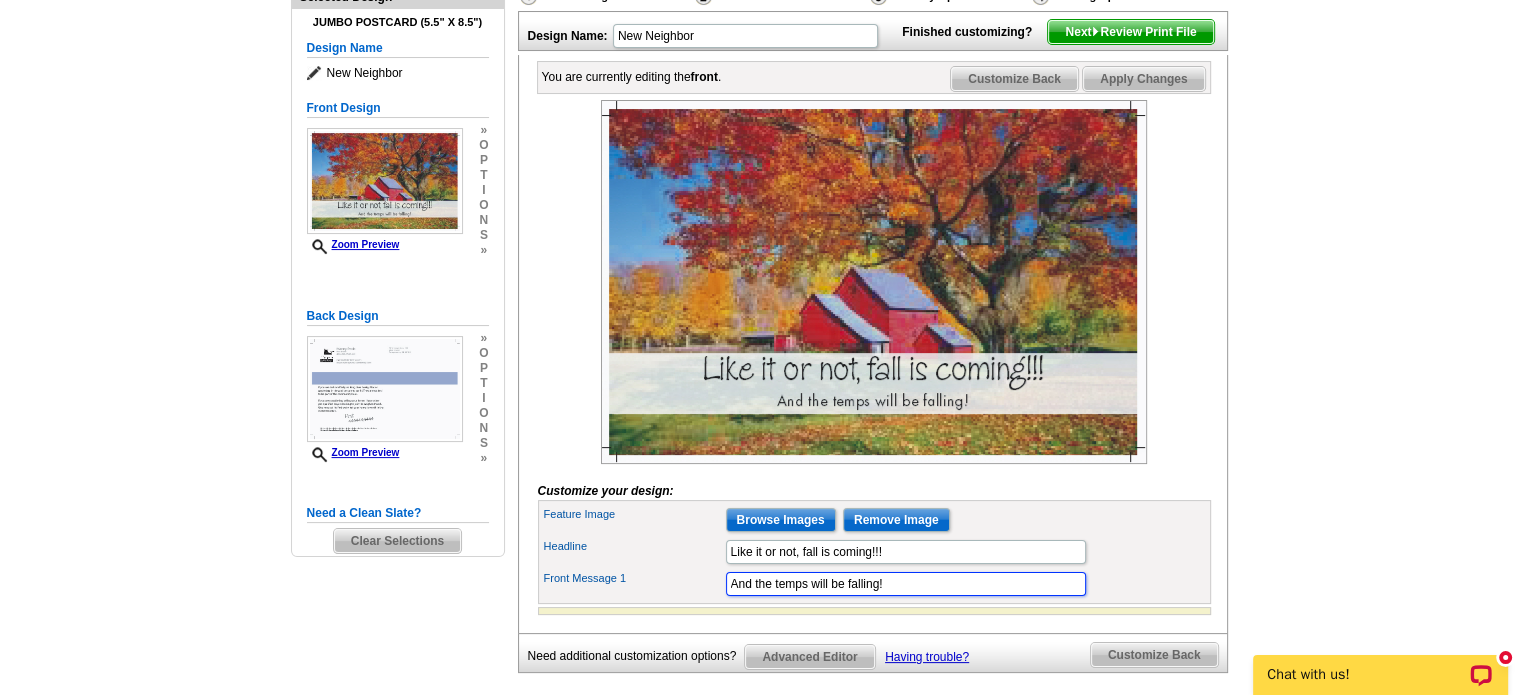 click on "And the temps will be falling!" at bounding box center [906, 584] 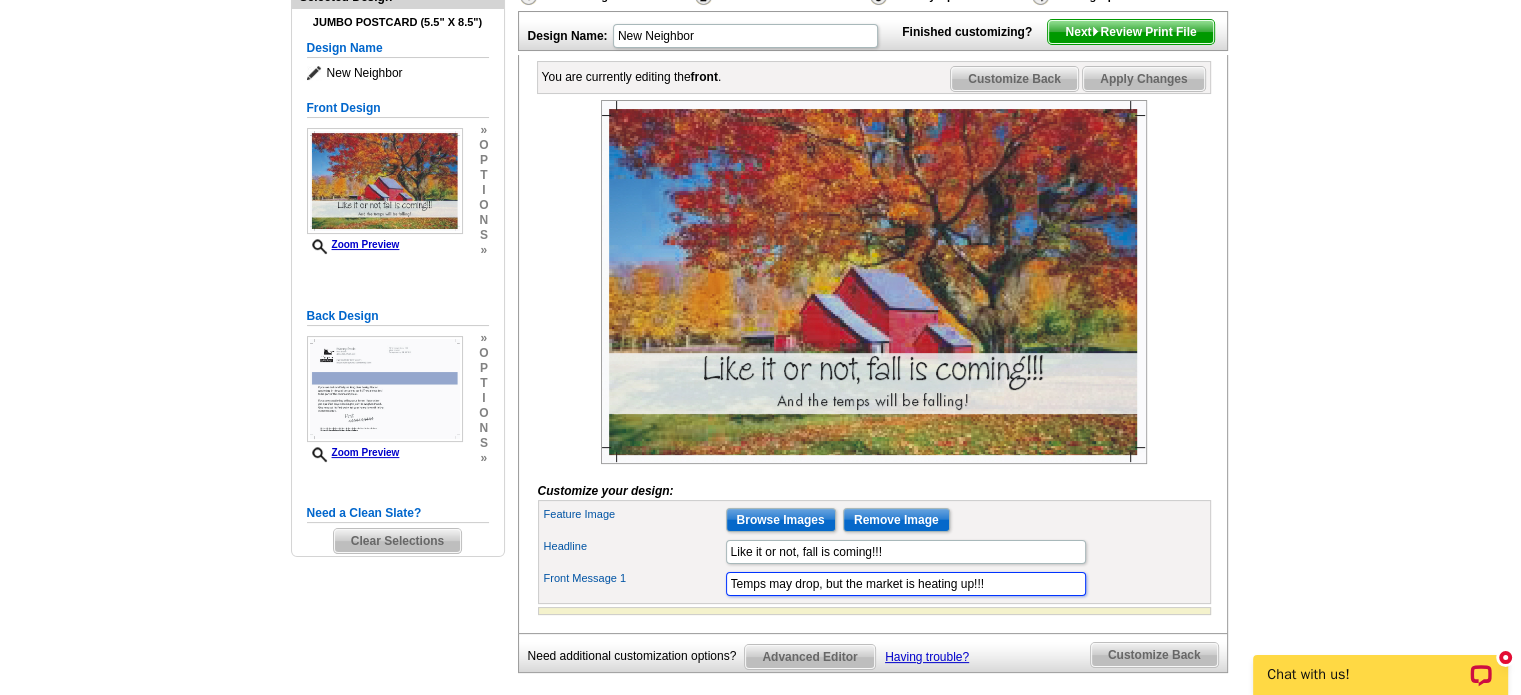 type on "Temps may drop, but the market is heating up!!!" 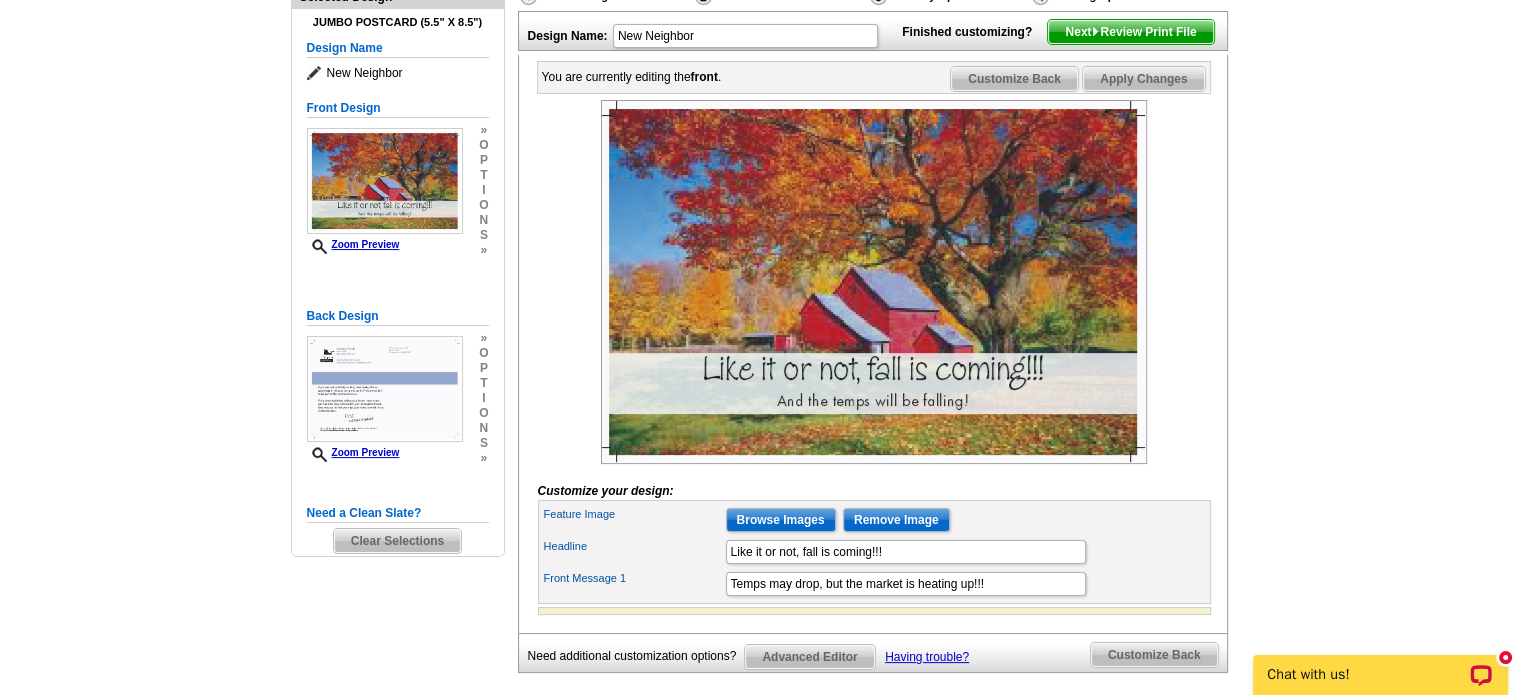 click on "Apply Changes" at bounding box center [1143, 79] 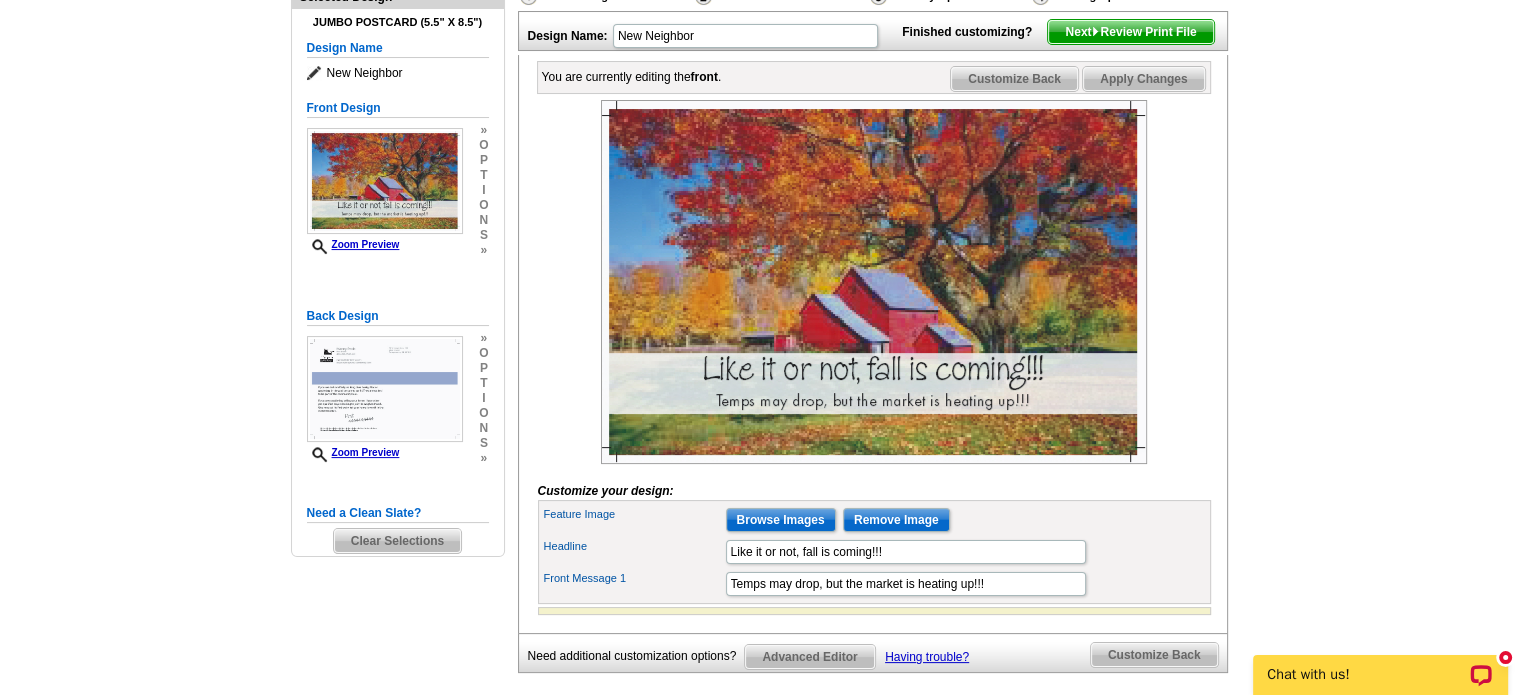 click on "Customize Back" at bounding box center [1014, 79] 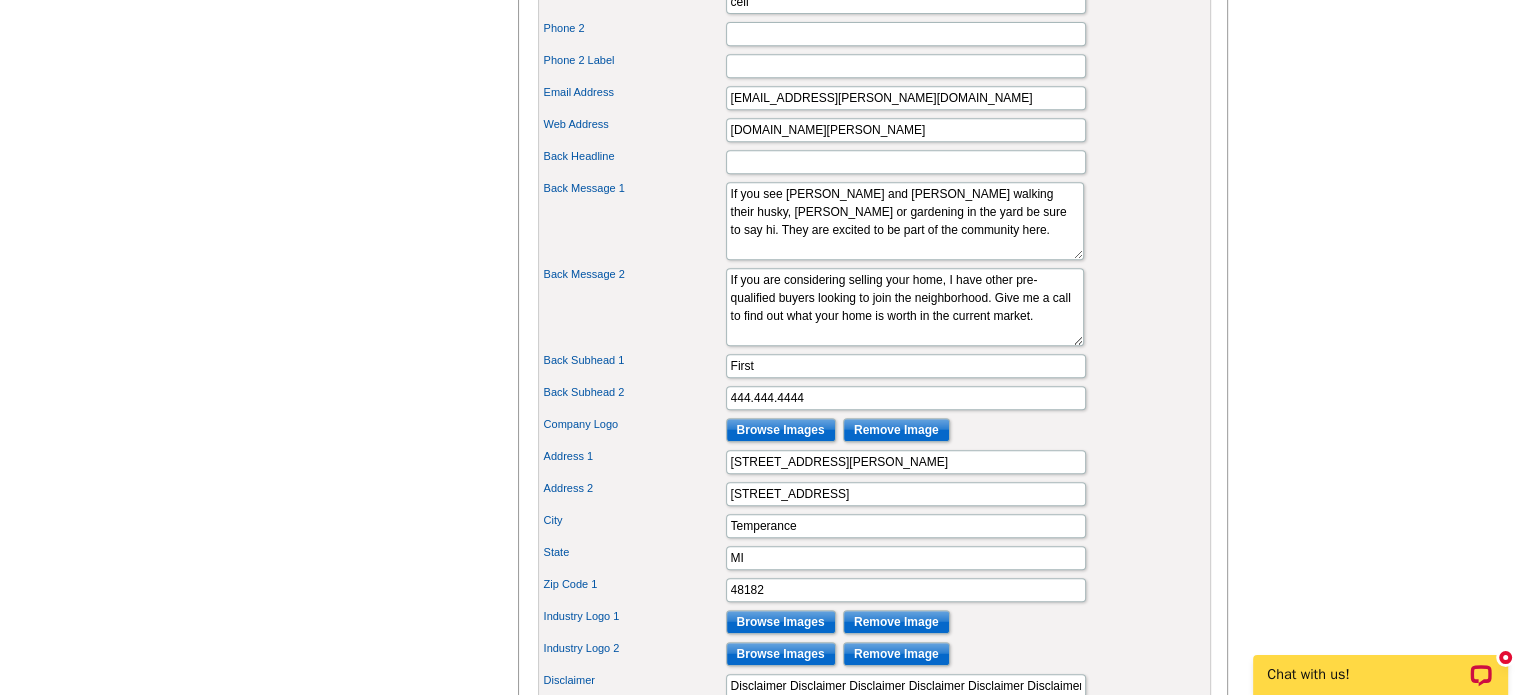 scroll, scrollTop: 933, scrollLeft: 0, axis: vertical 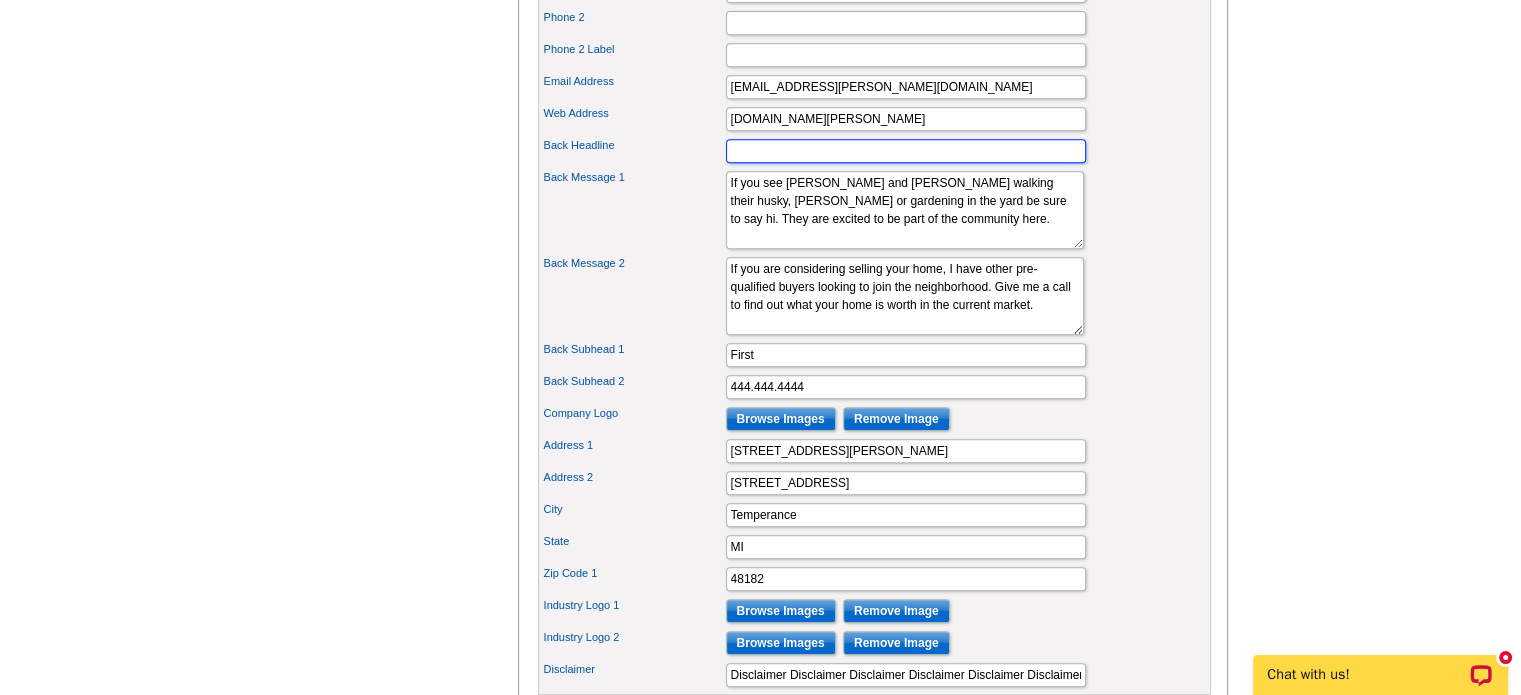click on "Back Headline" at bounding box center [906, 151] 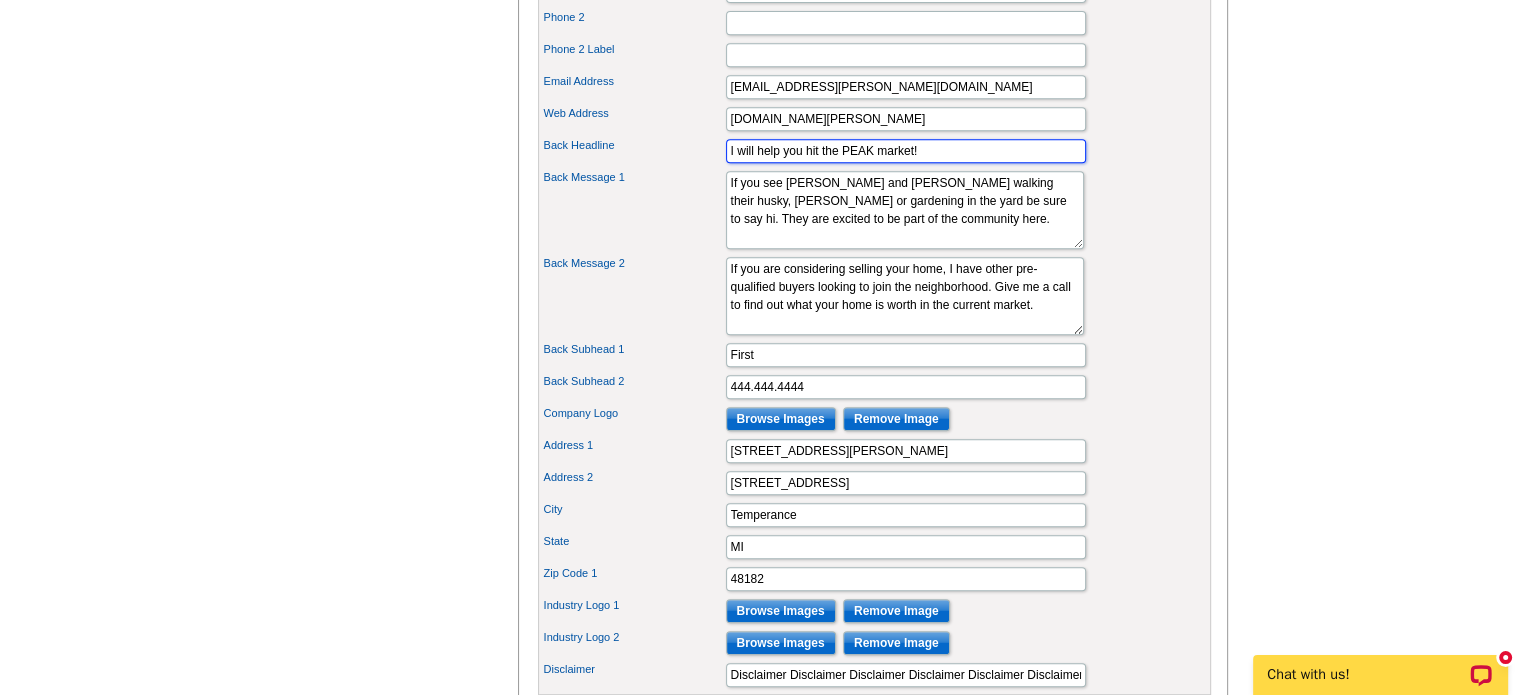 type on "I will help you hit the PEAK market!" 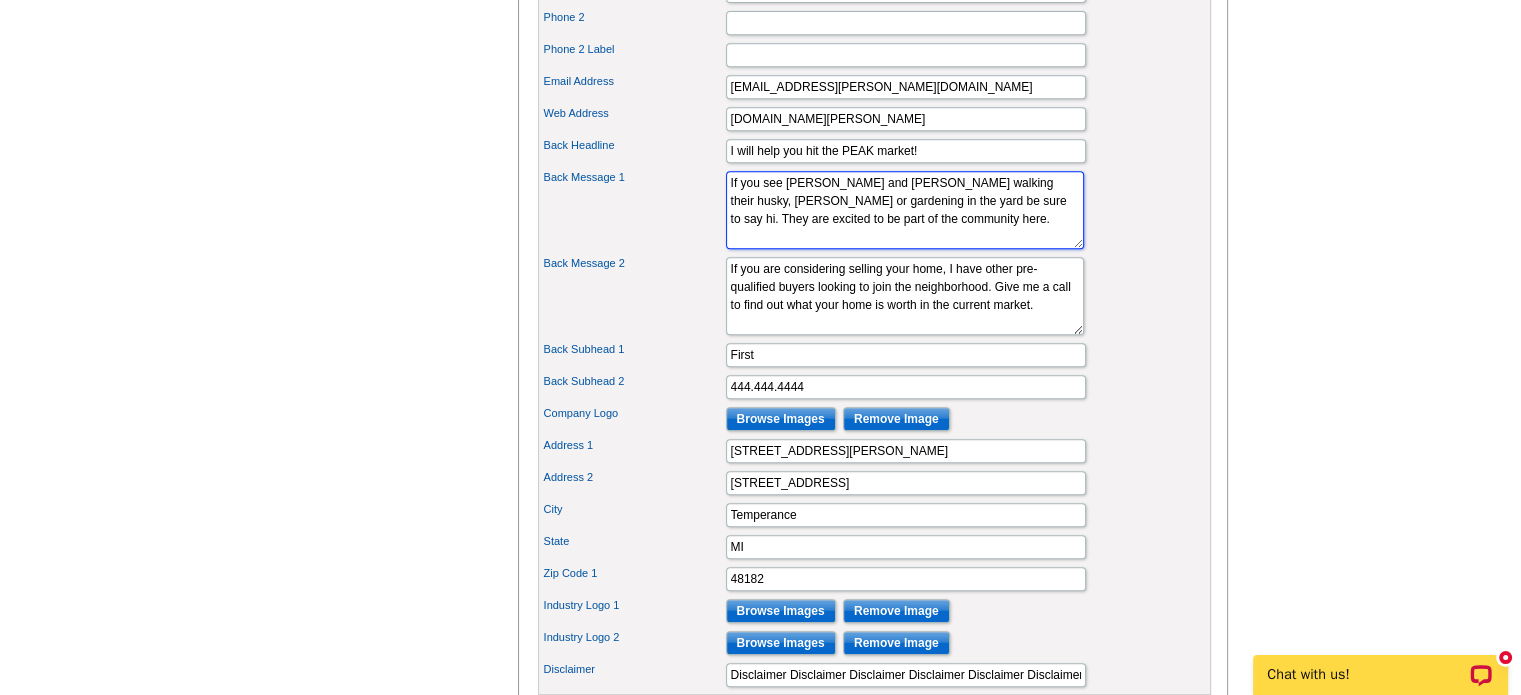 click on "If you see Jack and Sally walking their husky, Max or gardening in the yard be sure to say hi. They are excited to be part of the community here." at bounding box center (905, 210) 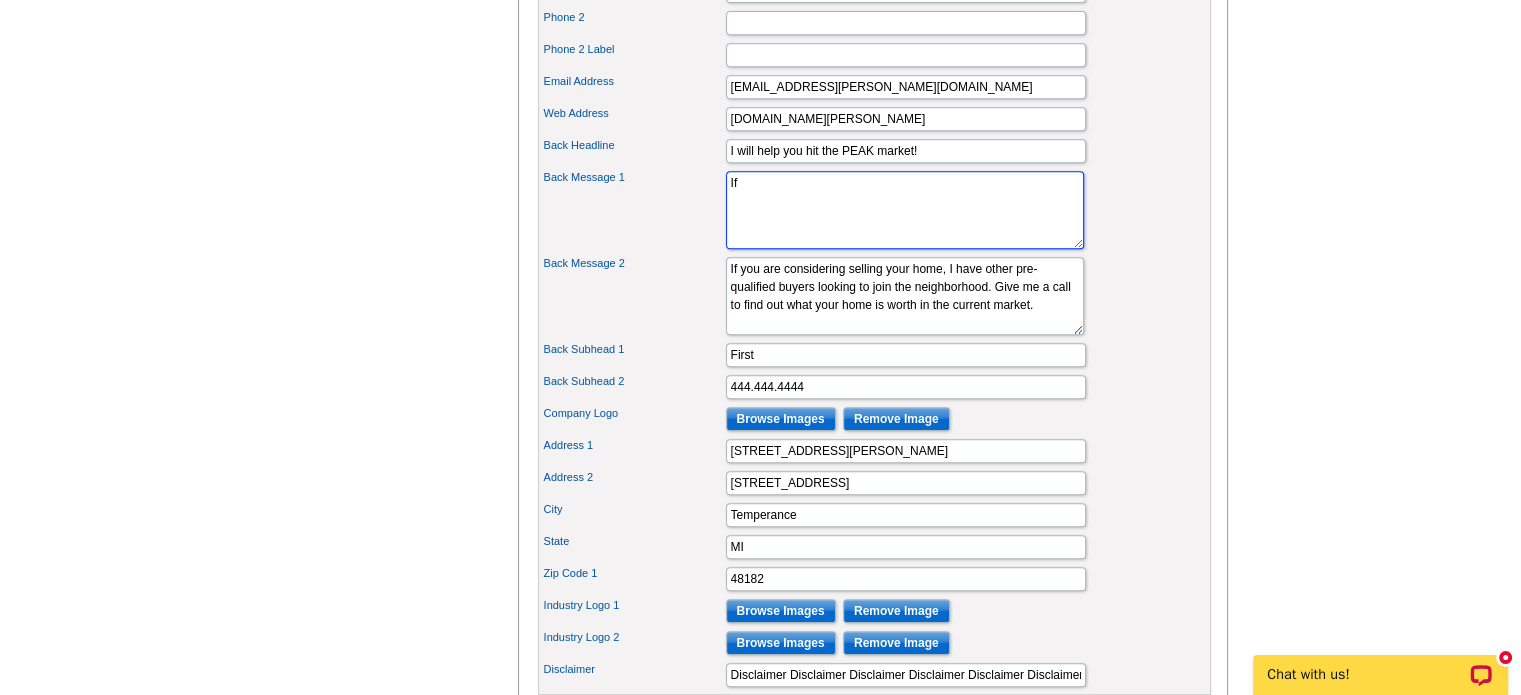 type on "I" 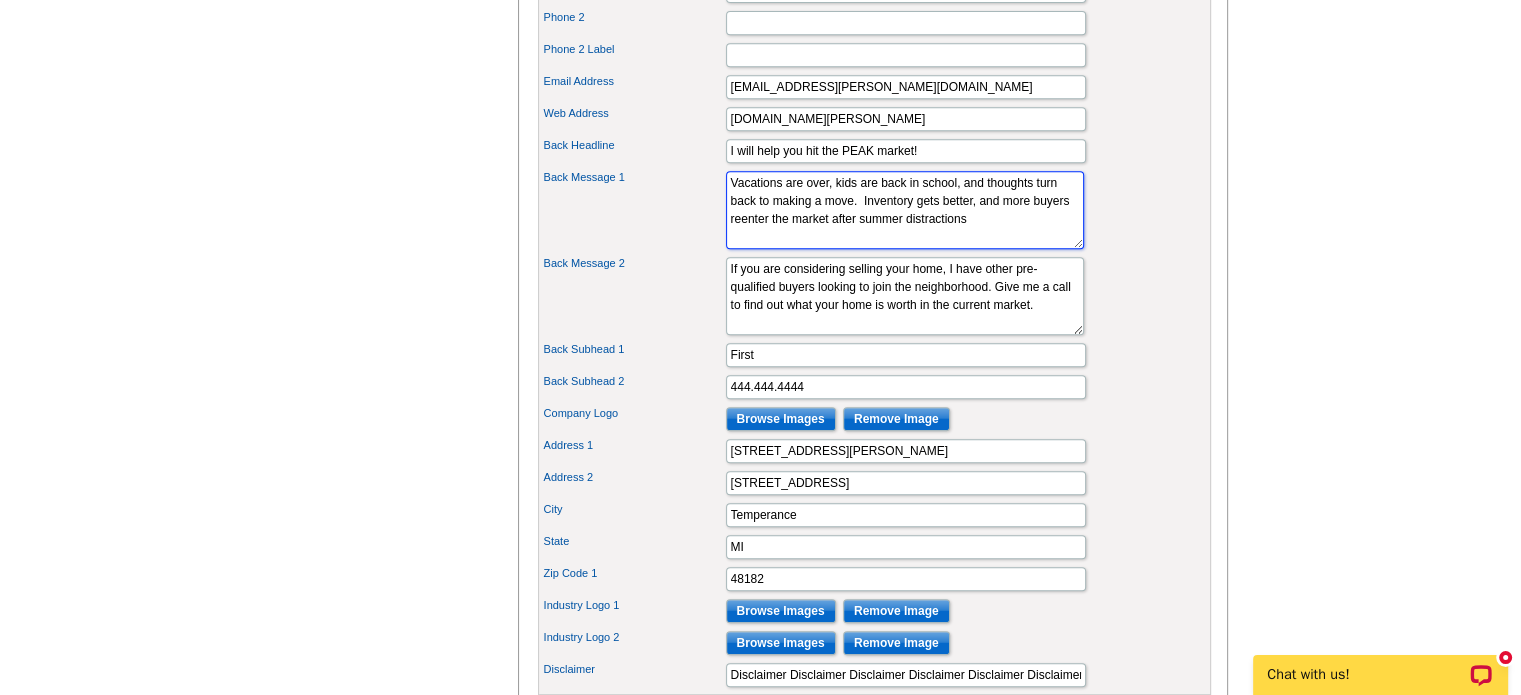 type on "Vacations are over, kids are back in school, and thoughts turn back to making a move.  Inventory gets better, and more buyers reenter the market after summer distractions" 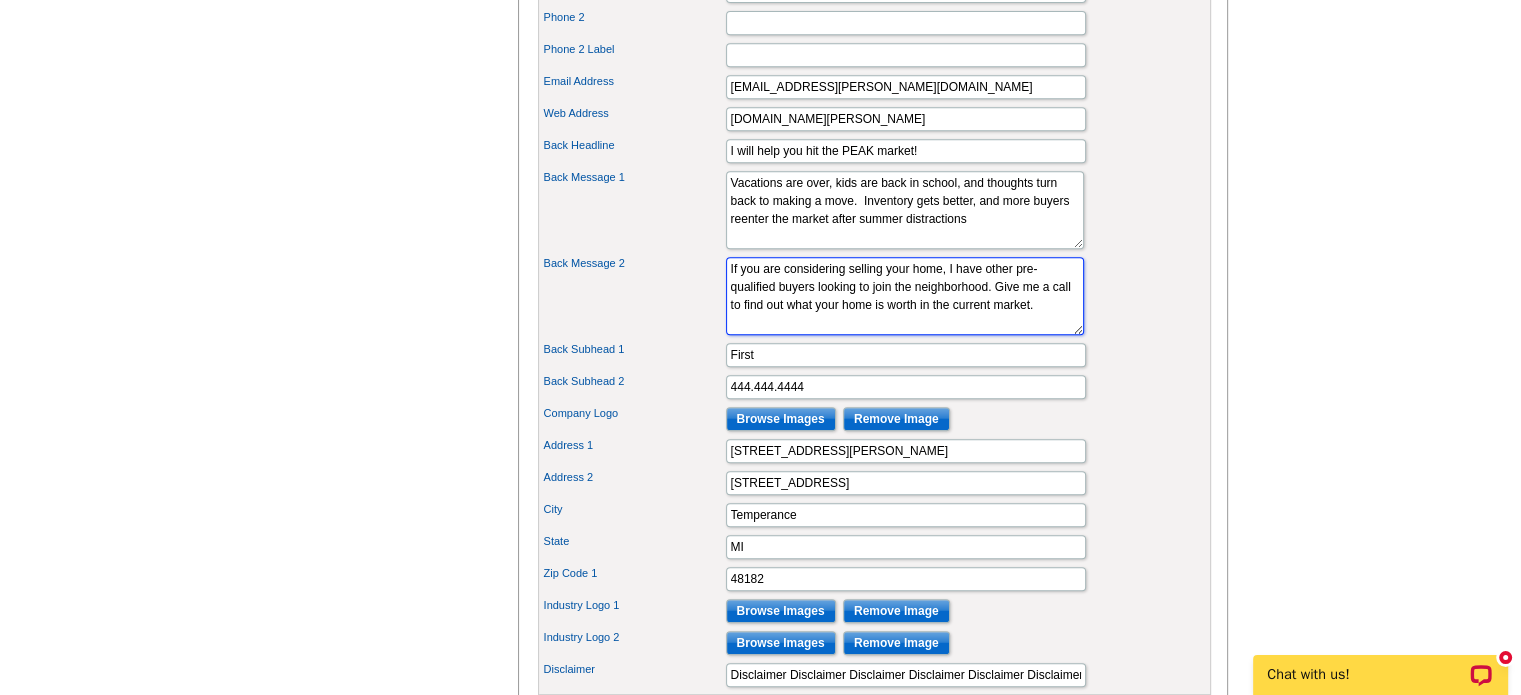 click on "If you are considering selling your home, I have other pre-qualified buyers looking to join the neighborhood. Give me a call to find out what your home is worth in the current market." at bounding box center (905, 296) 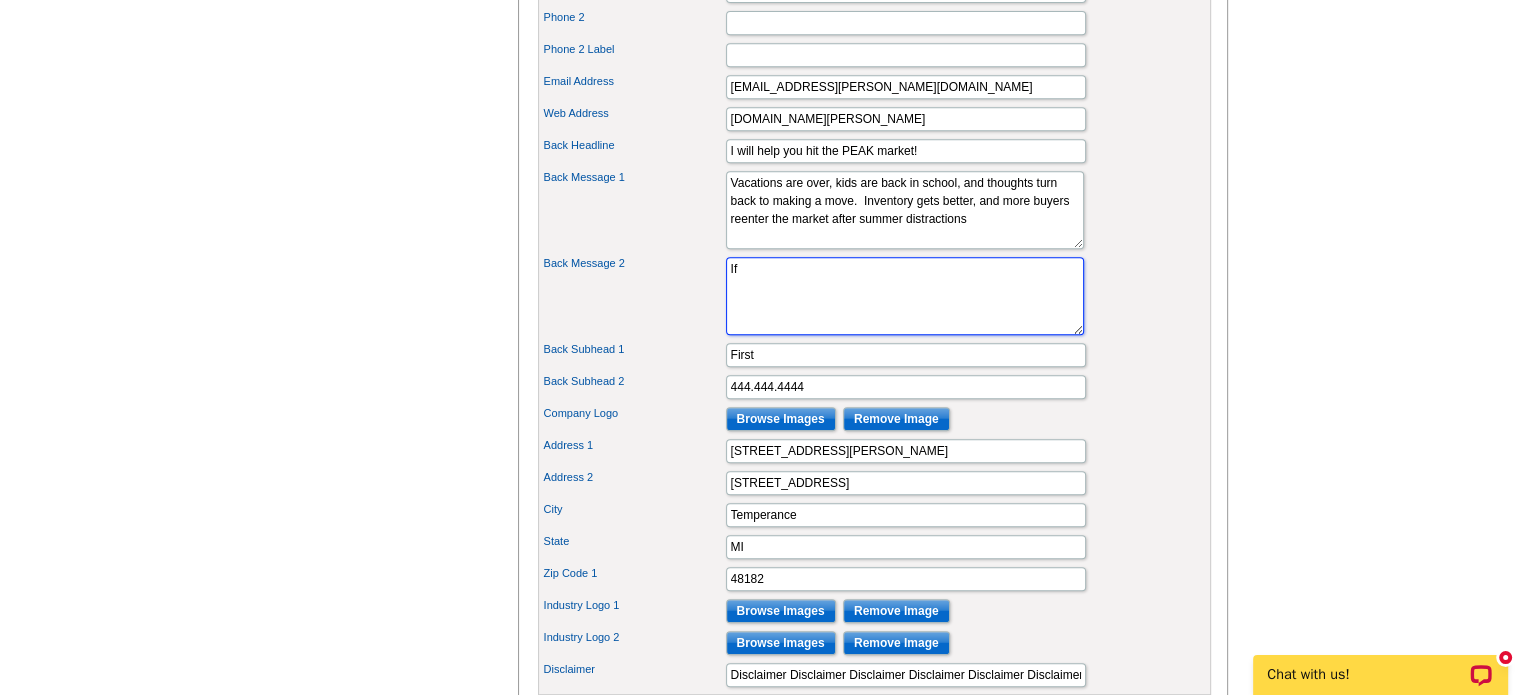 type on "I" 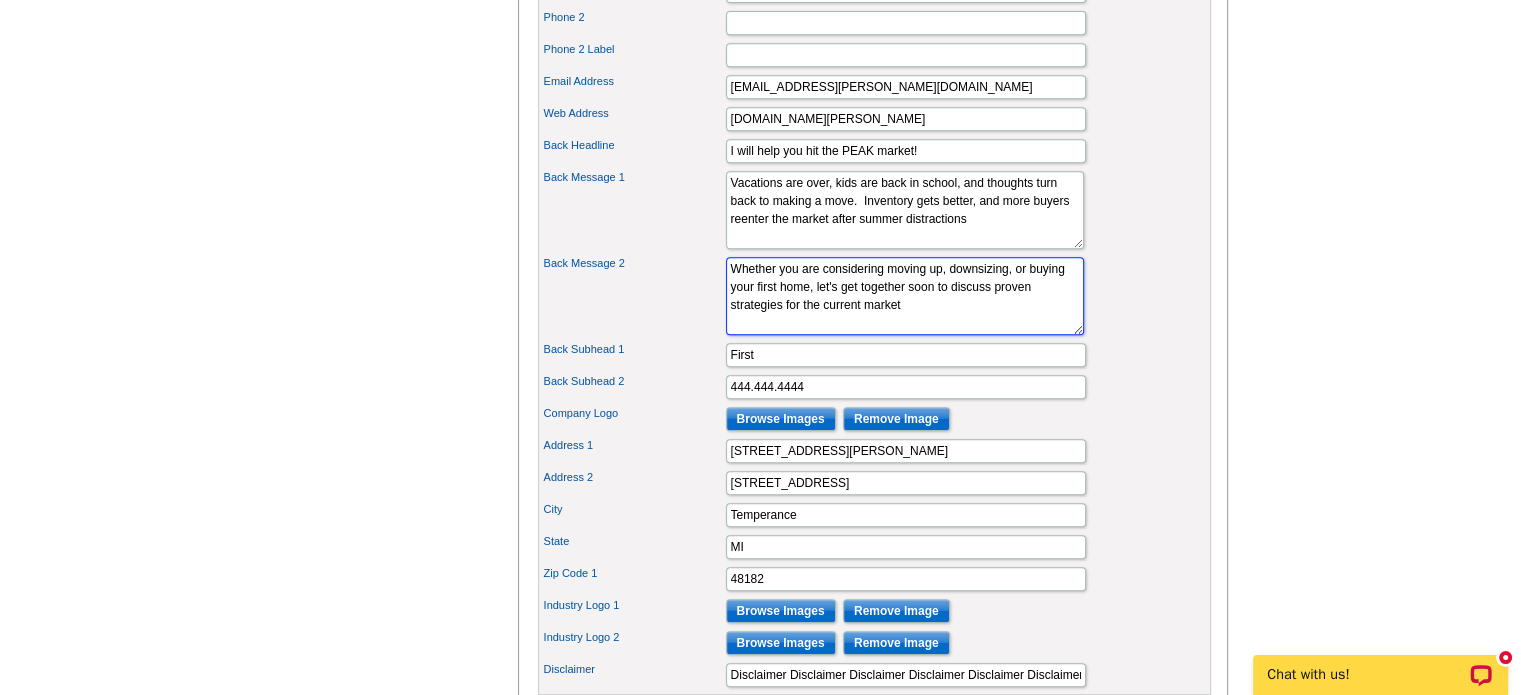 type on "Whether you are considering moving up, downsizing, or buying your first home, let's get together soon to discuss proven strategies for the current market" 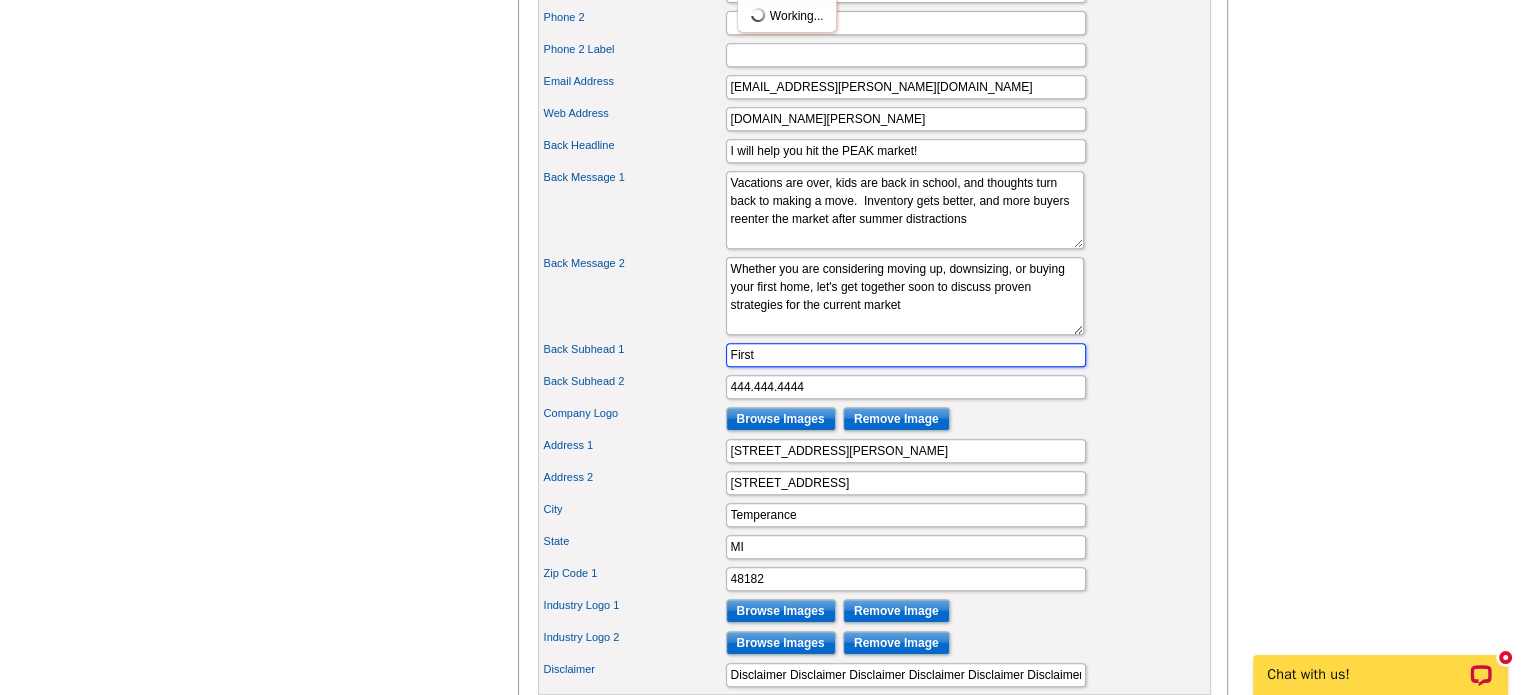 click on "First" at bounding box center (906, 355) 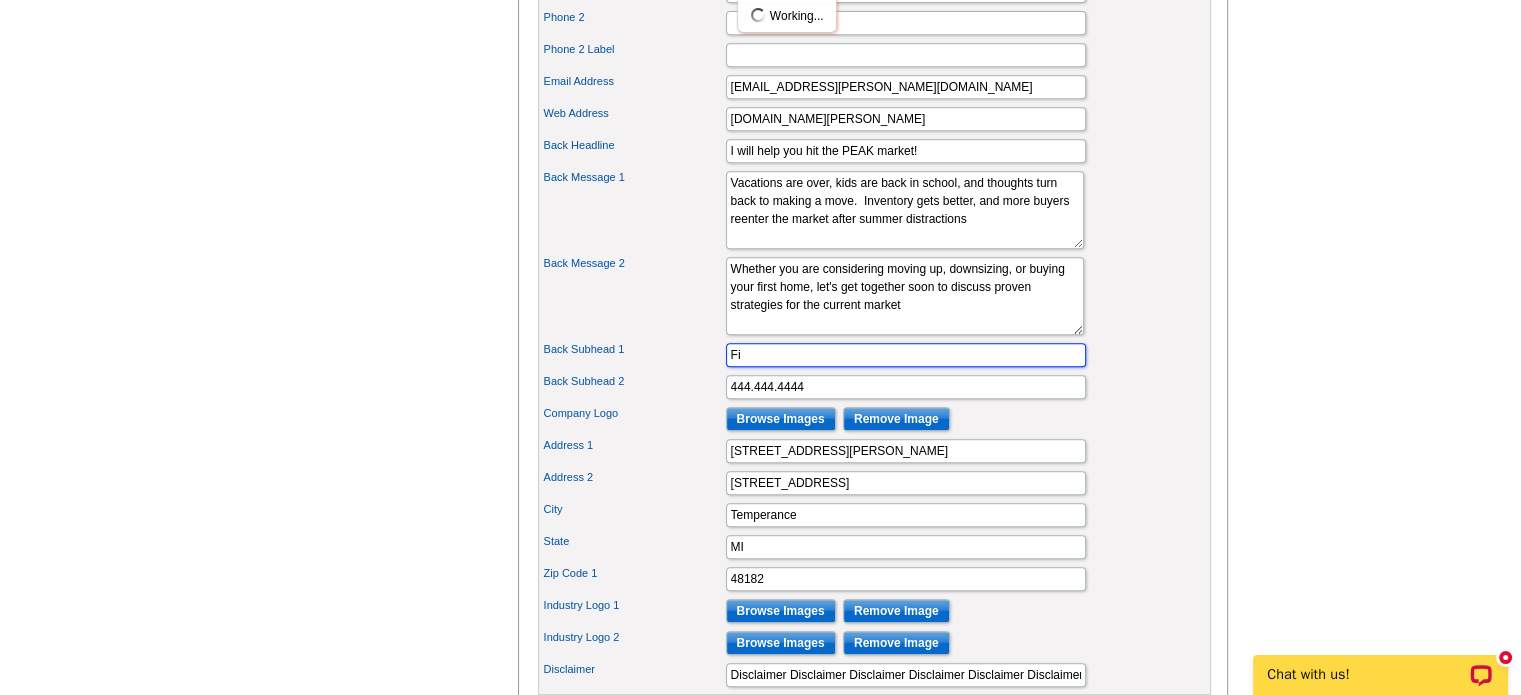 type on "F" 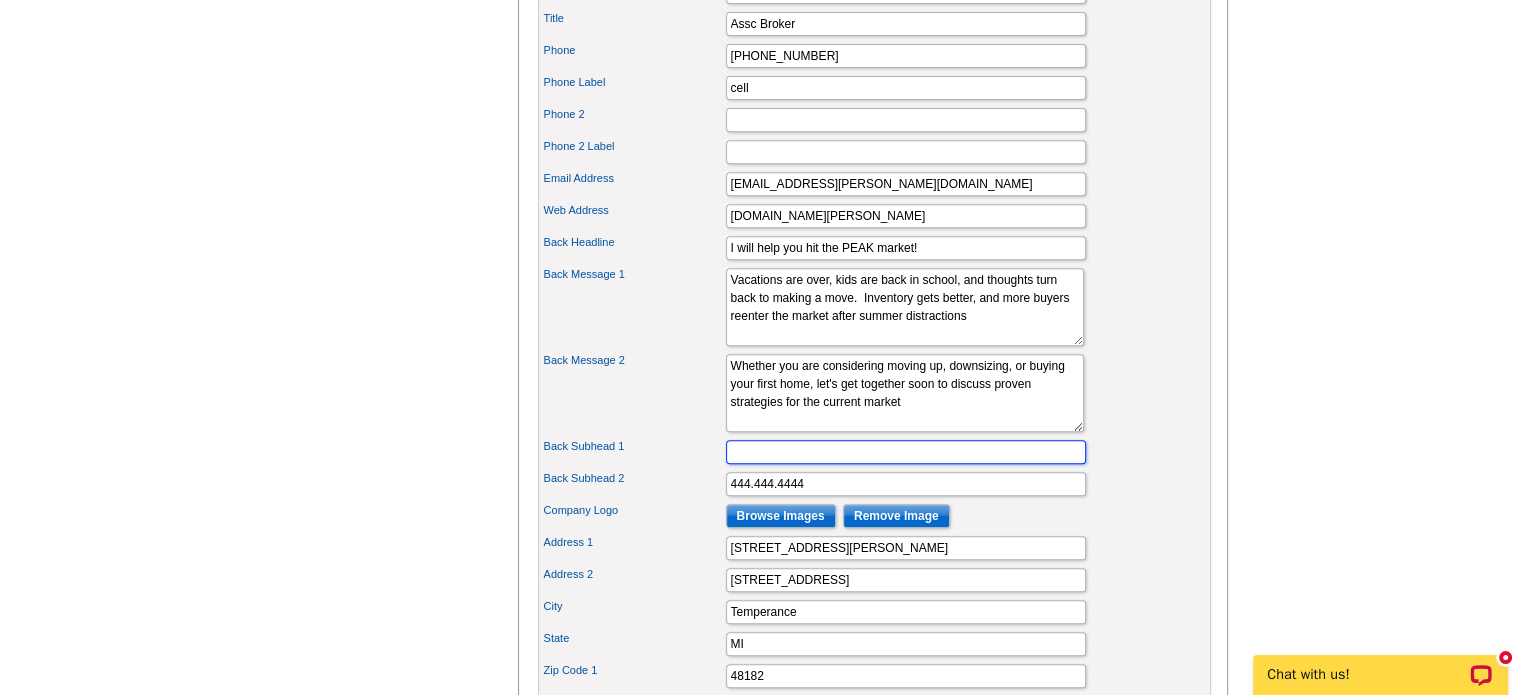 scroll, scrollTop: 871, scrollLeft: 0, axis: vertical 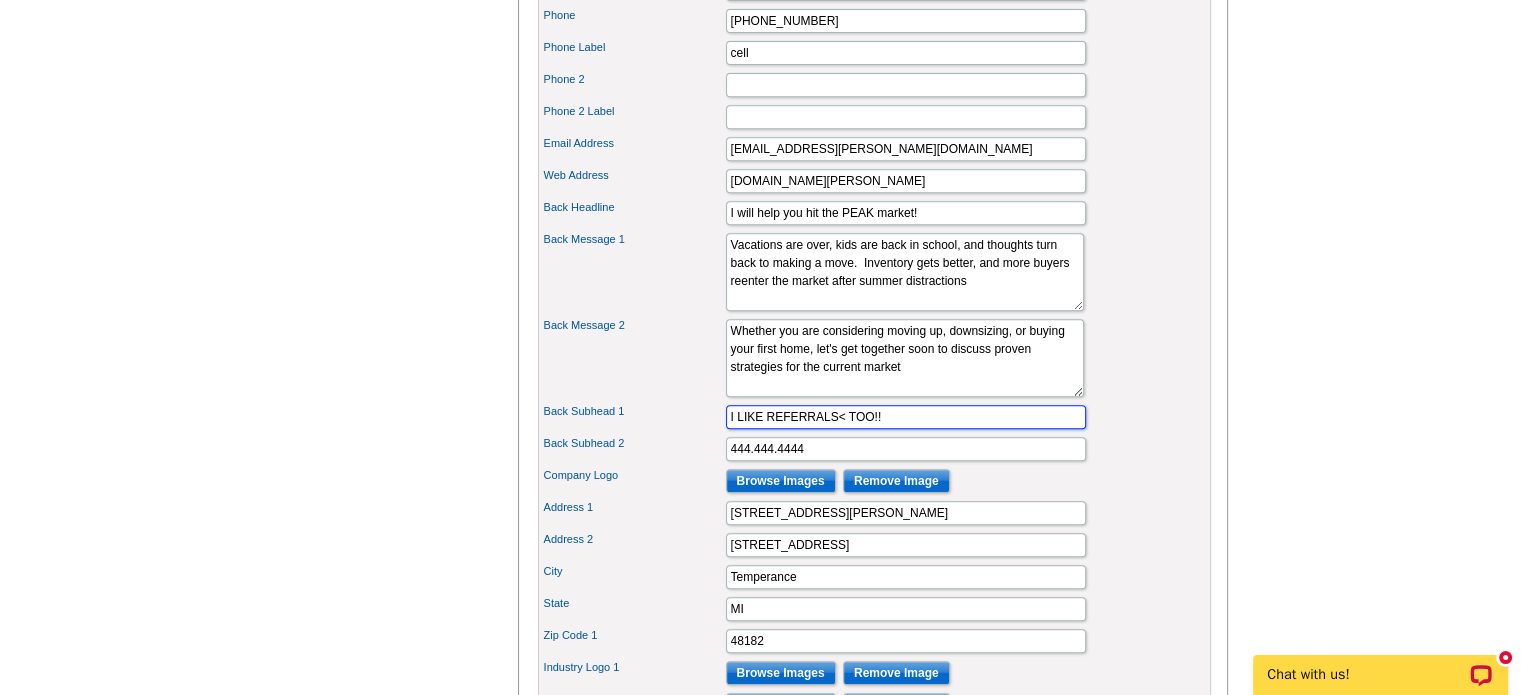 click on "I LIKE REFERRALS< TOO!!" at bounding box center (906, 417) 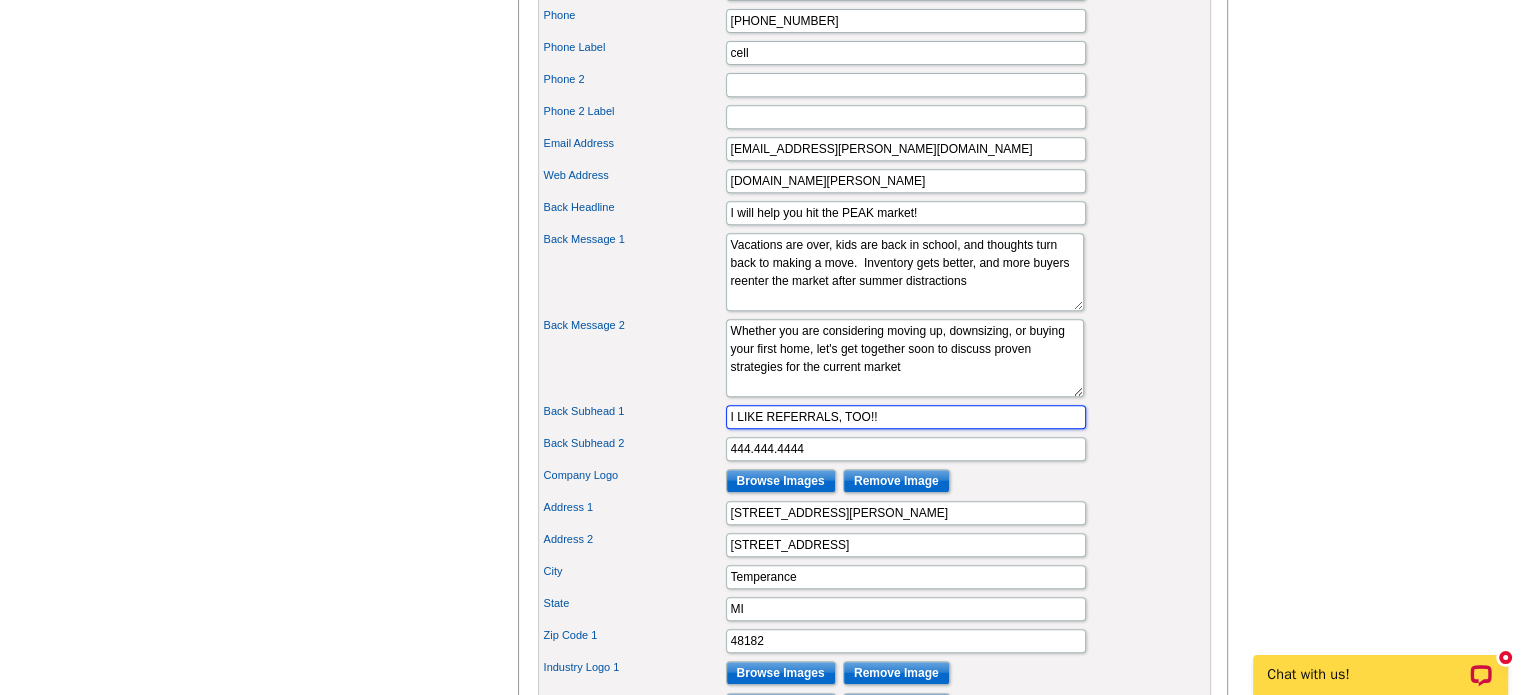 type on "I LIKE REFERRALS, TOO!!" 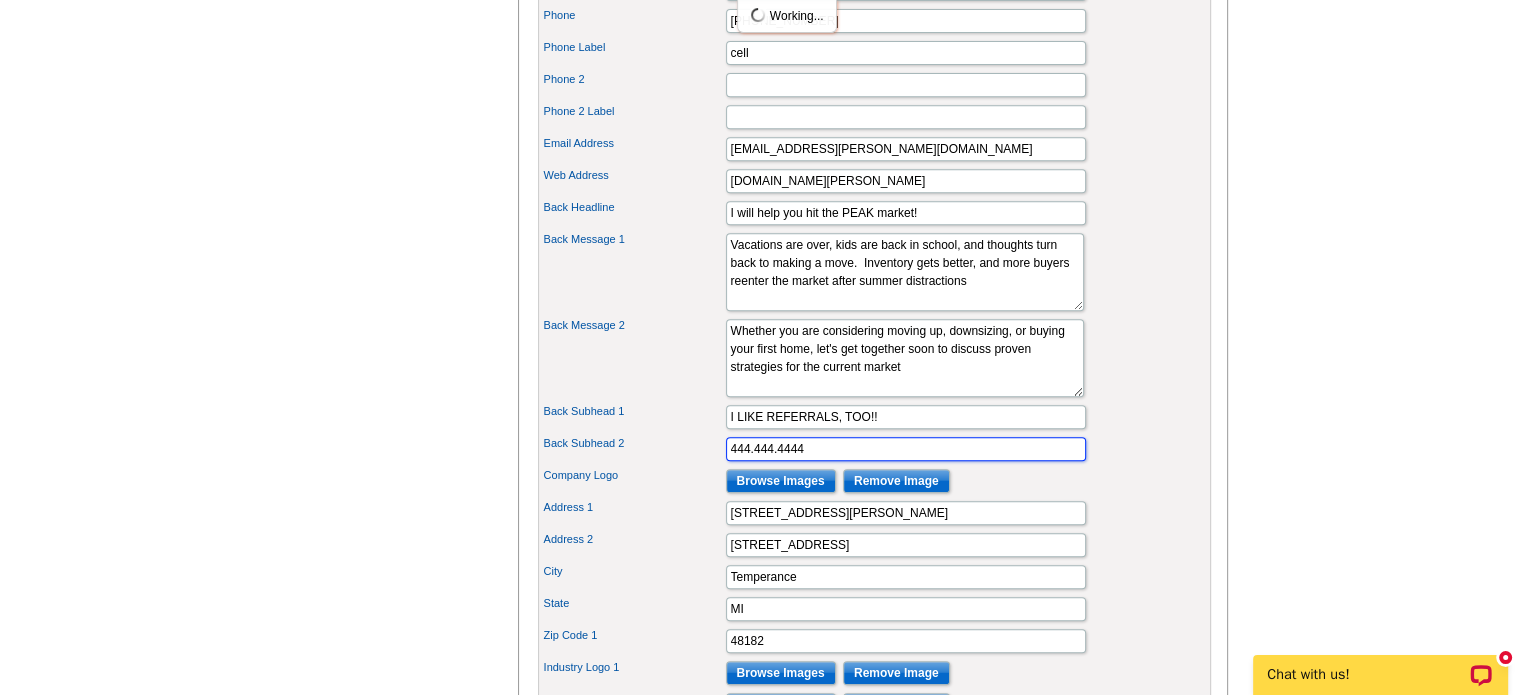 click on "444.444.4444" at bounding box center (906, 449) 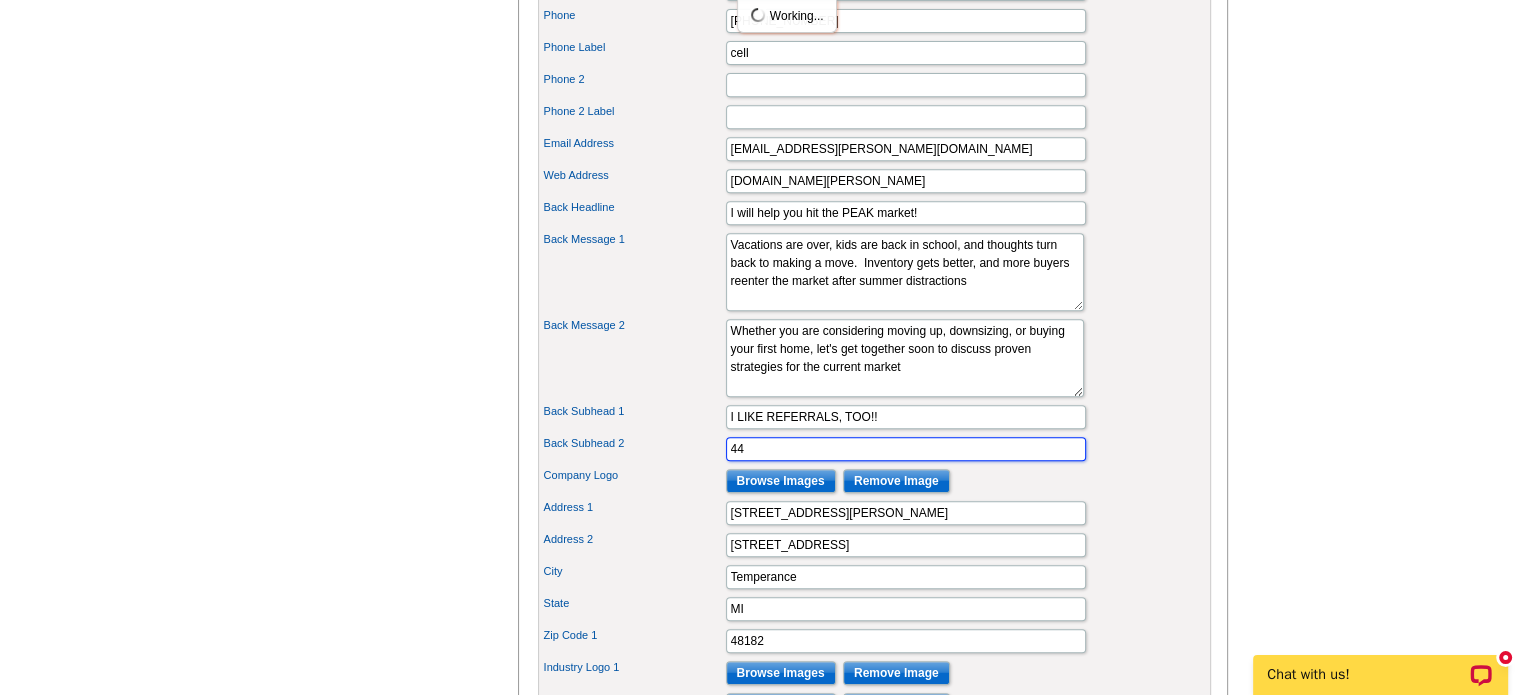 type on "4" 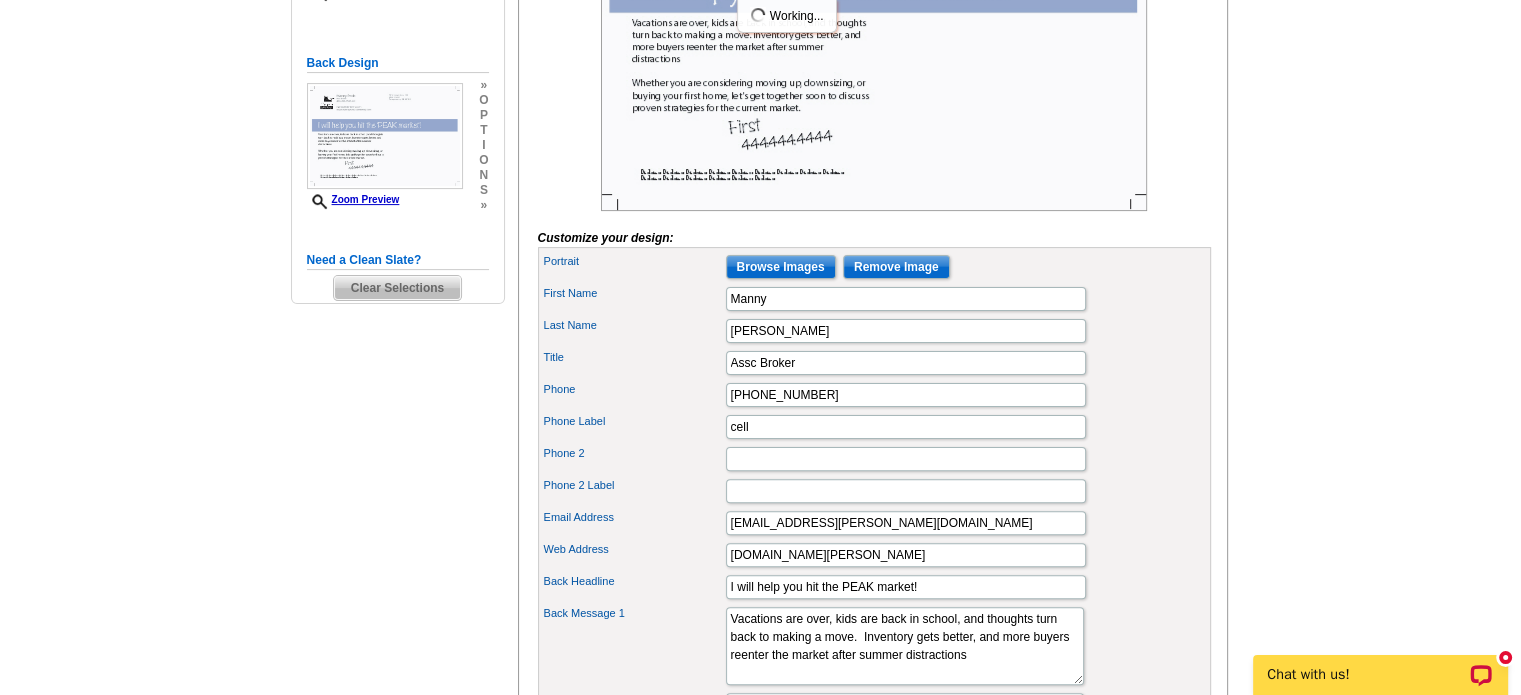 scroll, scrollTop: 459, scrollLeft: 0, axis: vertical 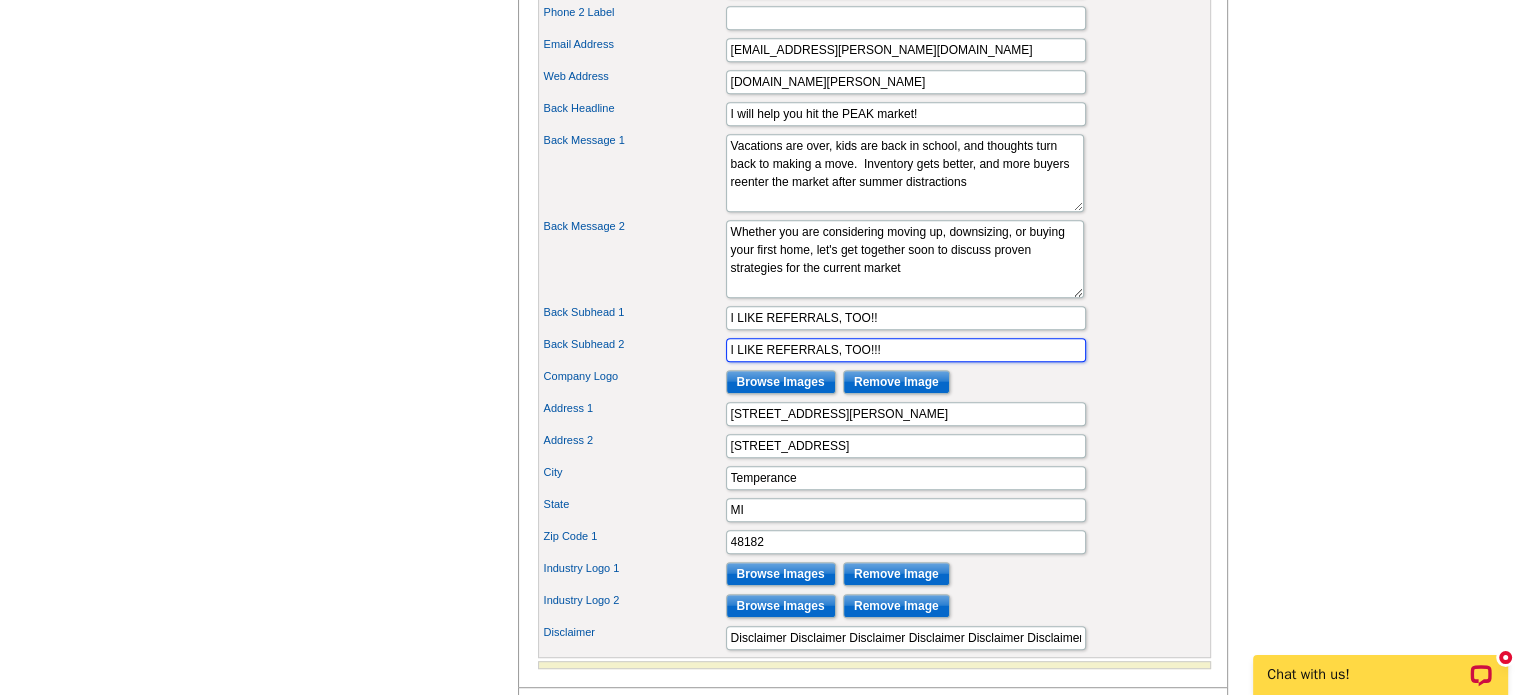 type on "I LIKE REFERRALS, TOO!!!" 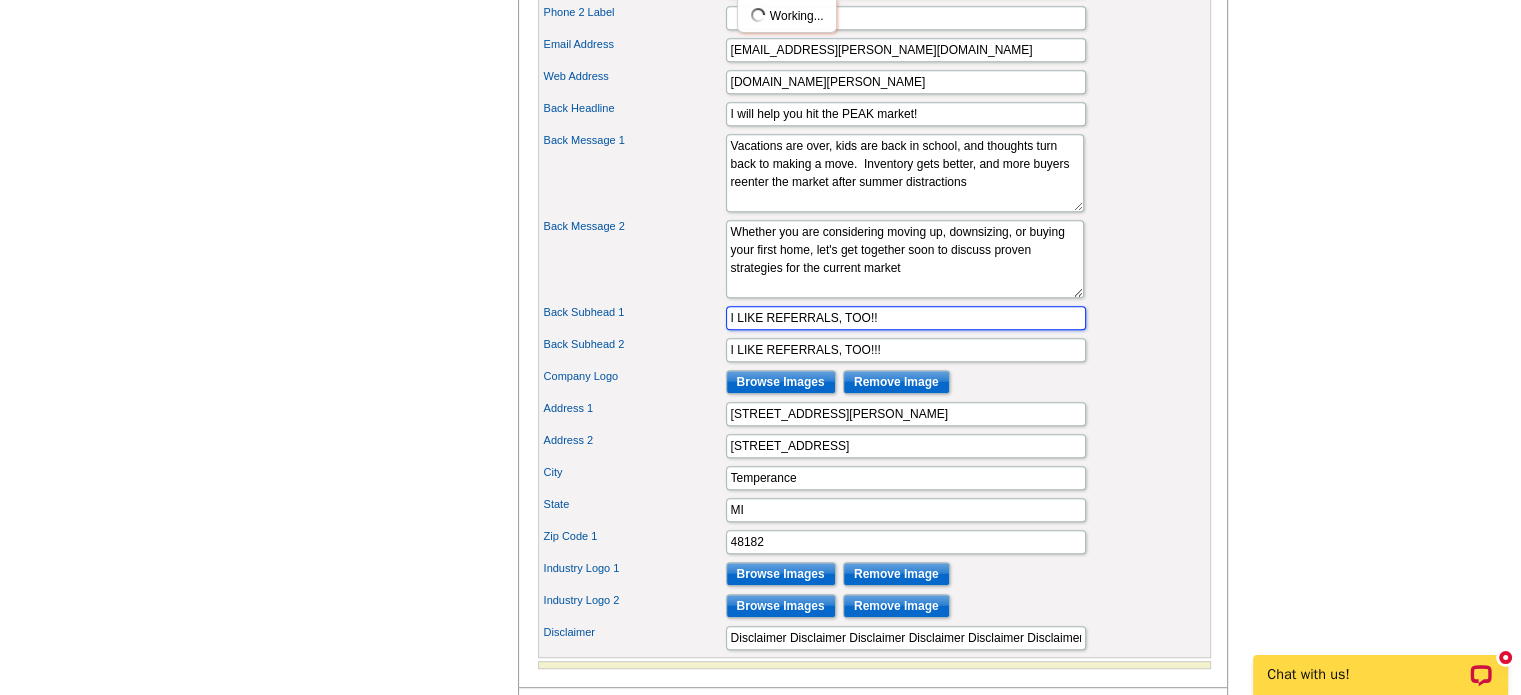 click on "I LIKE REFERRALS, TOO!!" at bounding box center (906, 318) 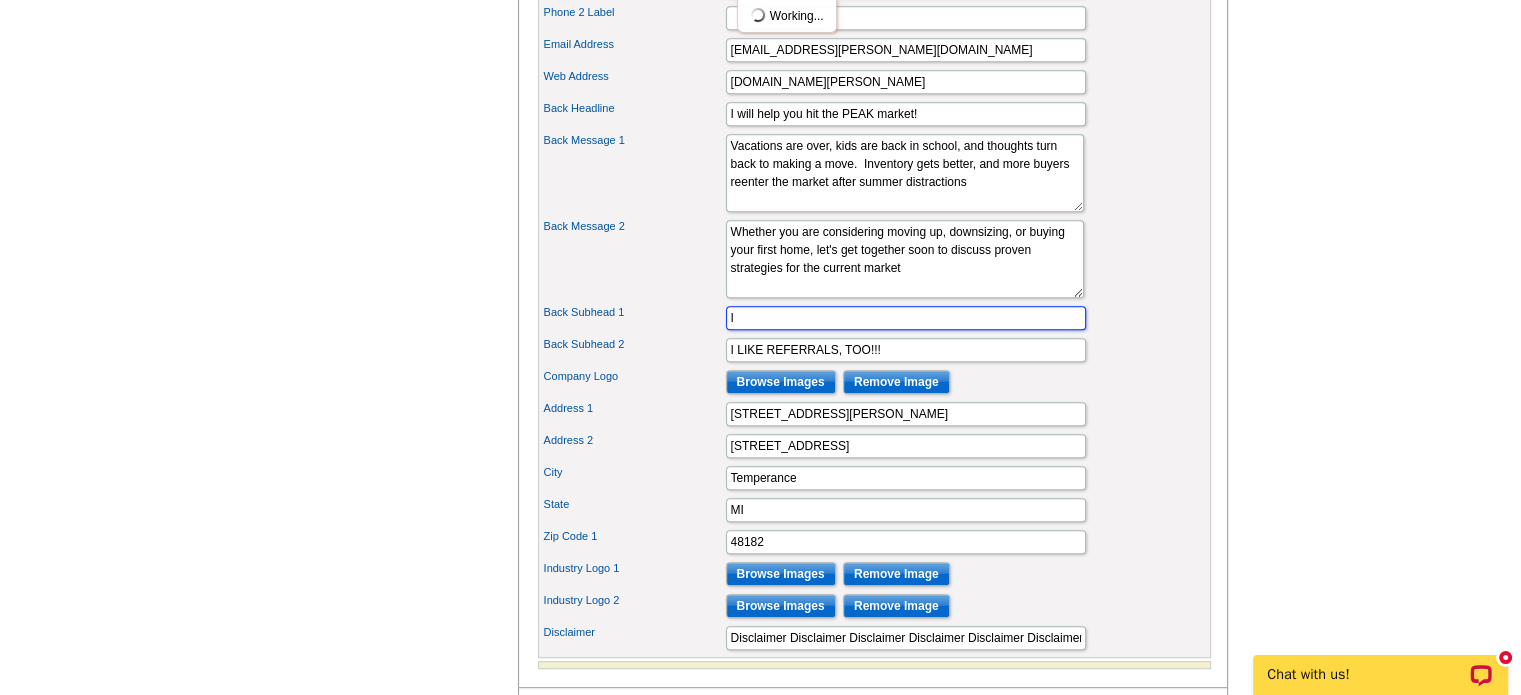type on "I" 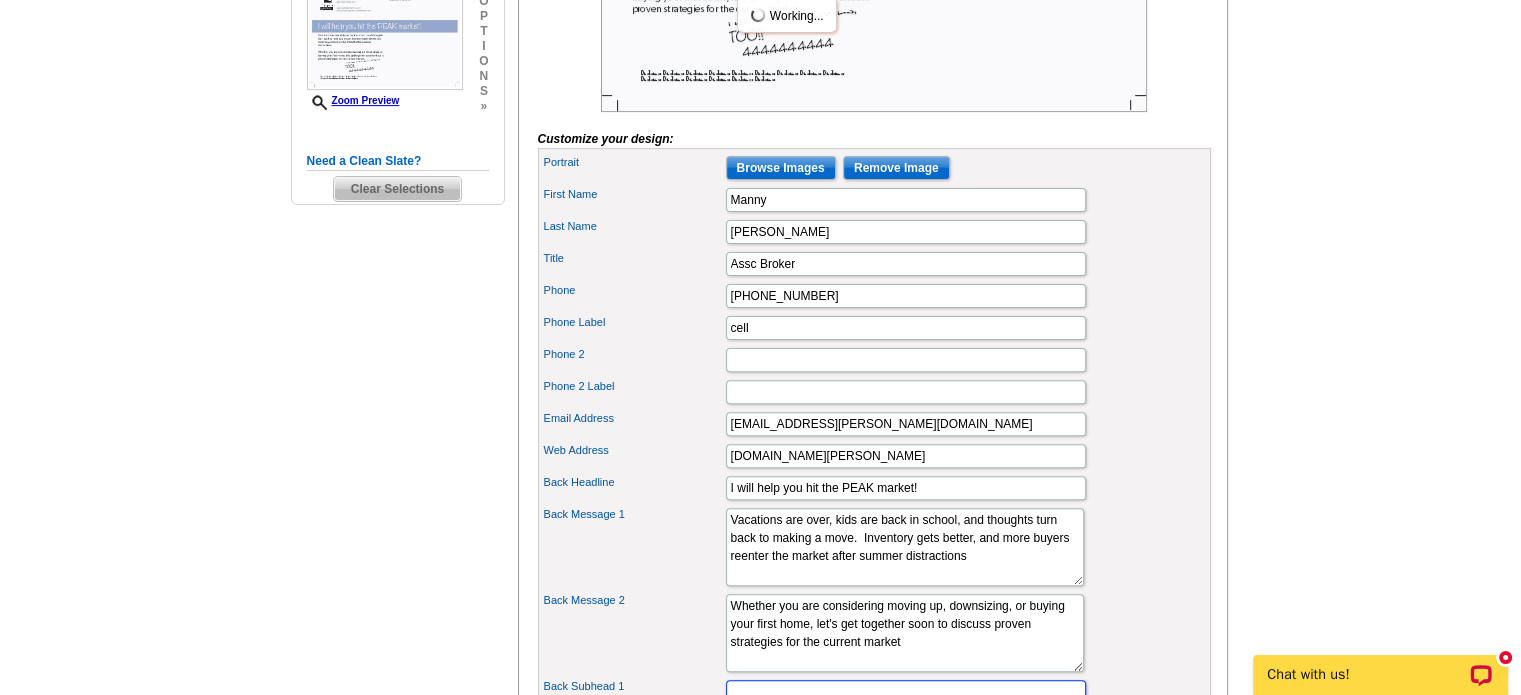 scroll, scrollTop: 419, scrollLeft: 0, axis: vertical 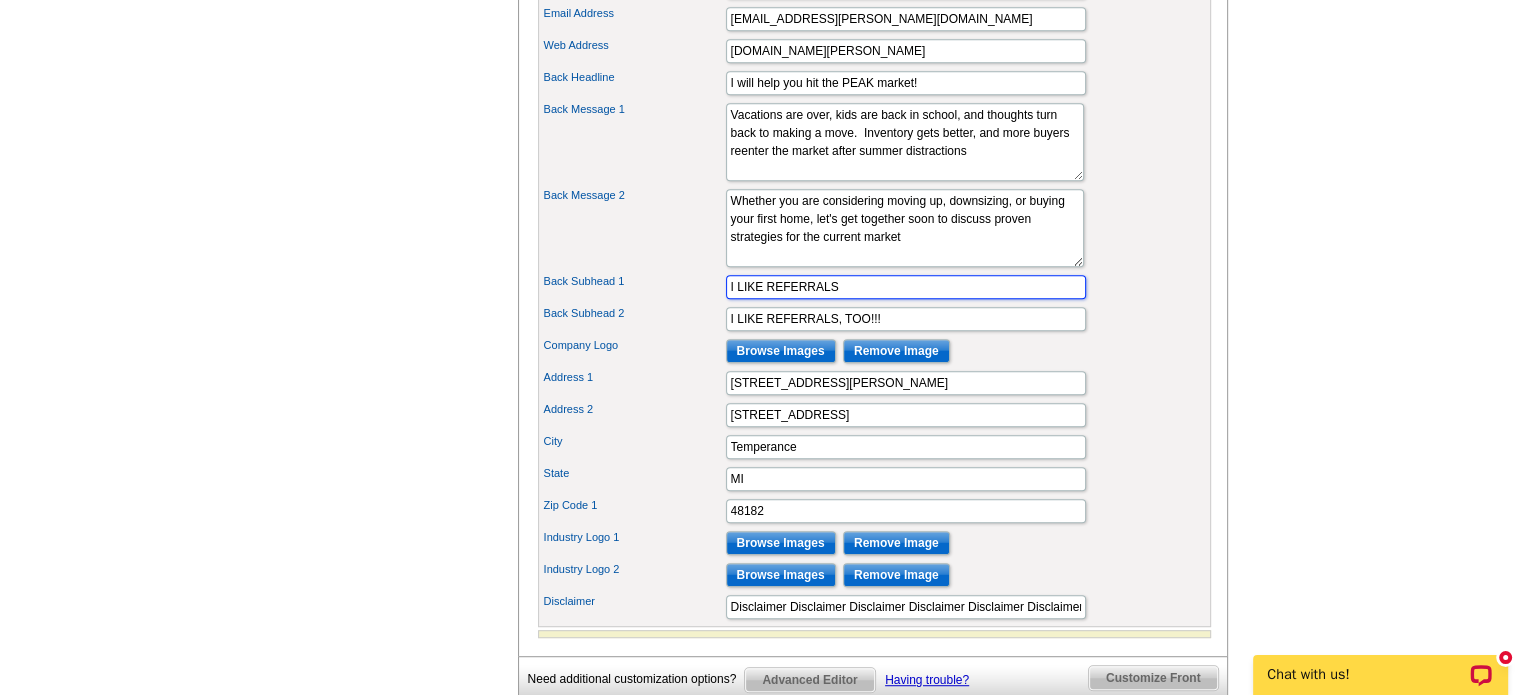 type on "I LIKE REFERRALS" 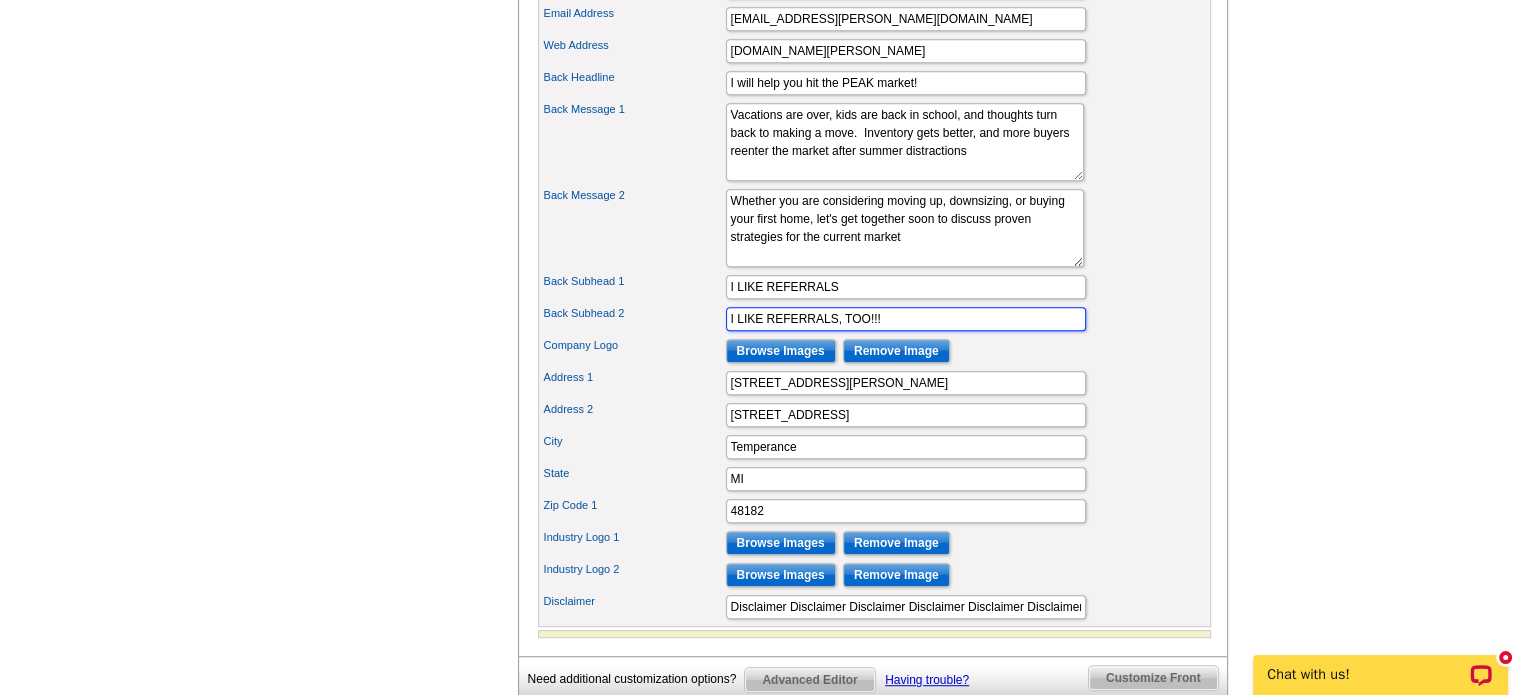 click on "I LIKE REFERRALS, TOO!!!" at bounding box center [906, 319] 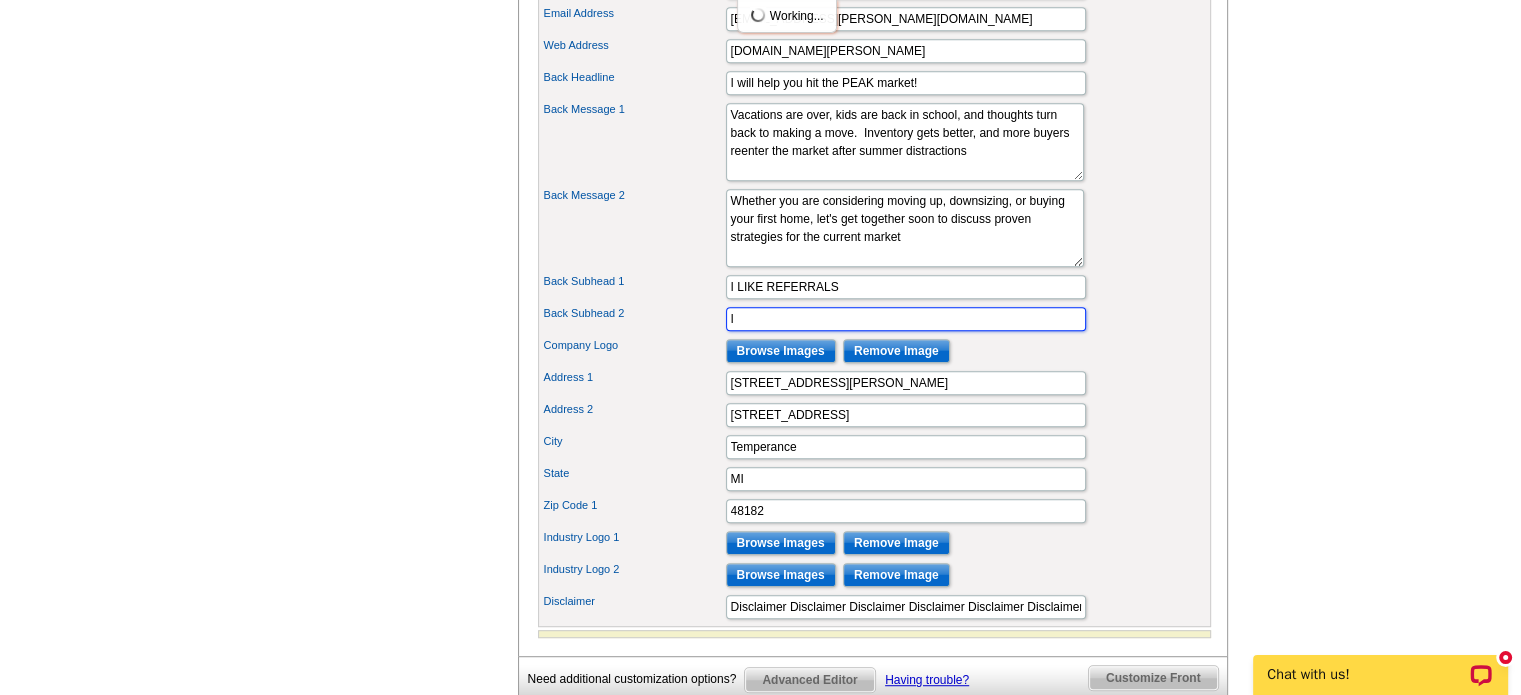 type on "I" 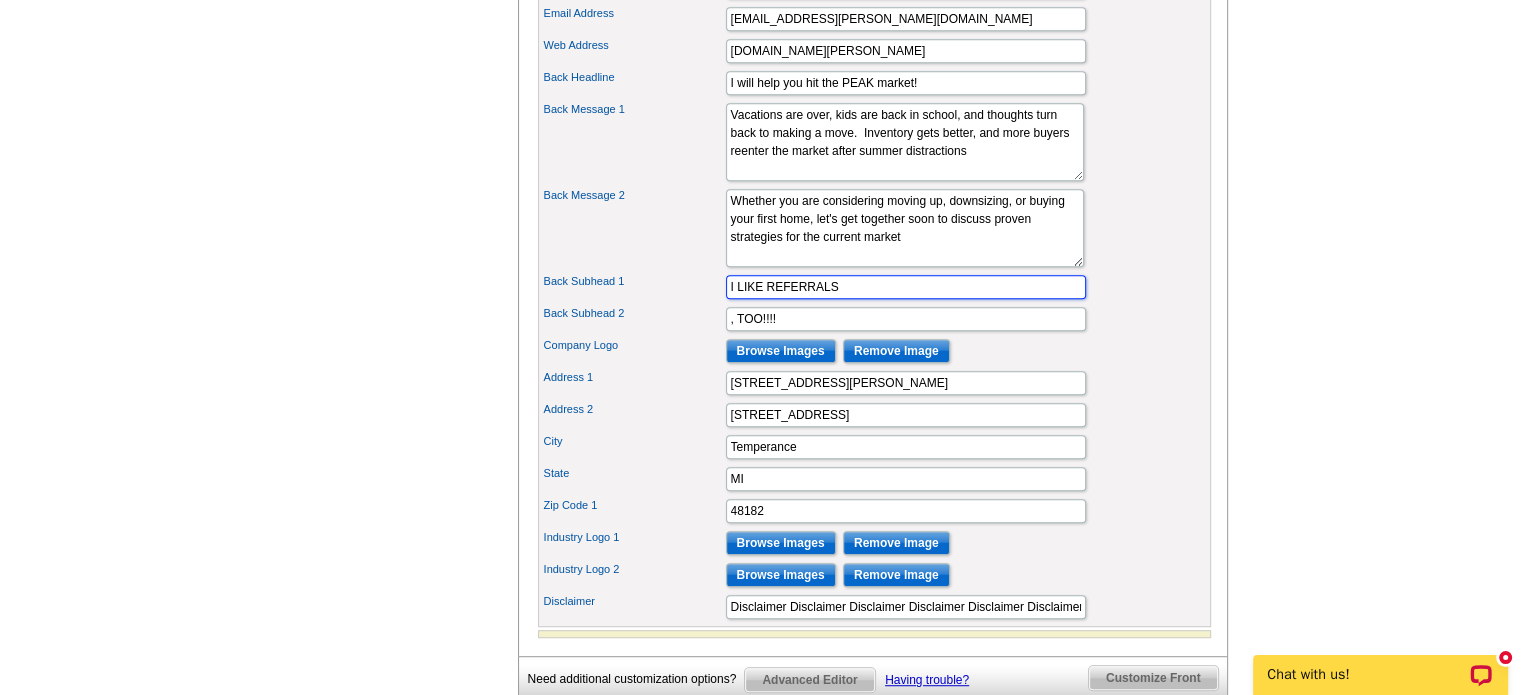 click on "I LIKE REFERRALS" at bounding box center [906, 287] 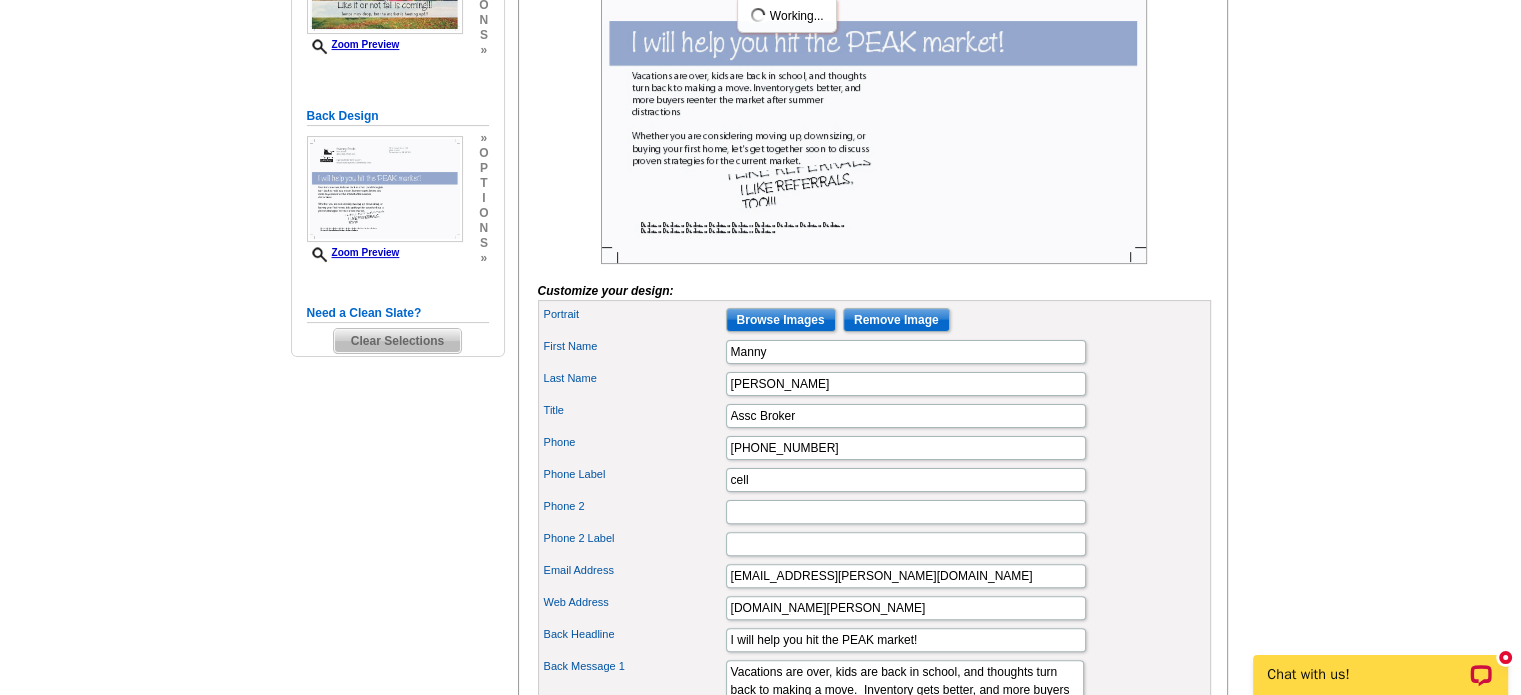scroll, scrollTop: 436, scrollLeft: 0, axis: vertical 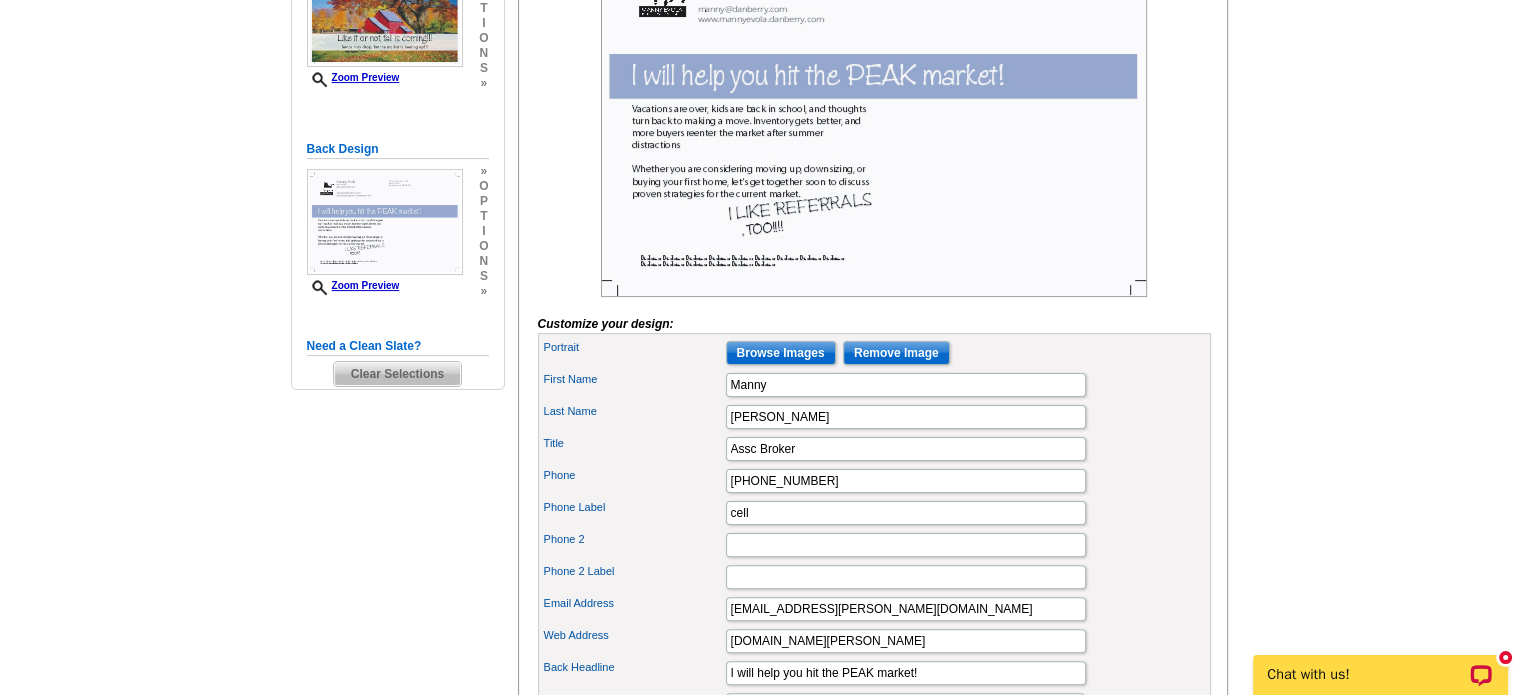 drag, startPoint x: 1507, startPoint y: 164, endPoint x: 1516, endPoint y: 199, distance: 36.138622 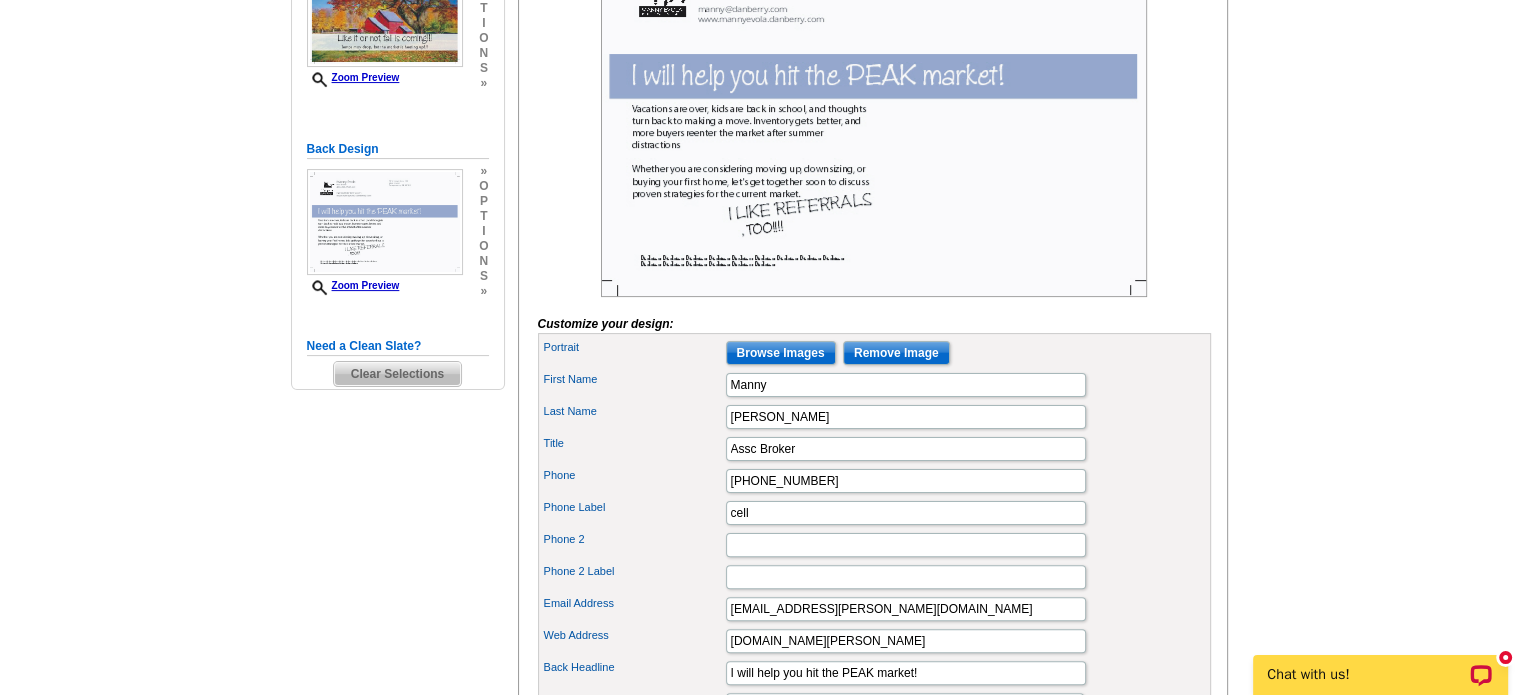 click on "Need Help? call 800-260-5887,  chat  with support, or have our designers make something custom just for you!
Got it, no need for the selection guide next time.
Show Results
Selected Design
Jumbo Postcard (5.5" x 8.5")
Design Name
New Neighbor
Front Design
Zoom Preview
»
o
p
t
i
o
n
s
»
» o p t" at bounding box center [760, 556] 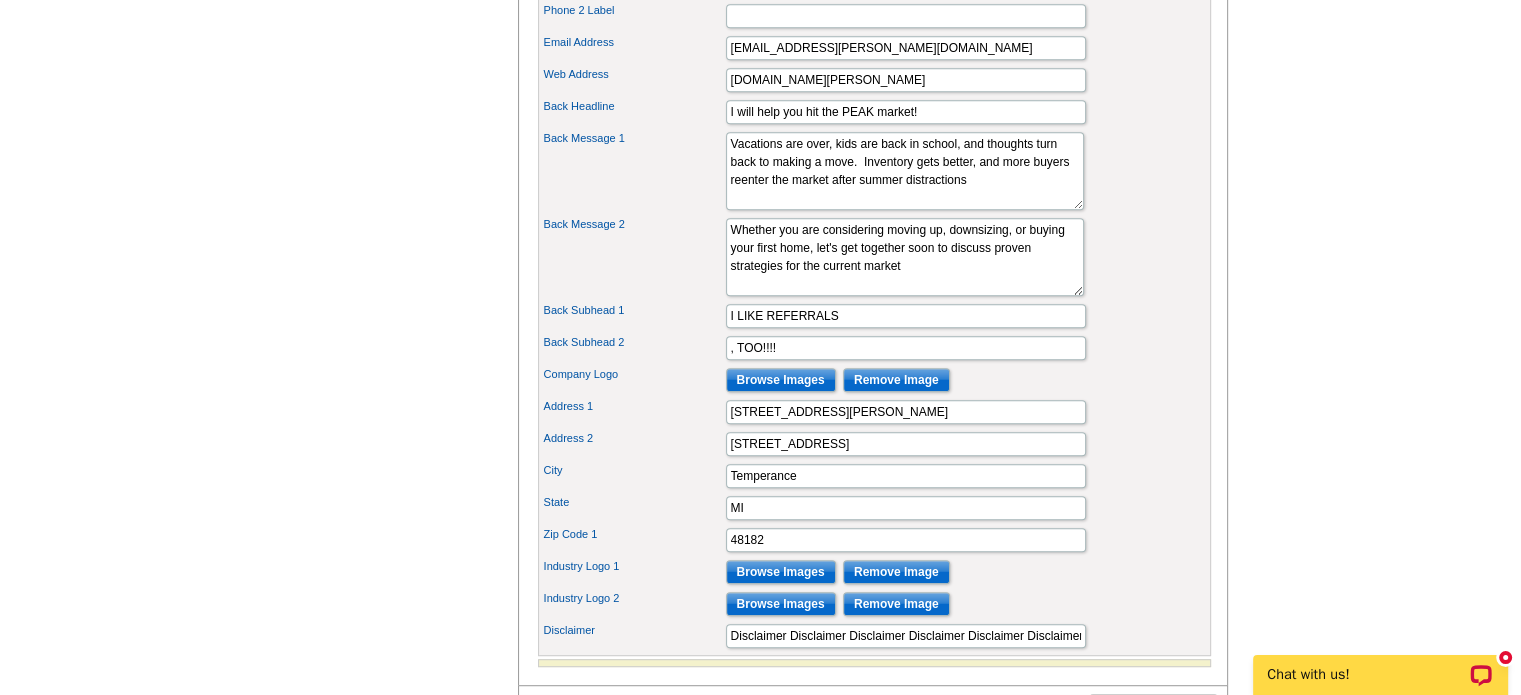 scroll, scrollTop: 996, scrollLeft: 0, axis: vertical 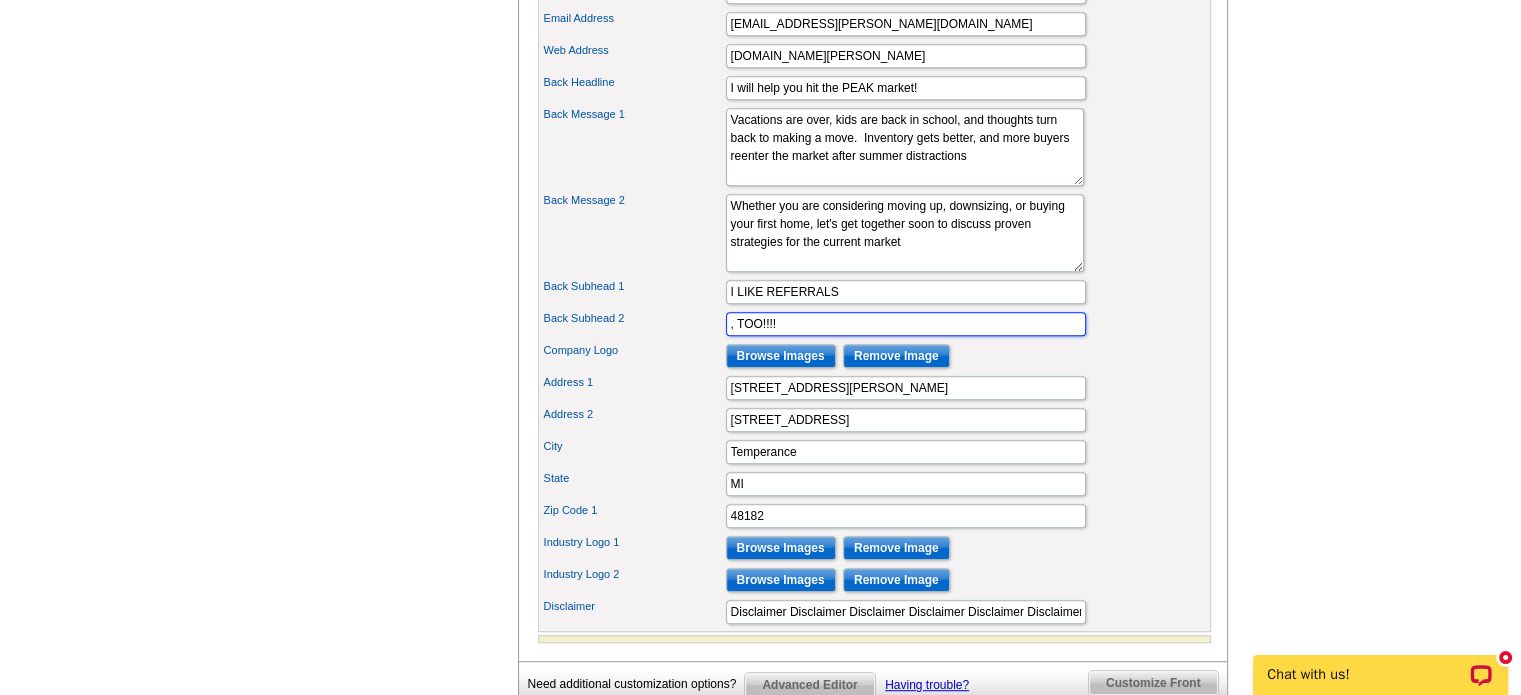 click on ", TOO!!!!" at bounding box center [906, 324] 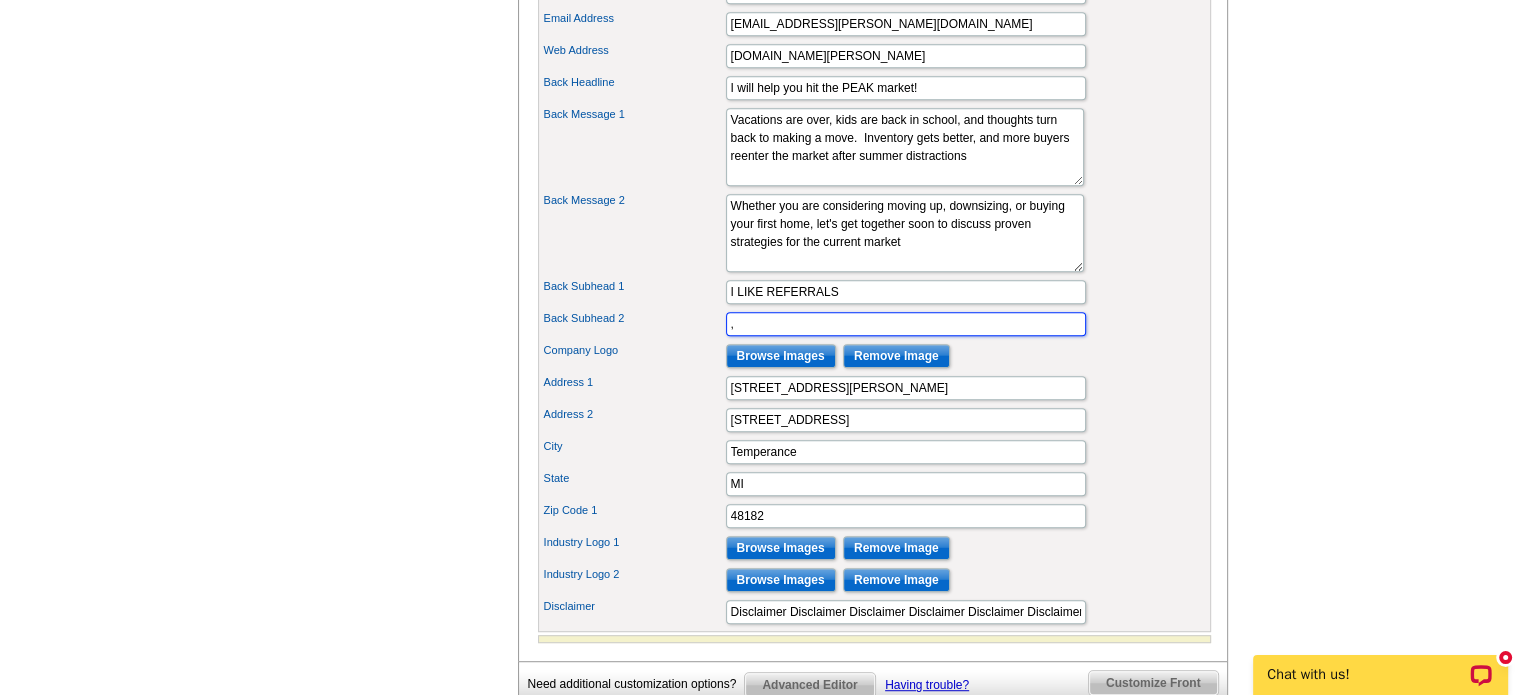 type on "," 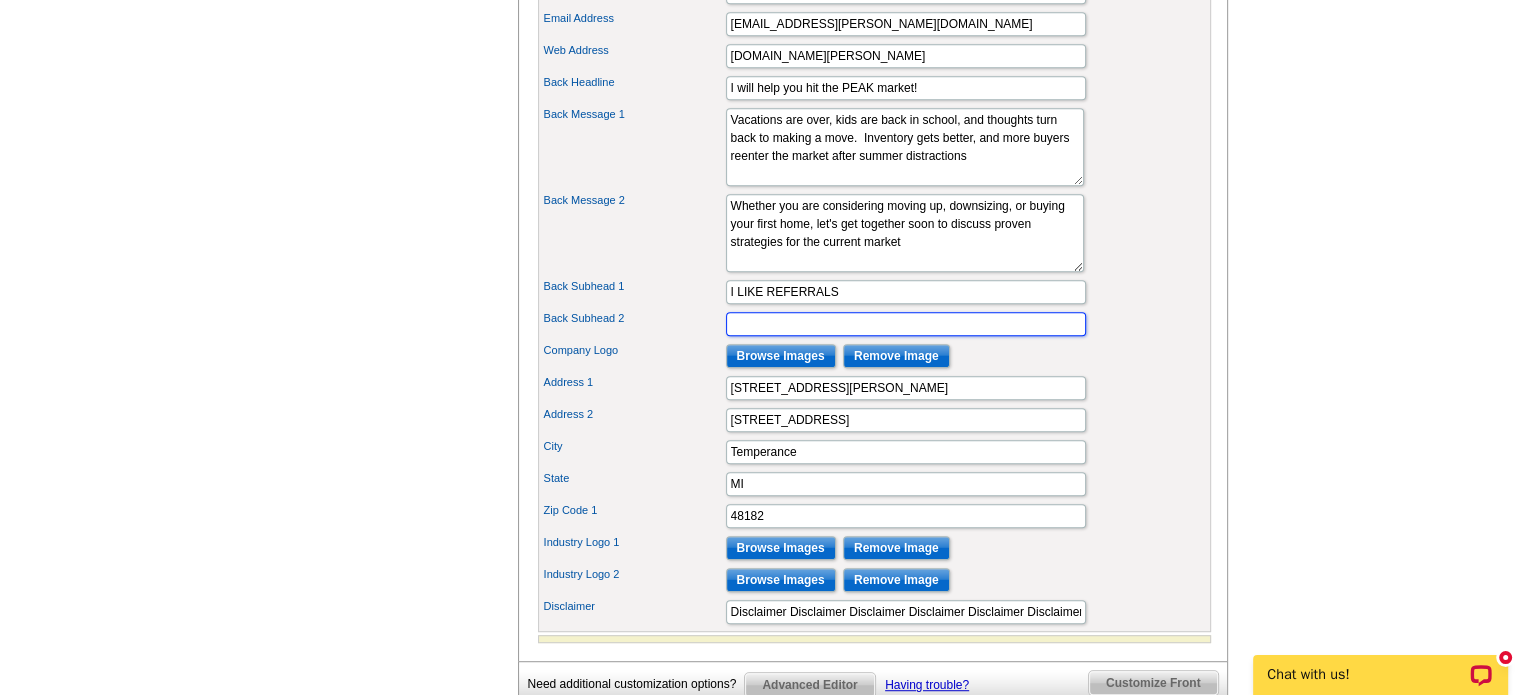 type 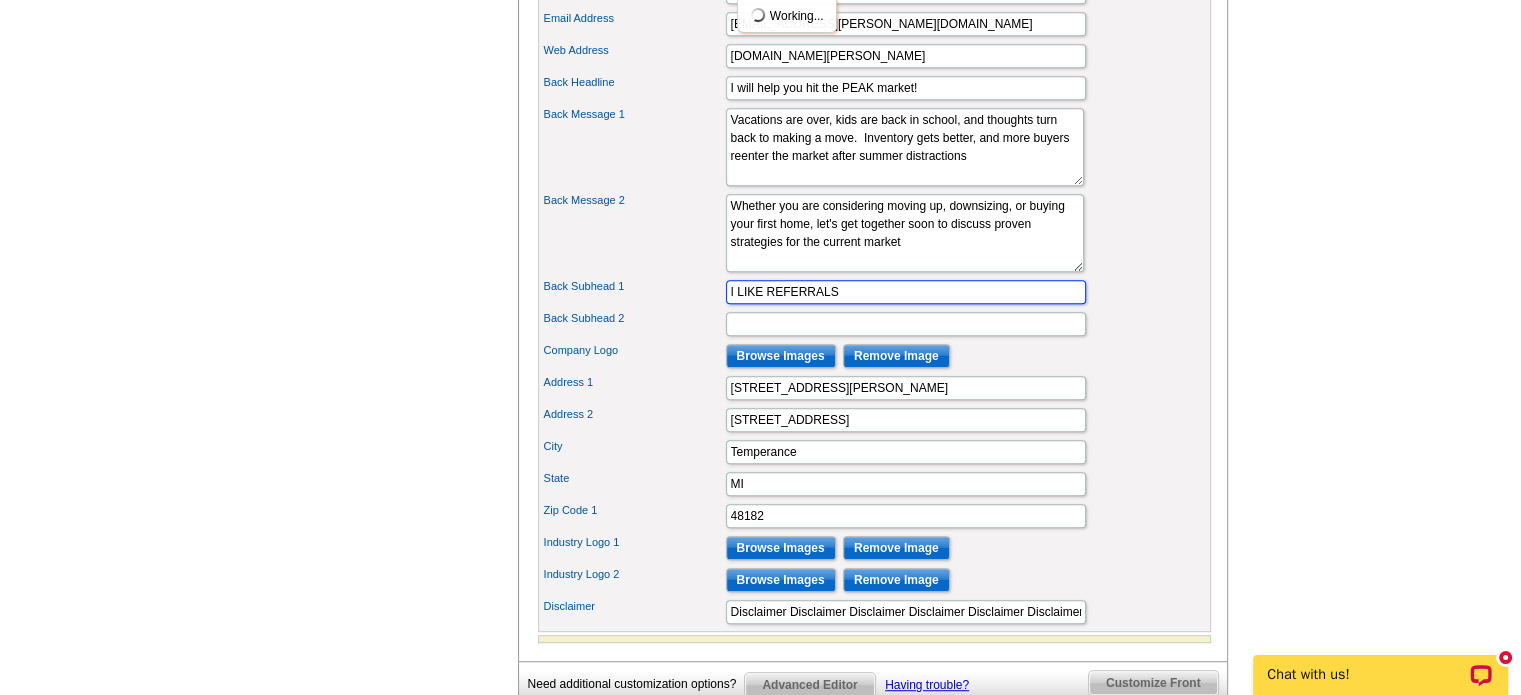 click on "I LIKE REFERRALS" at bounding box center (906, 292) 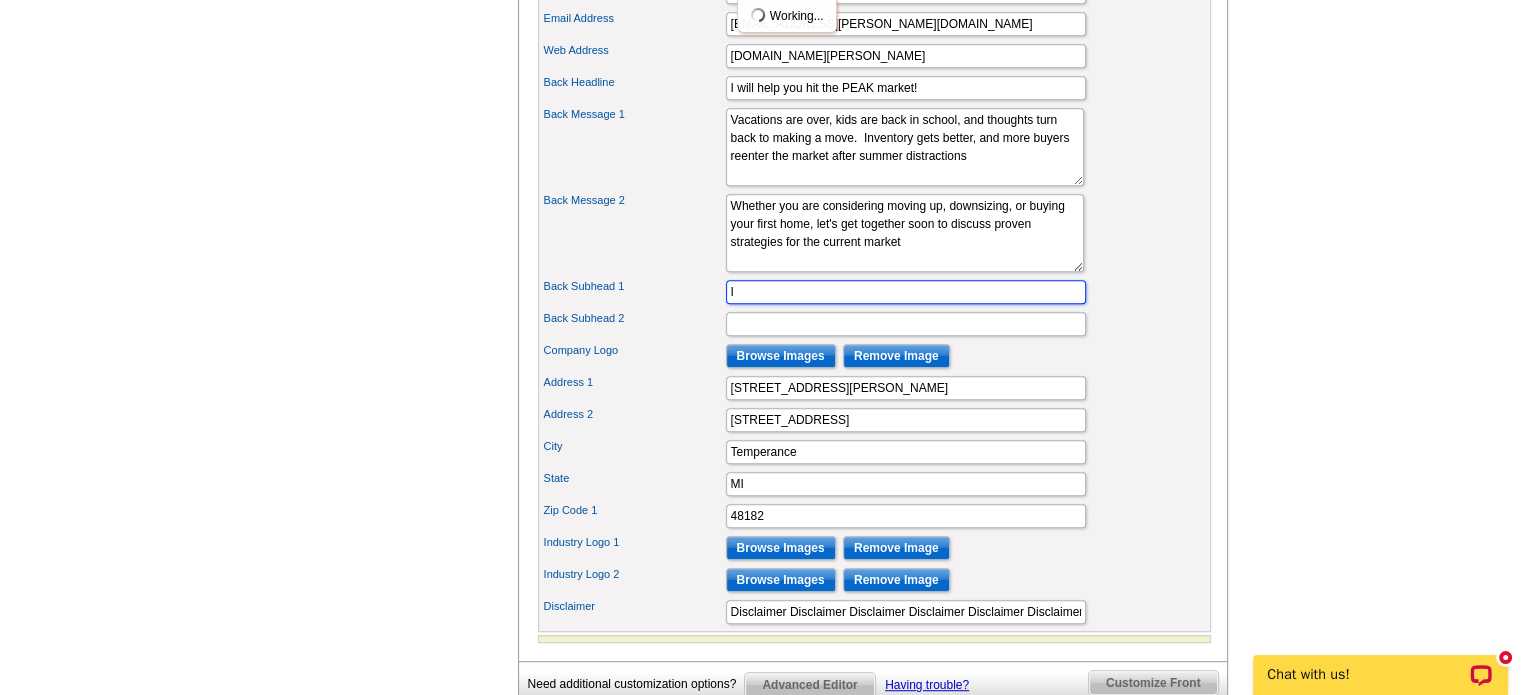 type on "I" 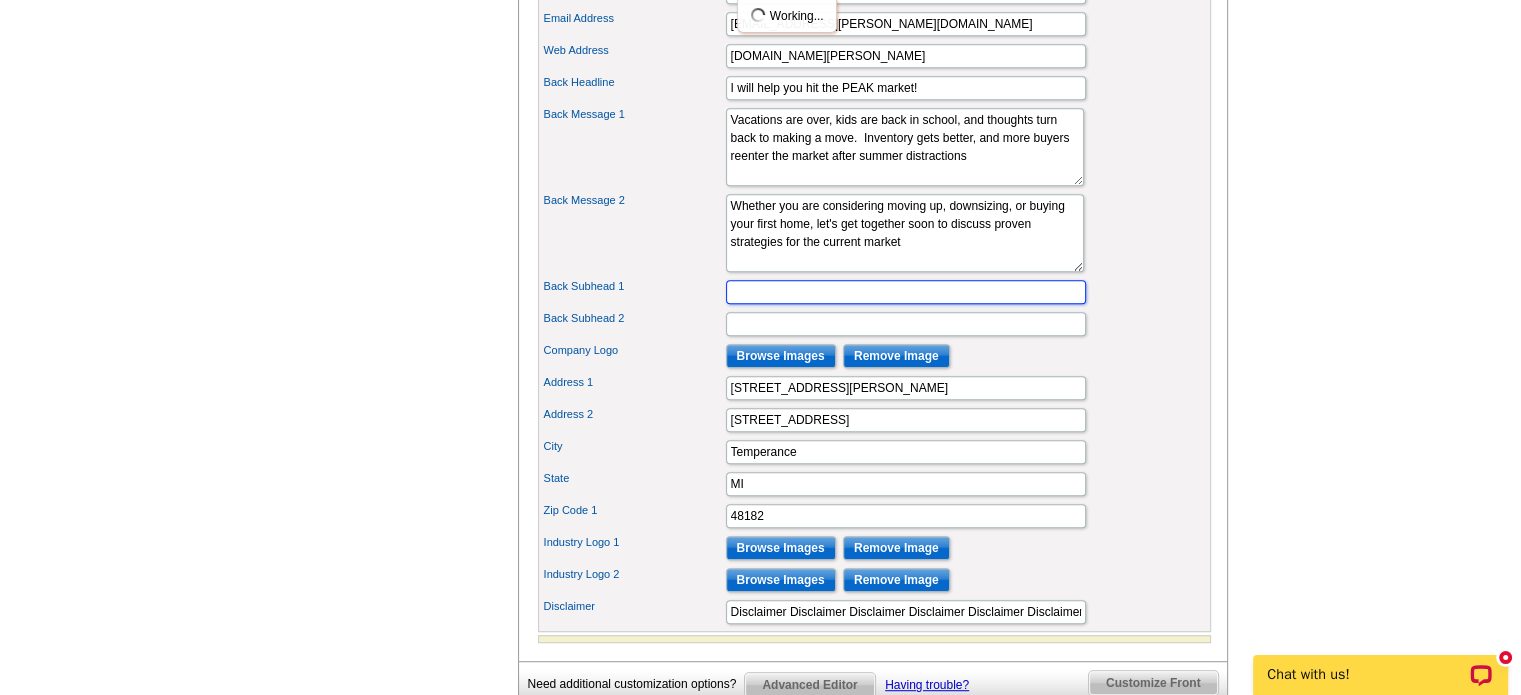 type 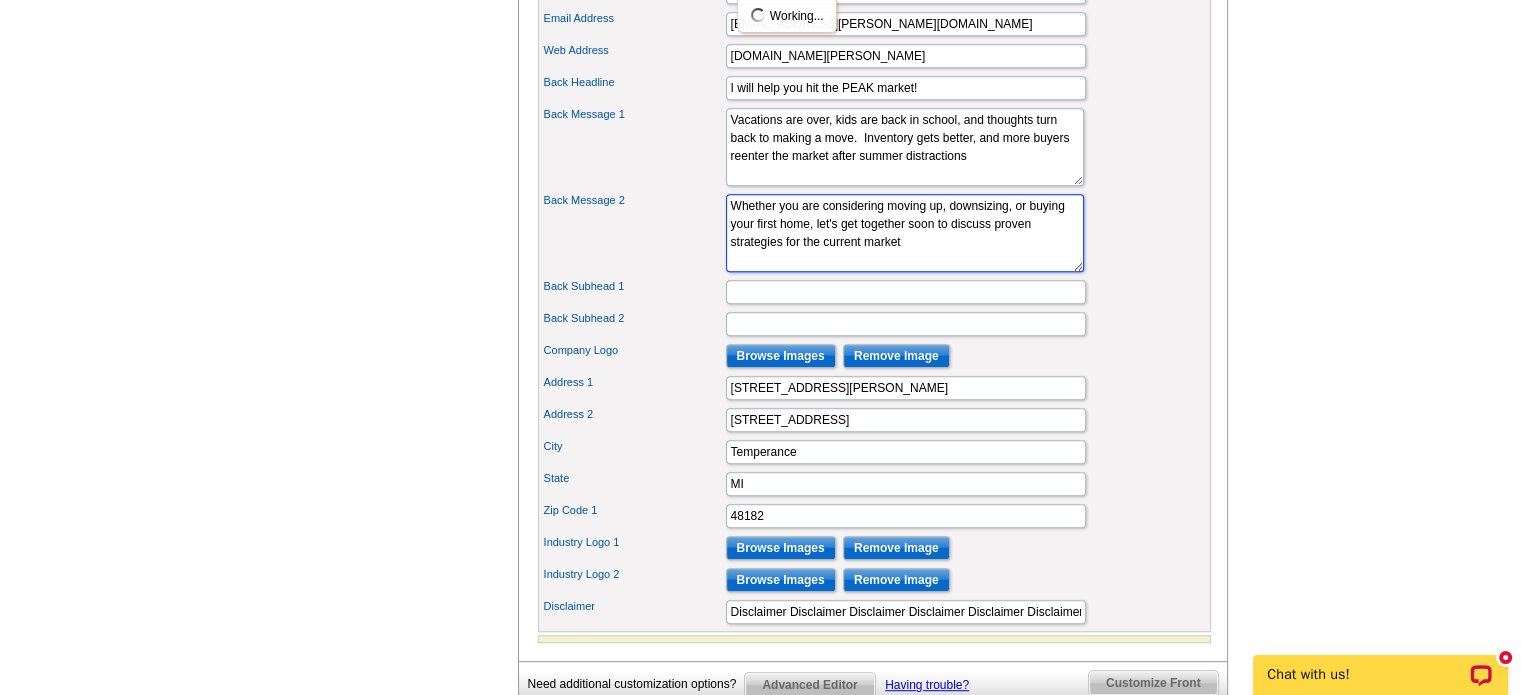 click on "If you are considering selling your home, I have other pre-qualified buyers looking to join the neighborhood. Give me a call to find out what your home is worth in the current market." at bounding box center (905, 233) 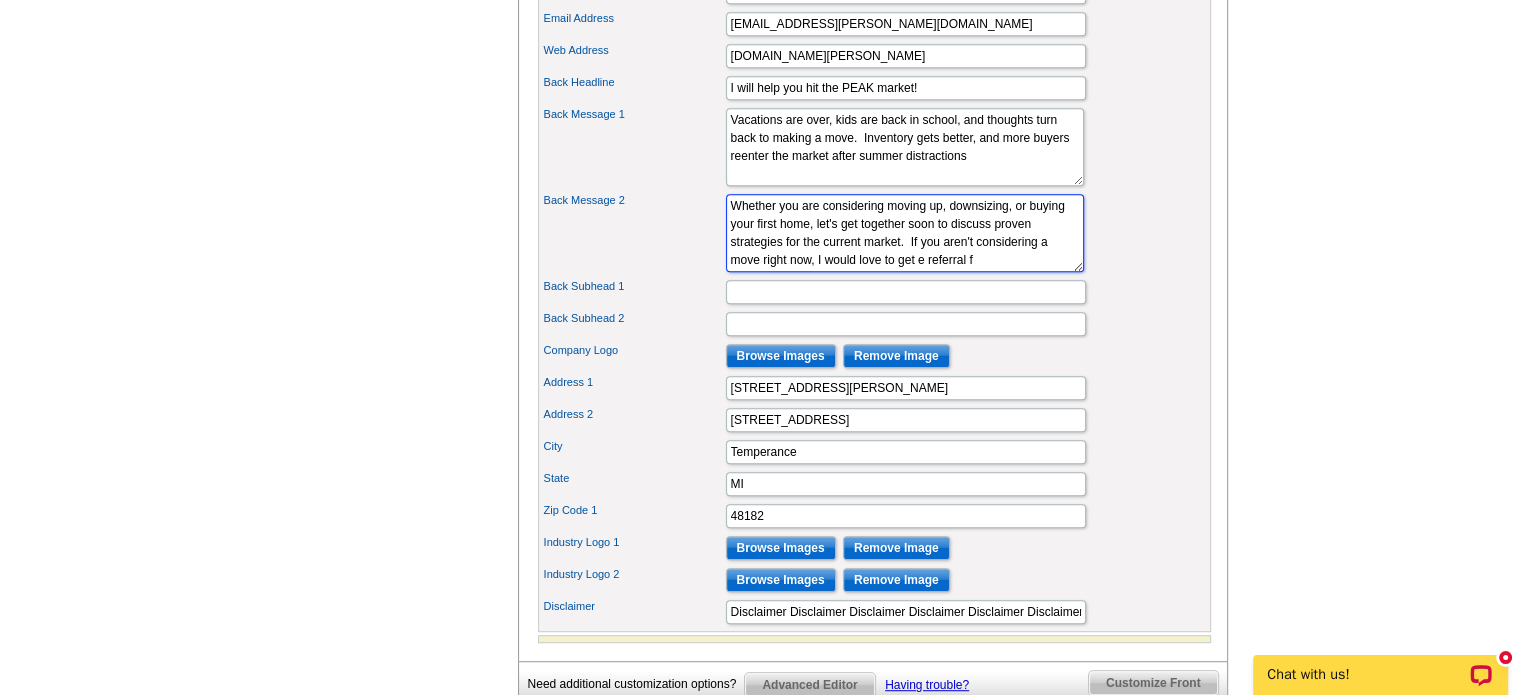scroll, scrollTop: 13, scrollLeft: 0, axis: vertical 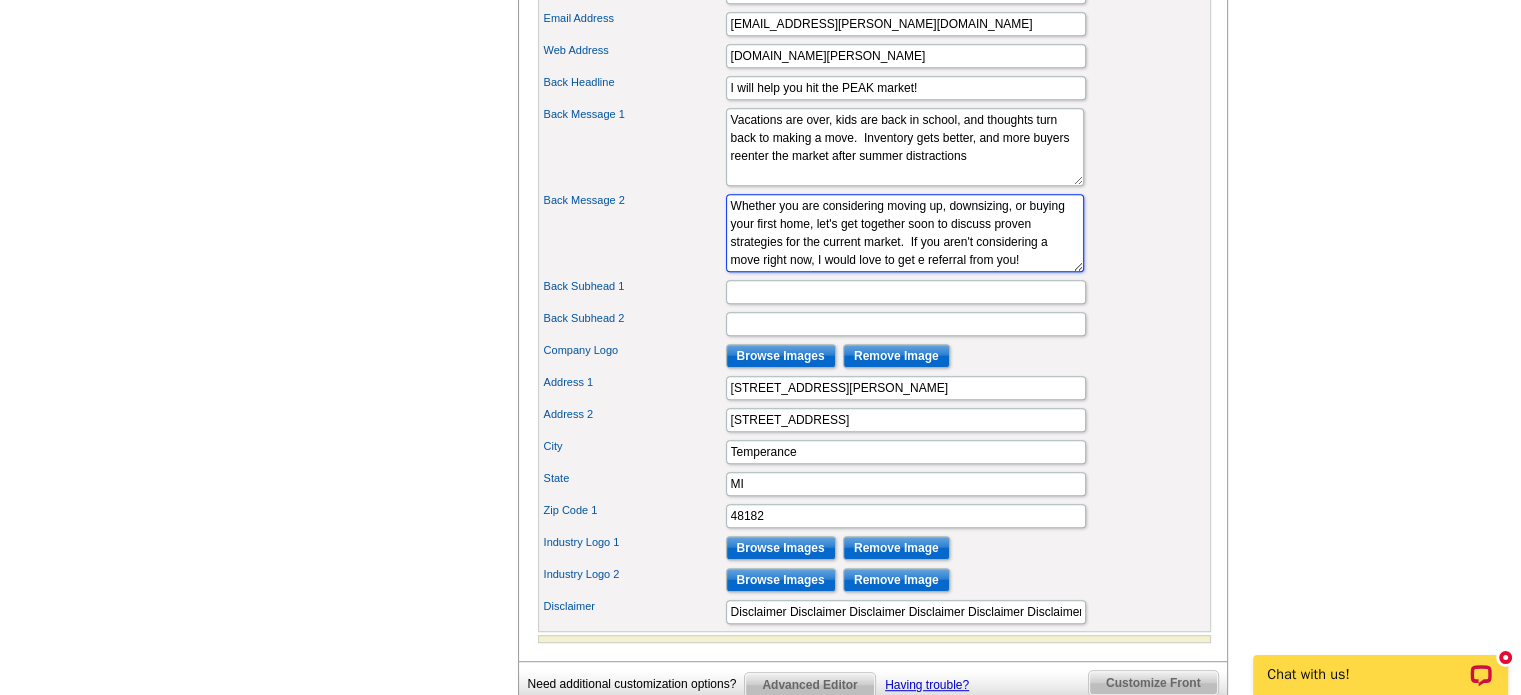 click on "If you are considering selling your home, I have other pre-qualified buyers looking to join the neighborhood. Give me a call to find out what your home is worth in the current market." at bounding box center (905, 233) 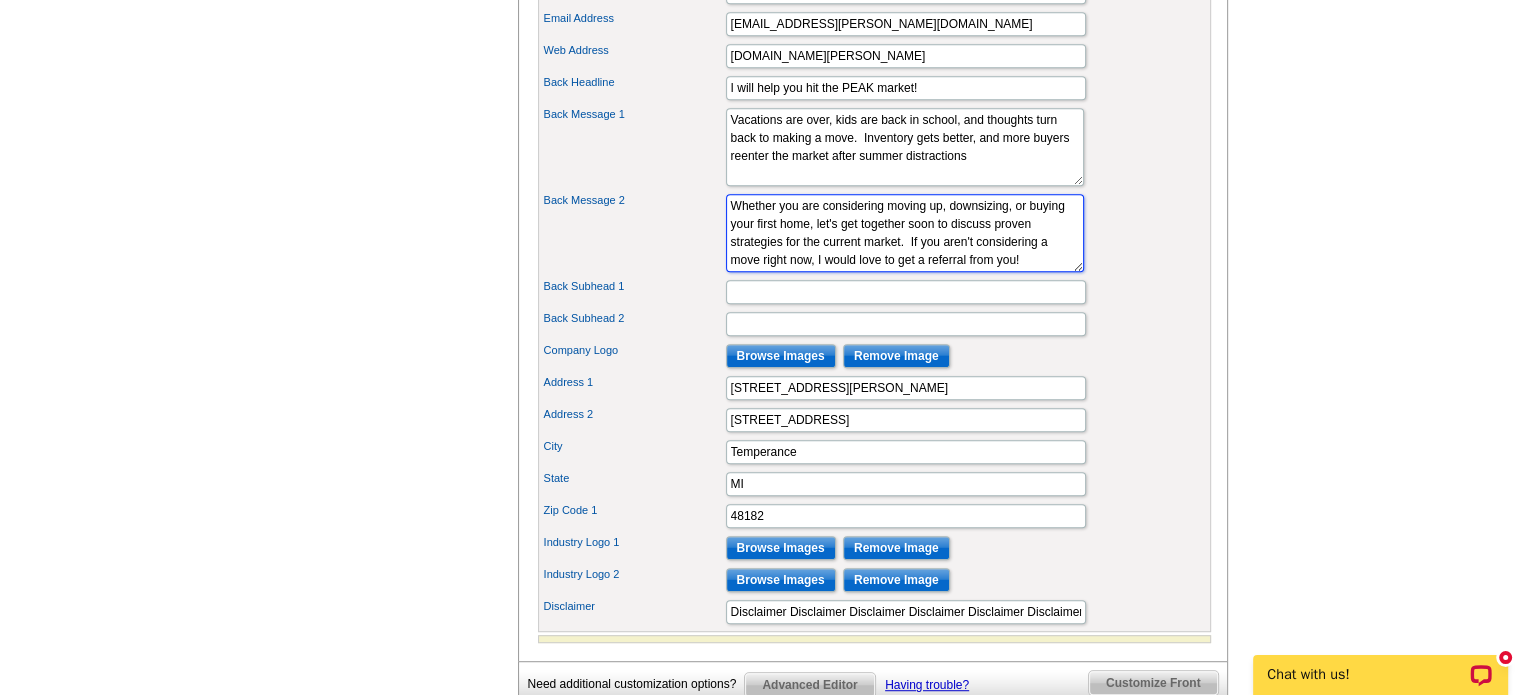type on "Whether you are considering moving up, downsizing, or buying your first home, let's get together soon to discuss proven strategies for the current market.  If you aren't considering a move right now, I would love to get a referral from you!" 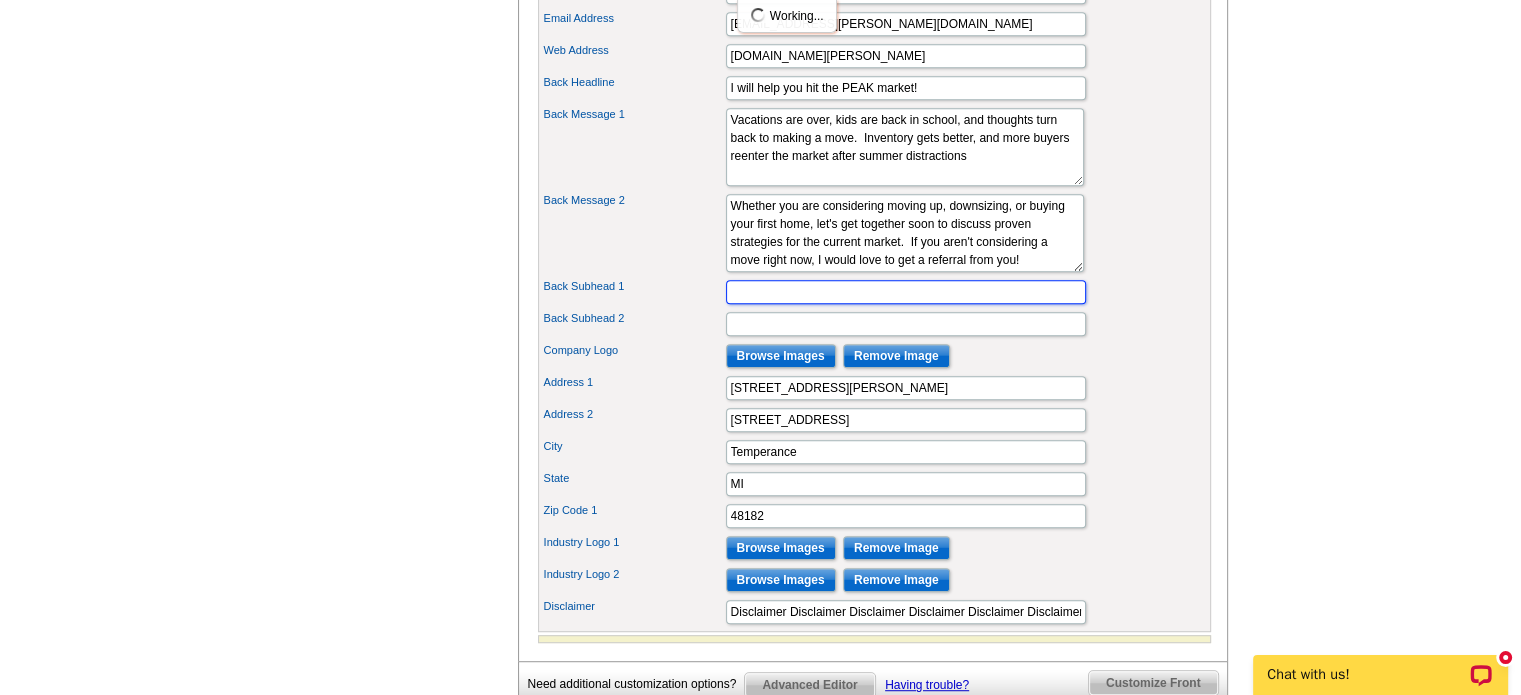 click on "Back Subhead 1" at bounding box center (906, 292) 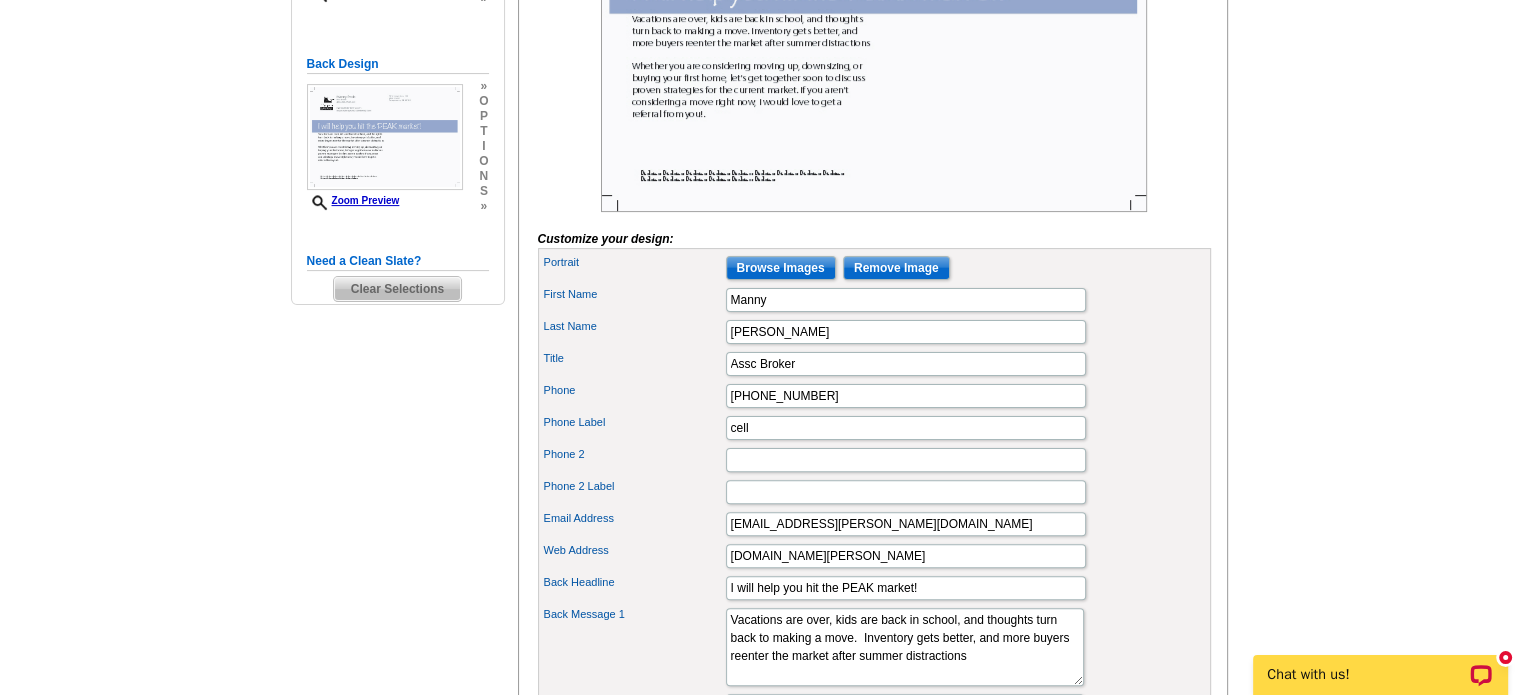scroll, scrollTop: 488, scrollLeft: 0, axis: vertical 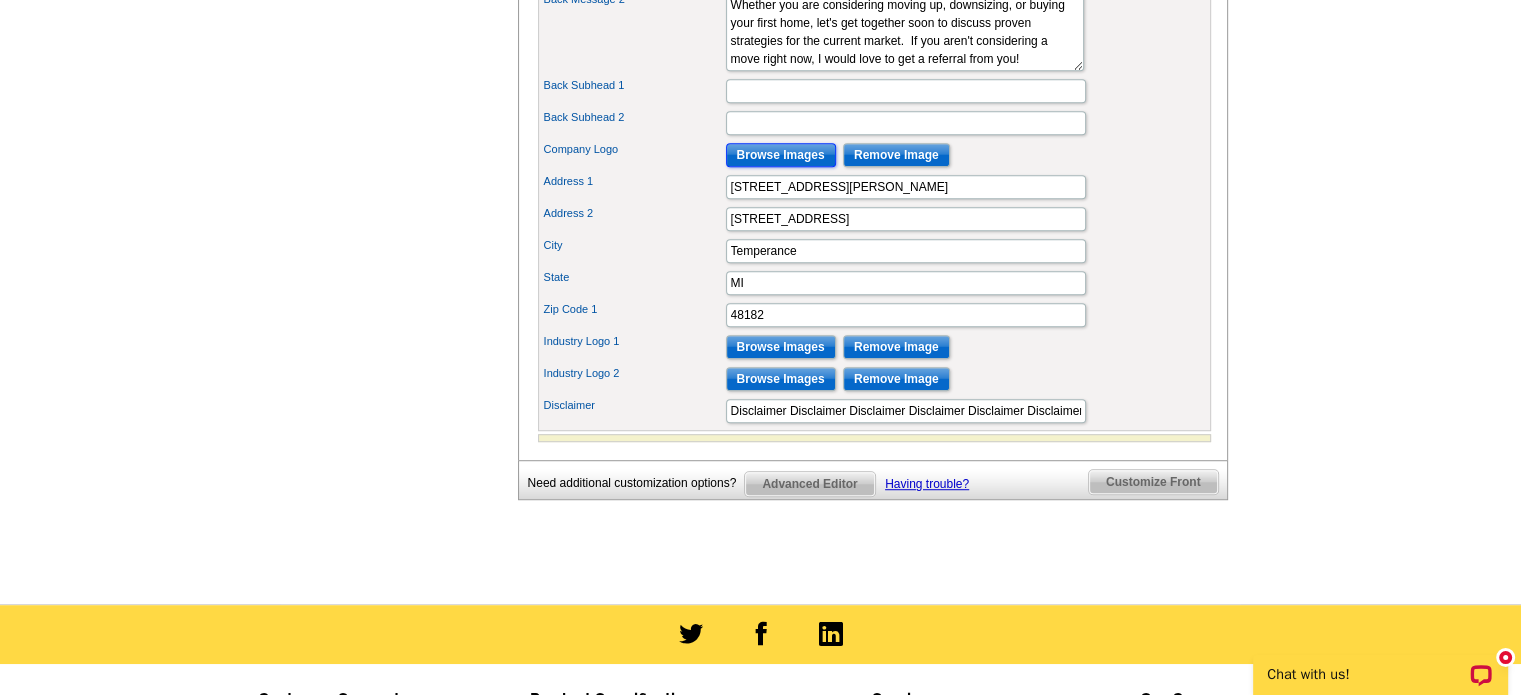 click on "Browse Images" at bounding box center (781, 155) 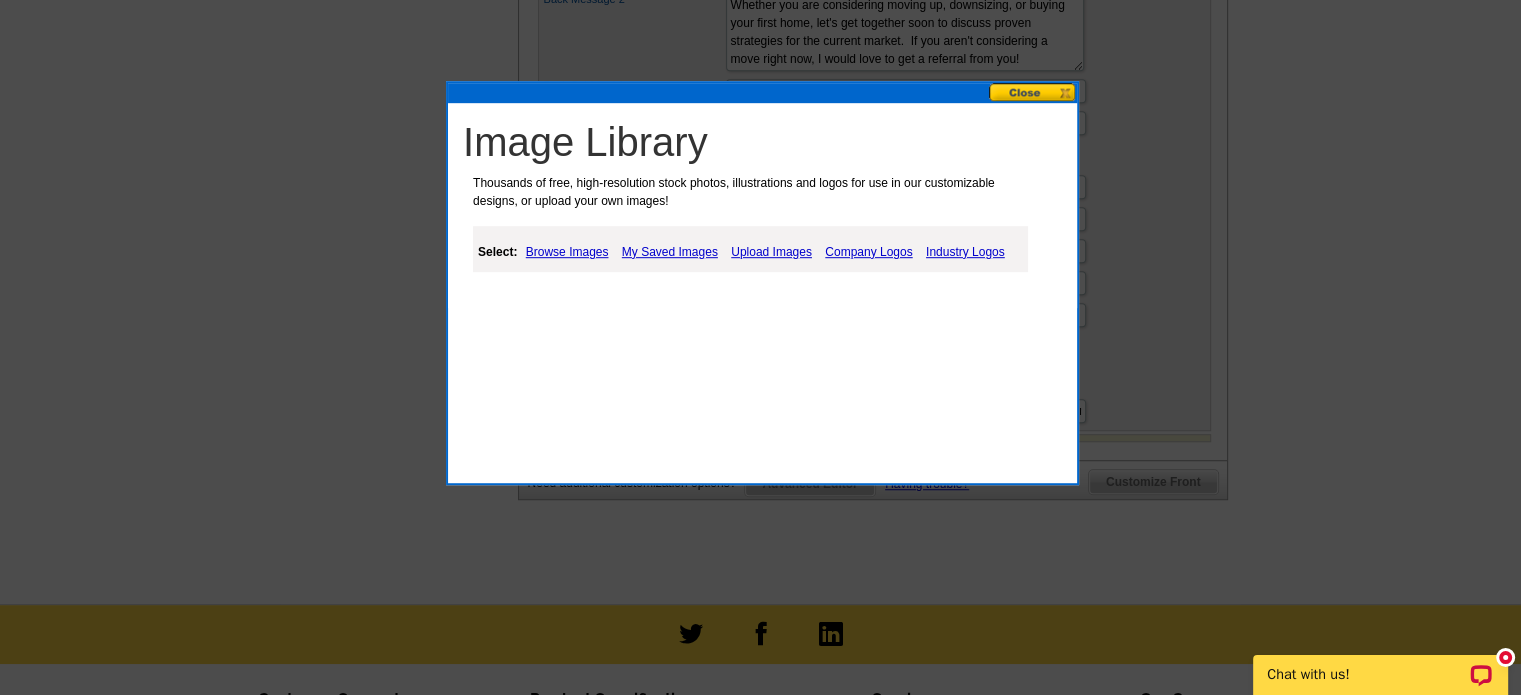 click on "My Saved Images" at bounding box center [670, 252] 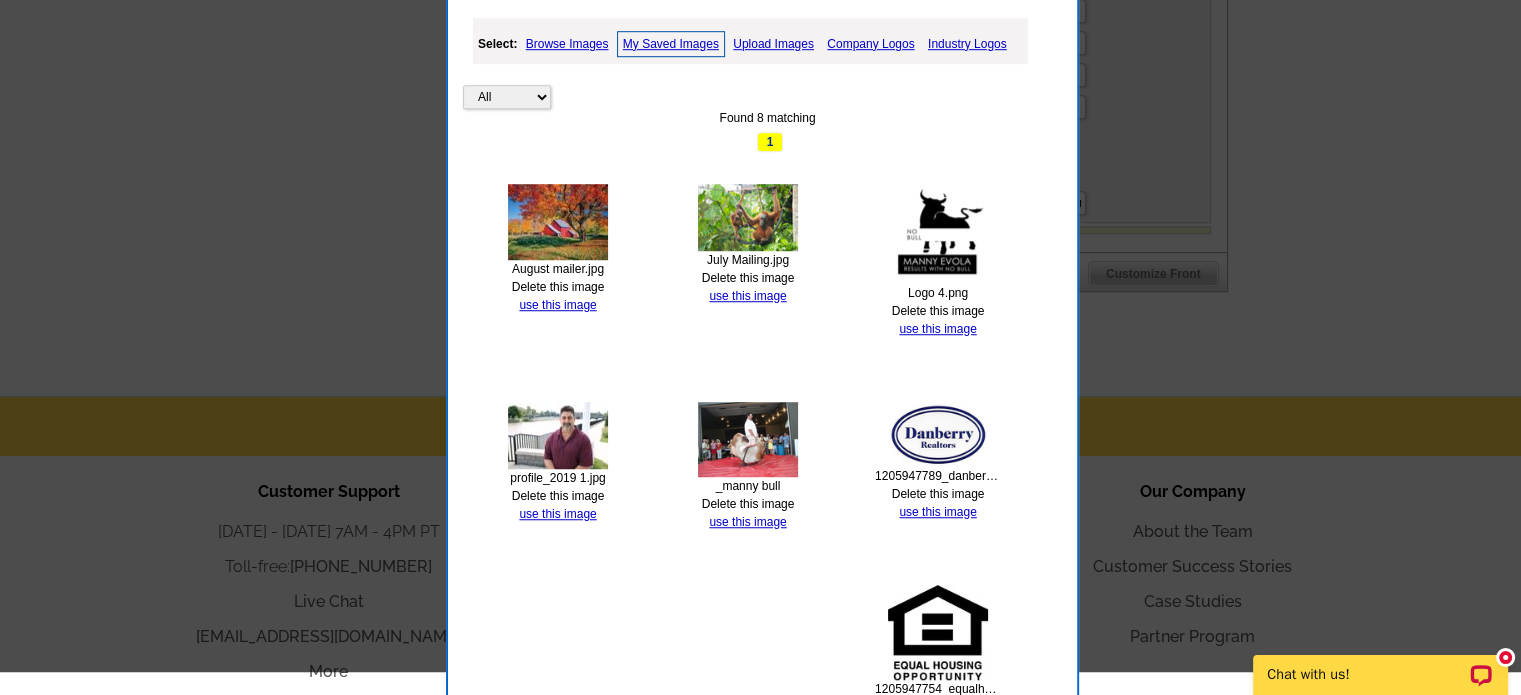 scroll, scrollTop: 1411, scrollLeft: 0, axis: vertical 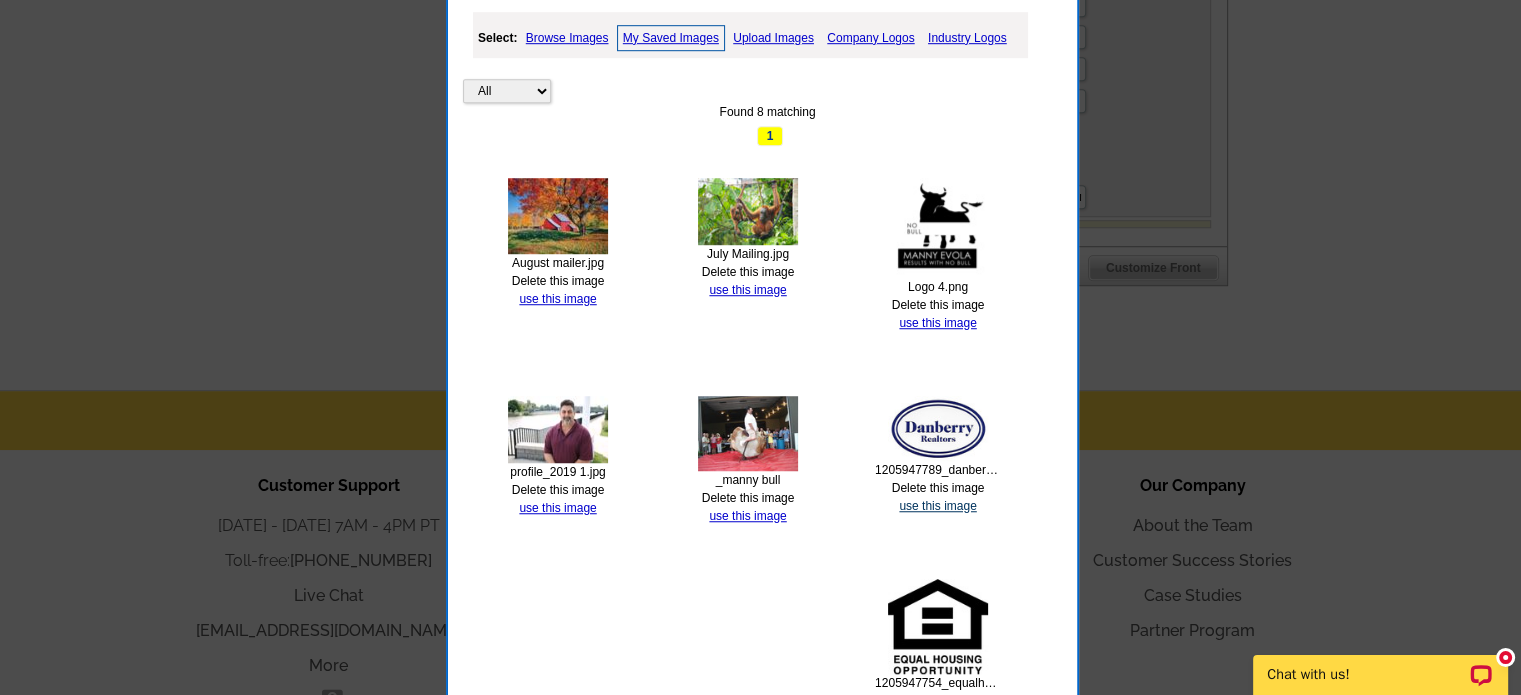 click on "use this image" at bounding box center [937, 506] 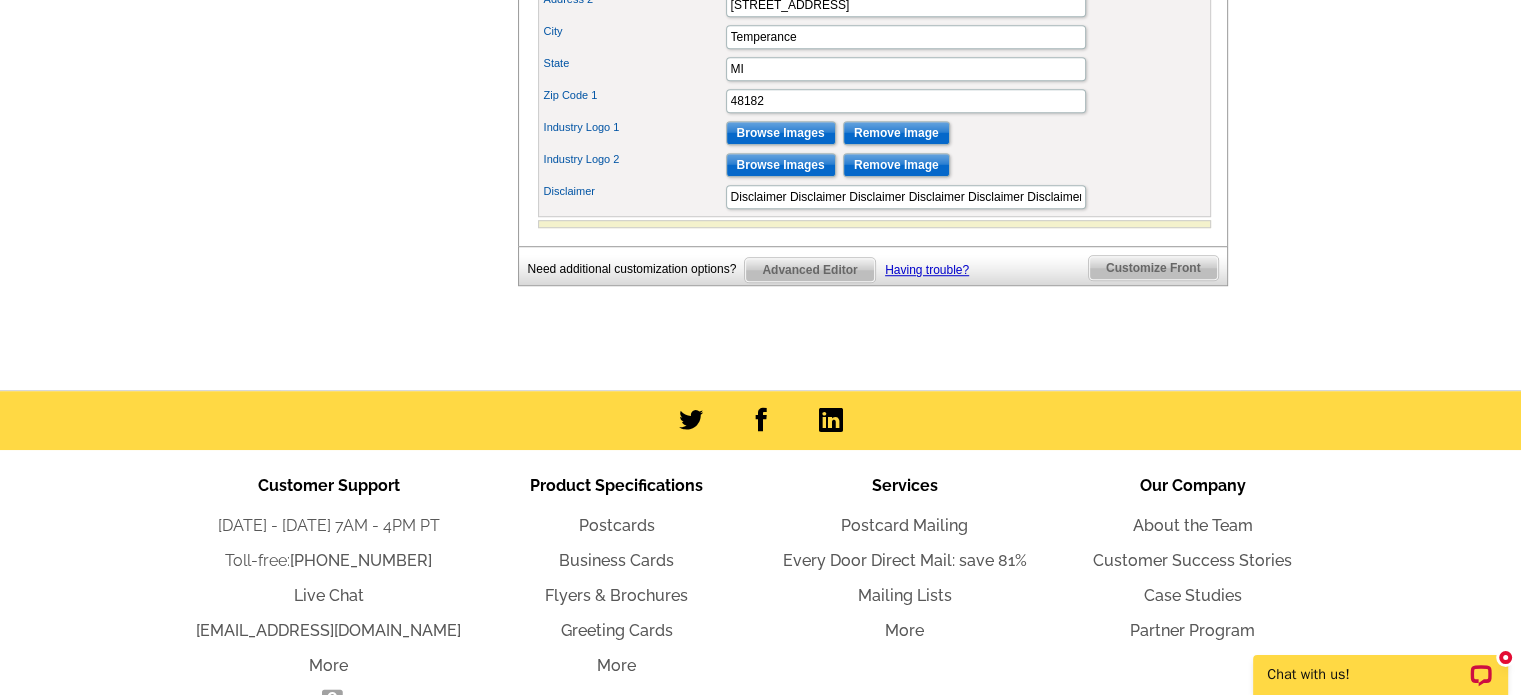 scroll, scrollTop: 0, scrollLeft: 0, axis: both 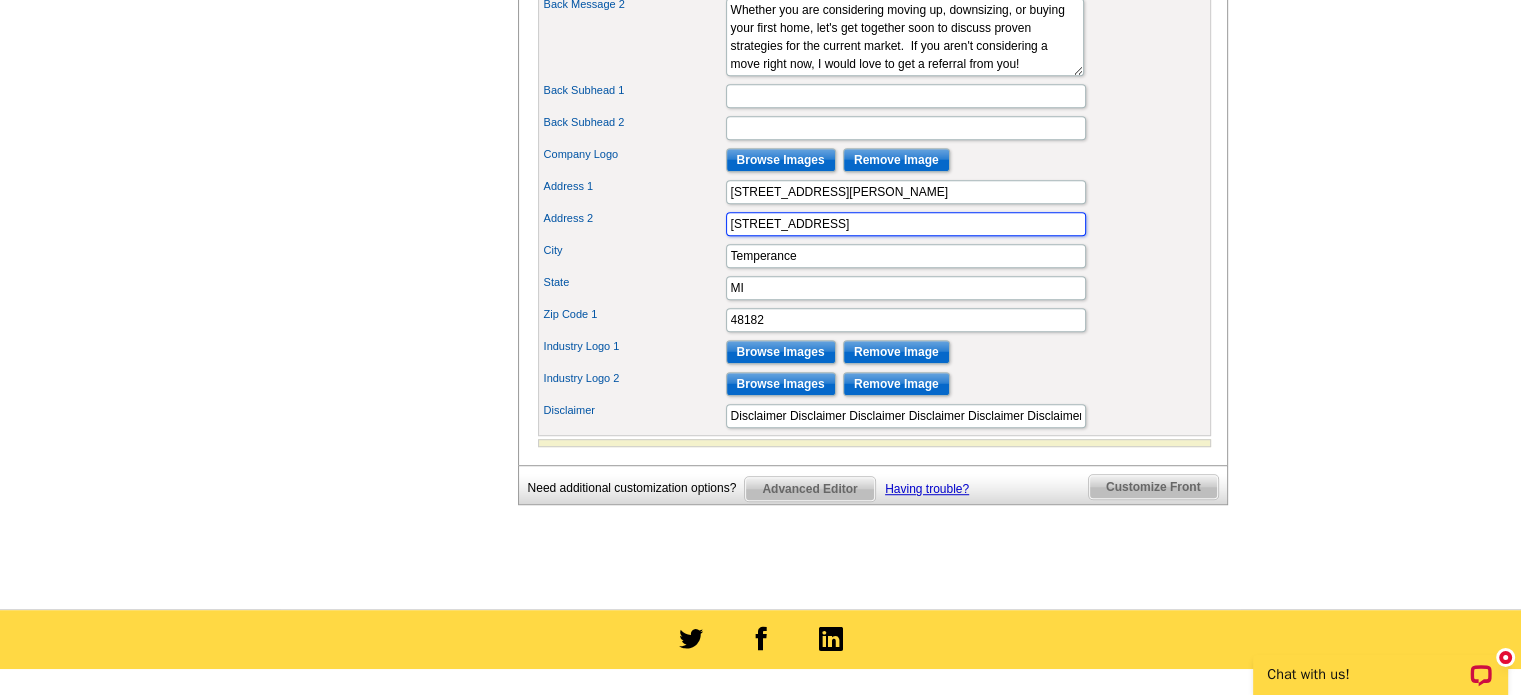 click on "123 Main Street" at bounding box center [906, 224] 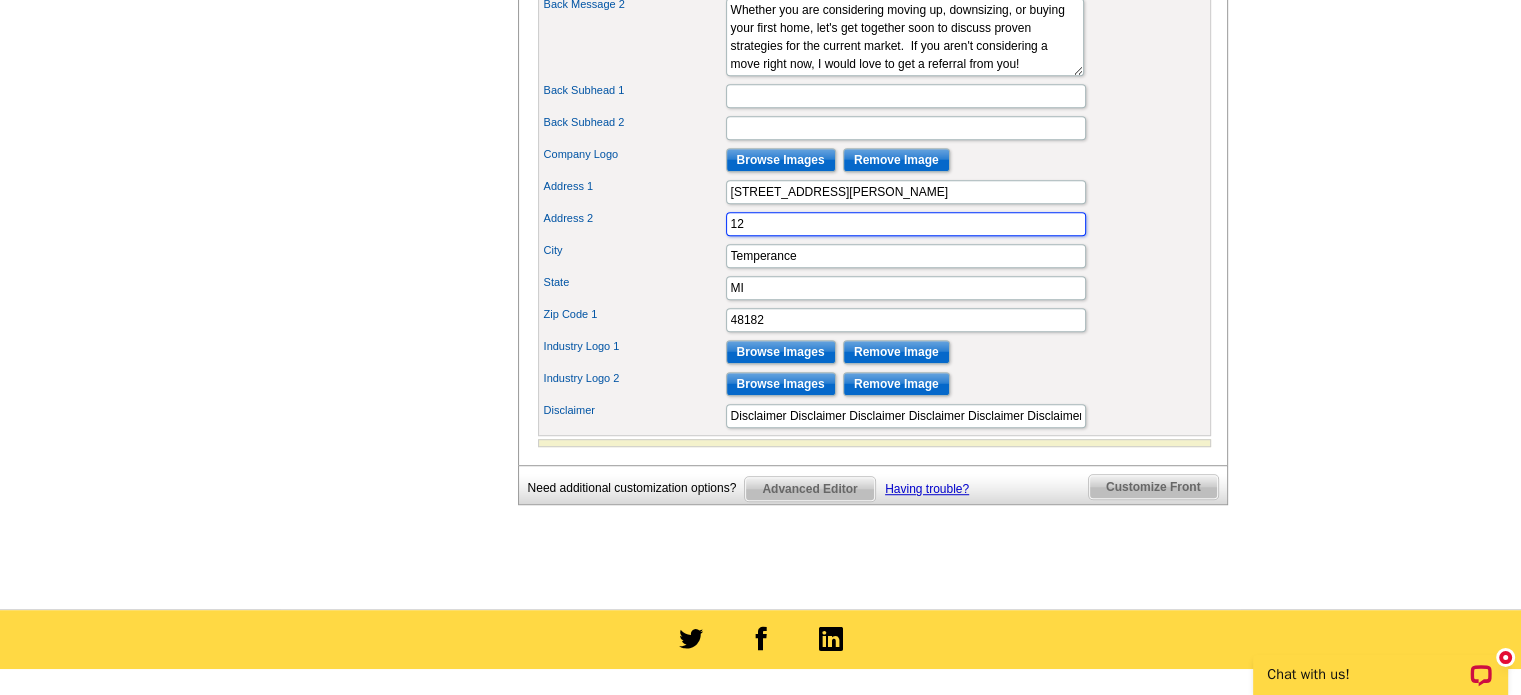 type on "1" 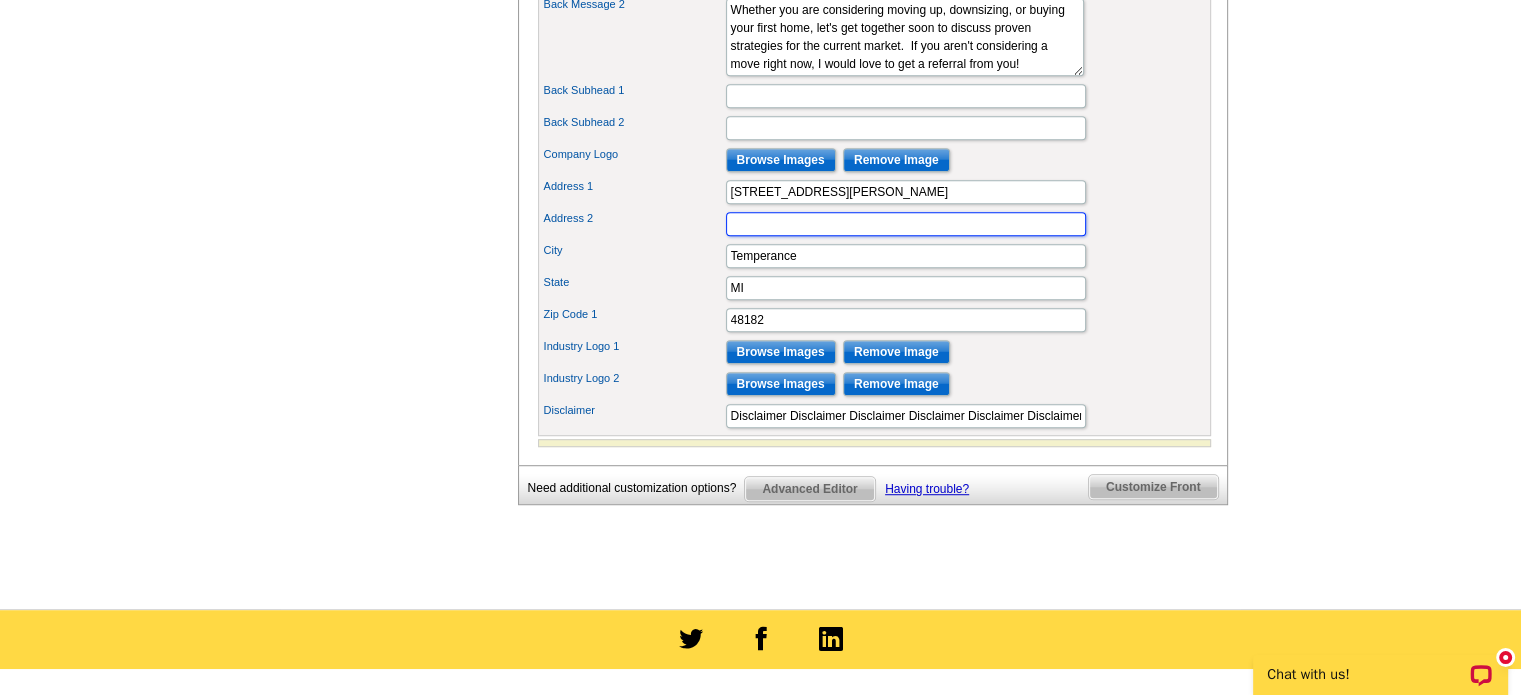 type 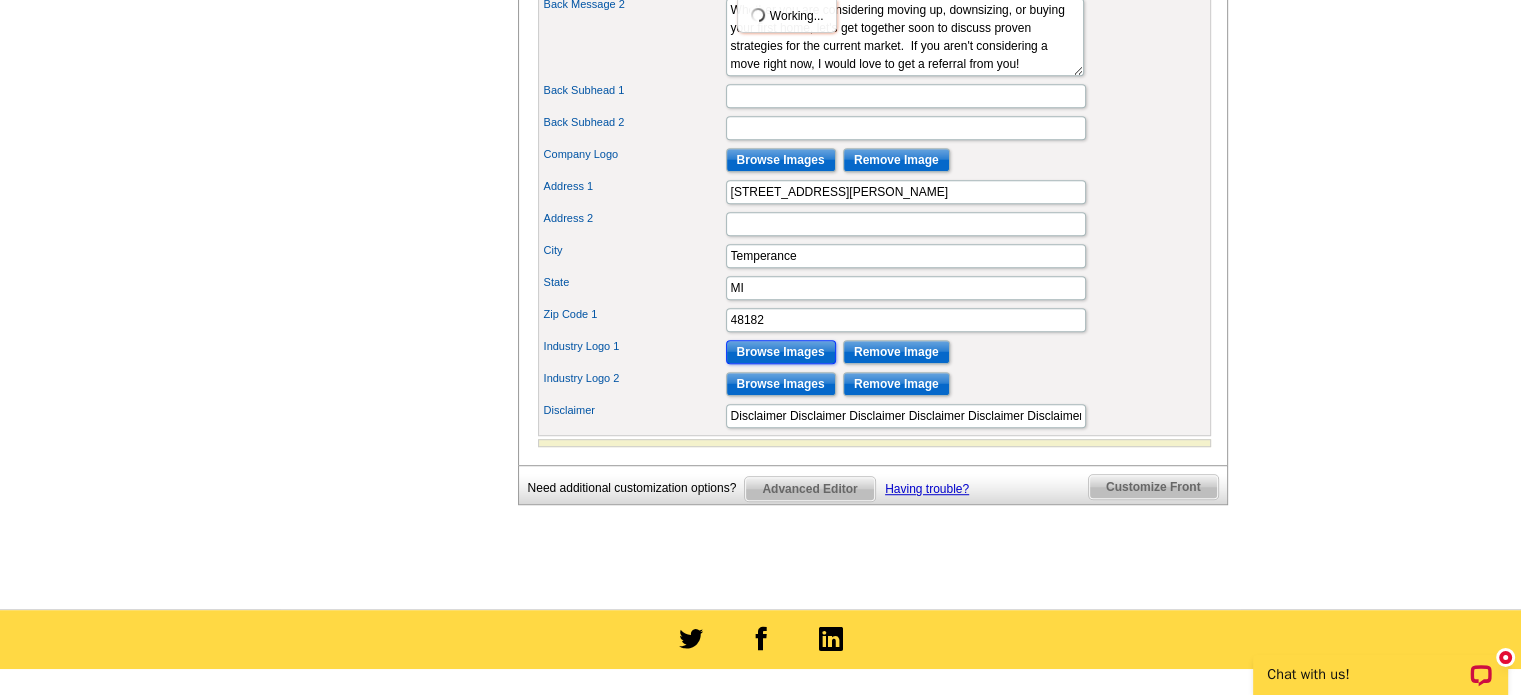 click on "Browse Images" at bounding box center (781, 352) 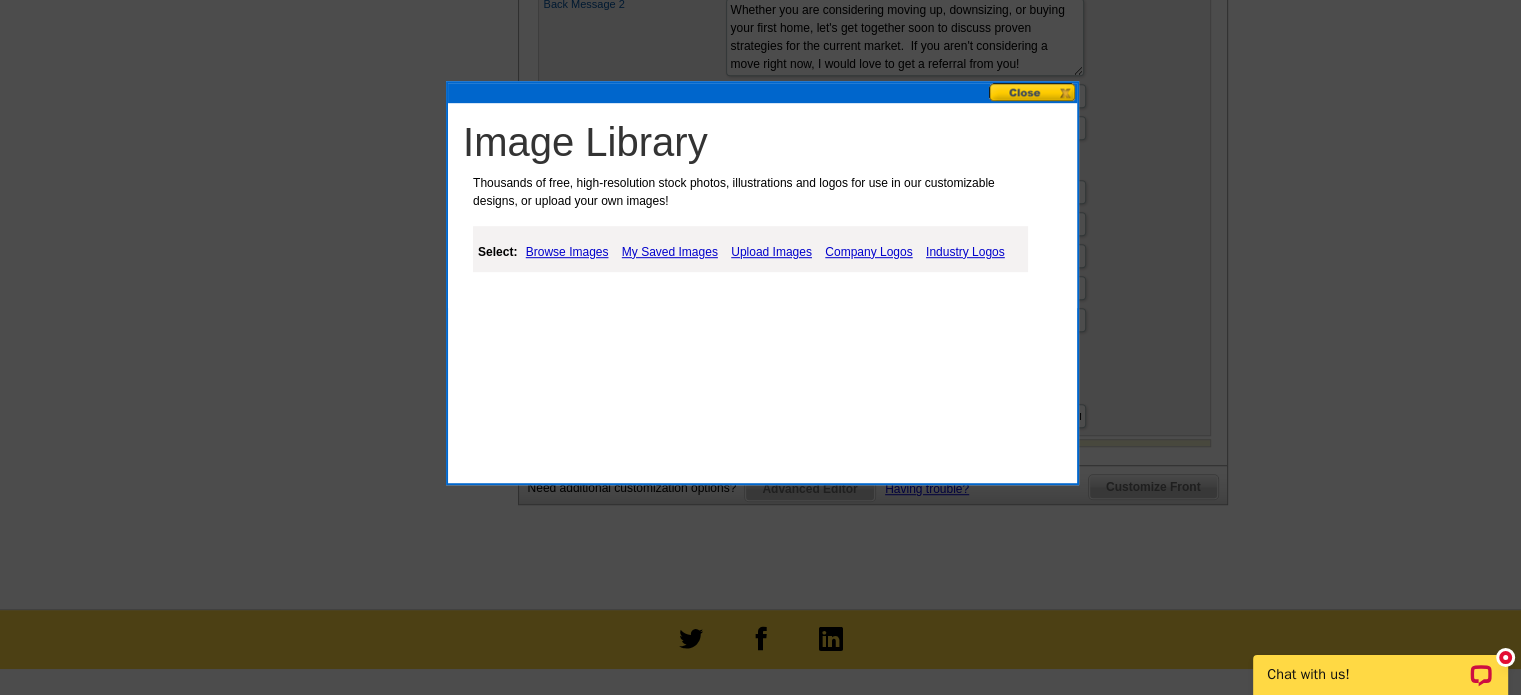 click on "My Saved Images" at bounding box center (670, 252) 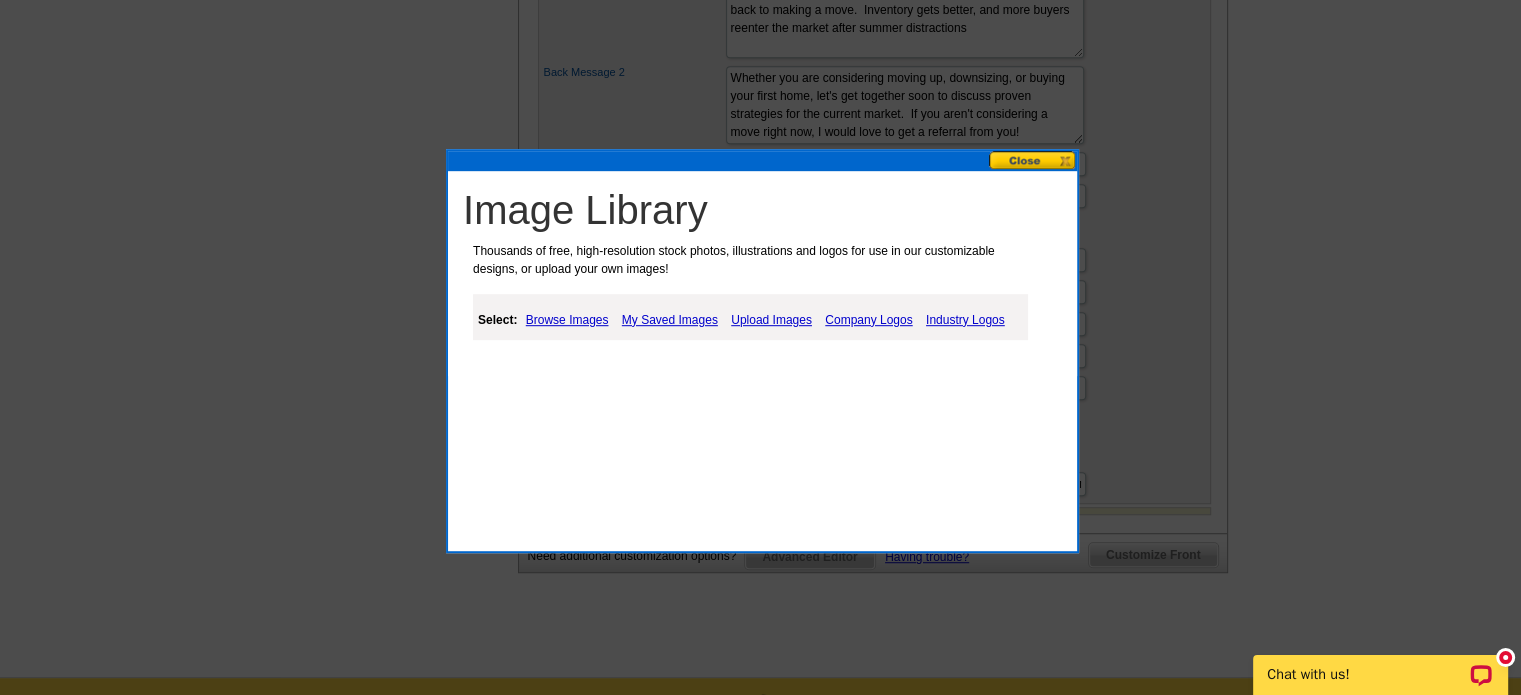 scroll, scrollTop: 1162, scrollLeft: 0, axis: vertical 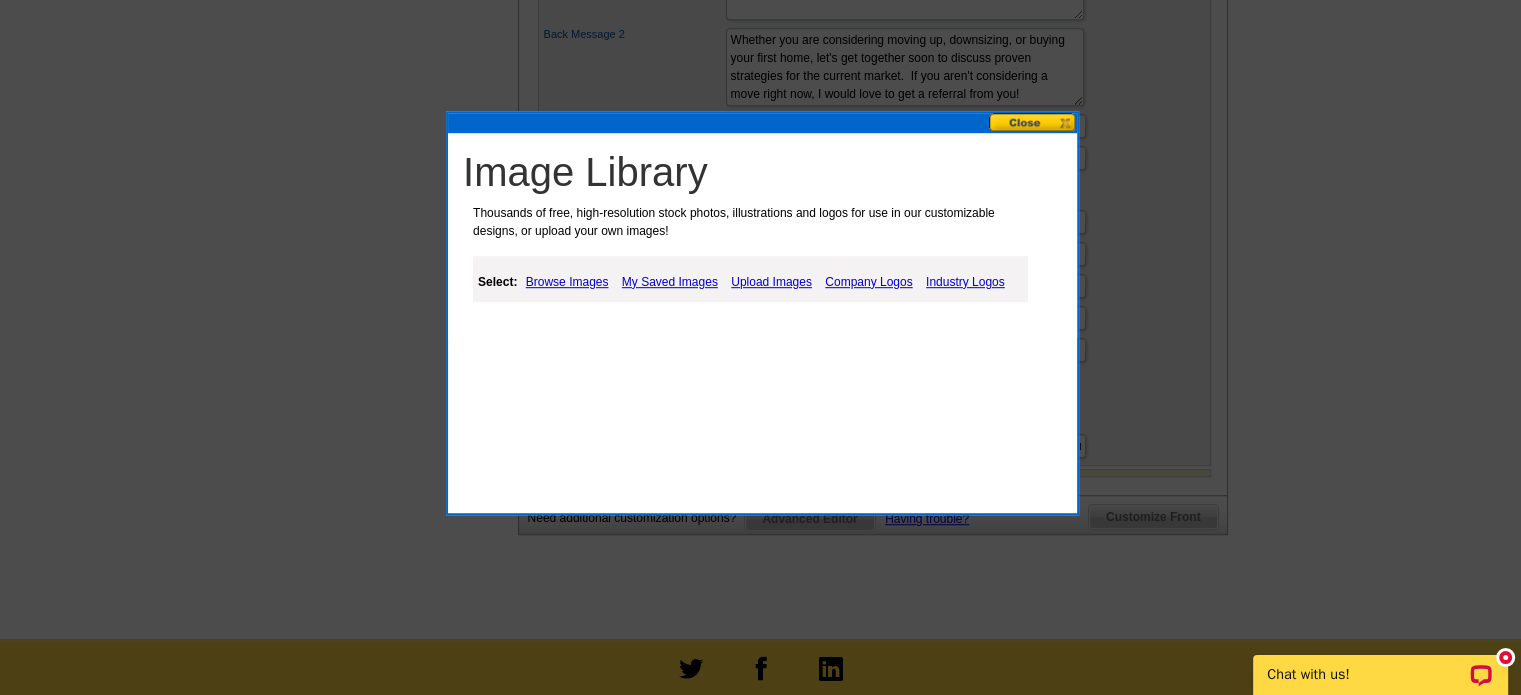 click on "My Saved Images" at bounding box center (670, 282) 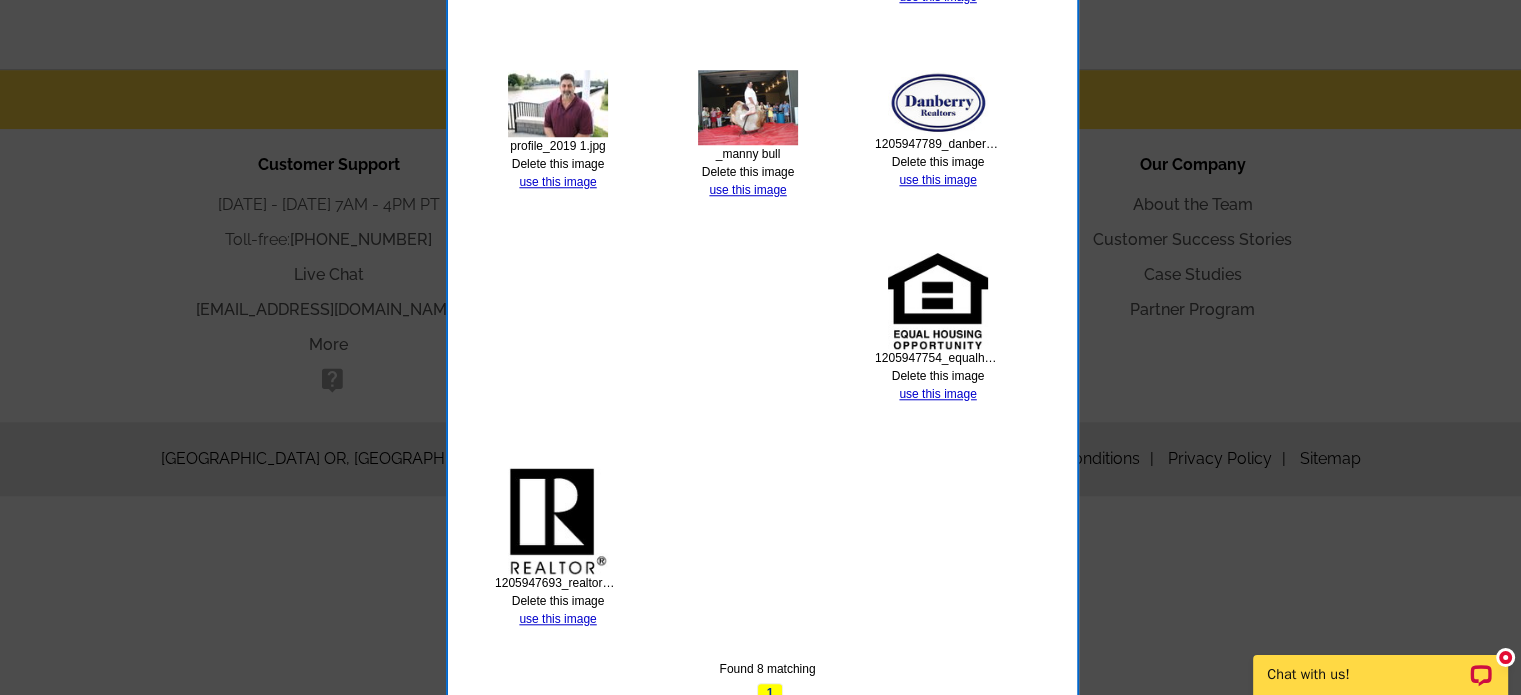 scroll, scrollTop: 1772, scrollLeft: 0, axis: vertical 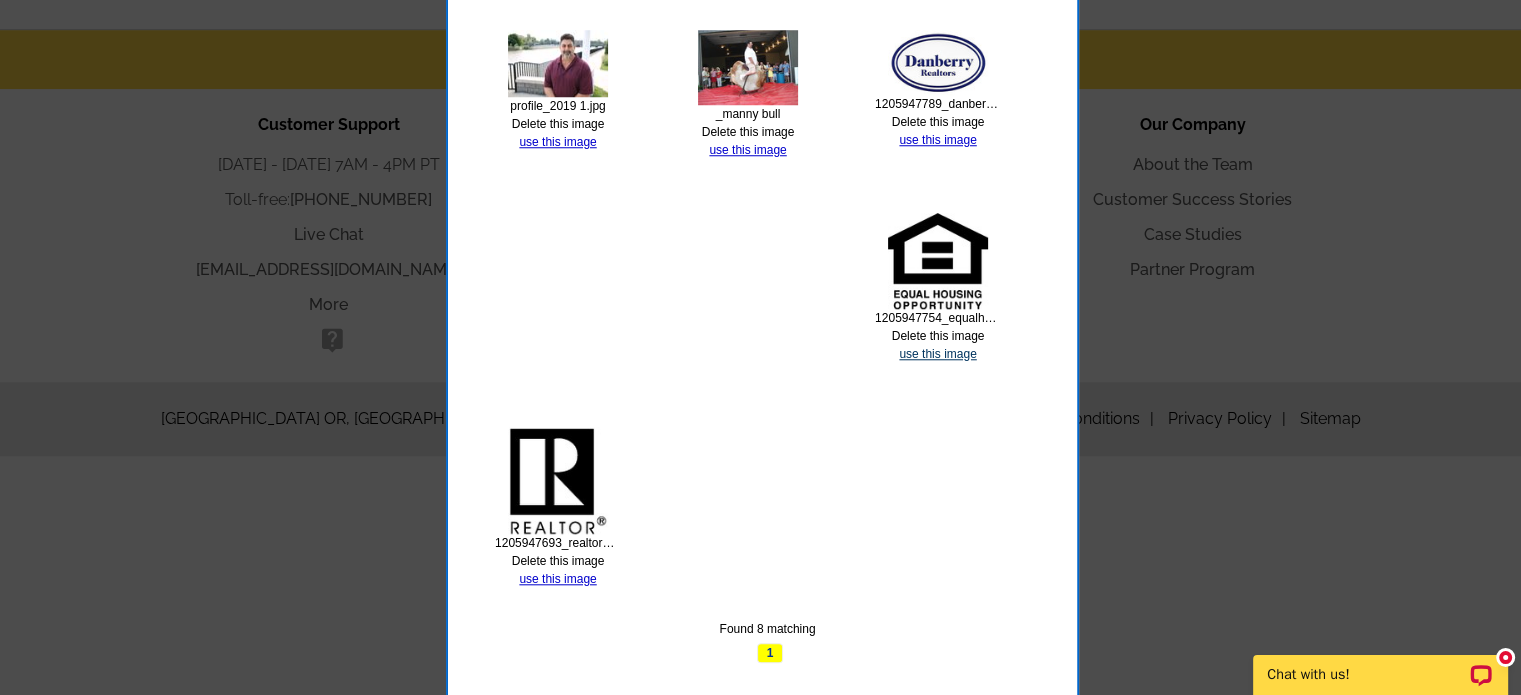 click on "use this image" at bounding box center (937, 354) 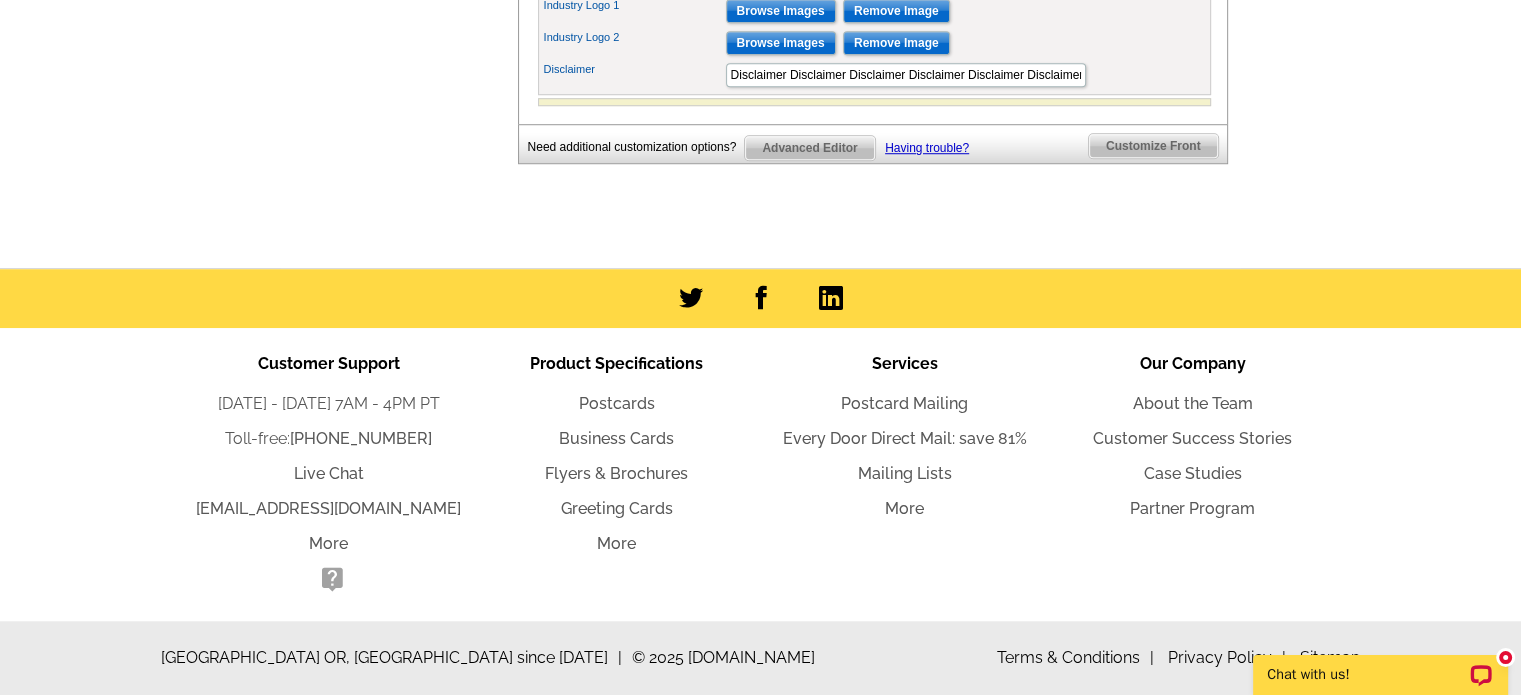 scroll, scrollTop: 0, scrollLeft: 0, axis: both 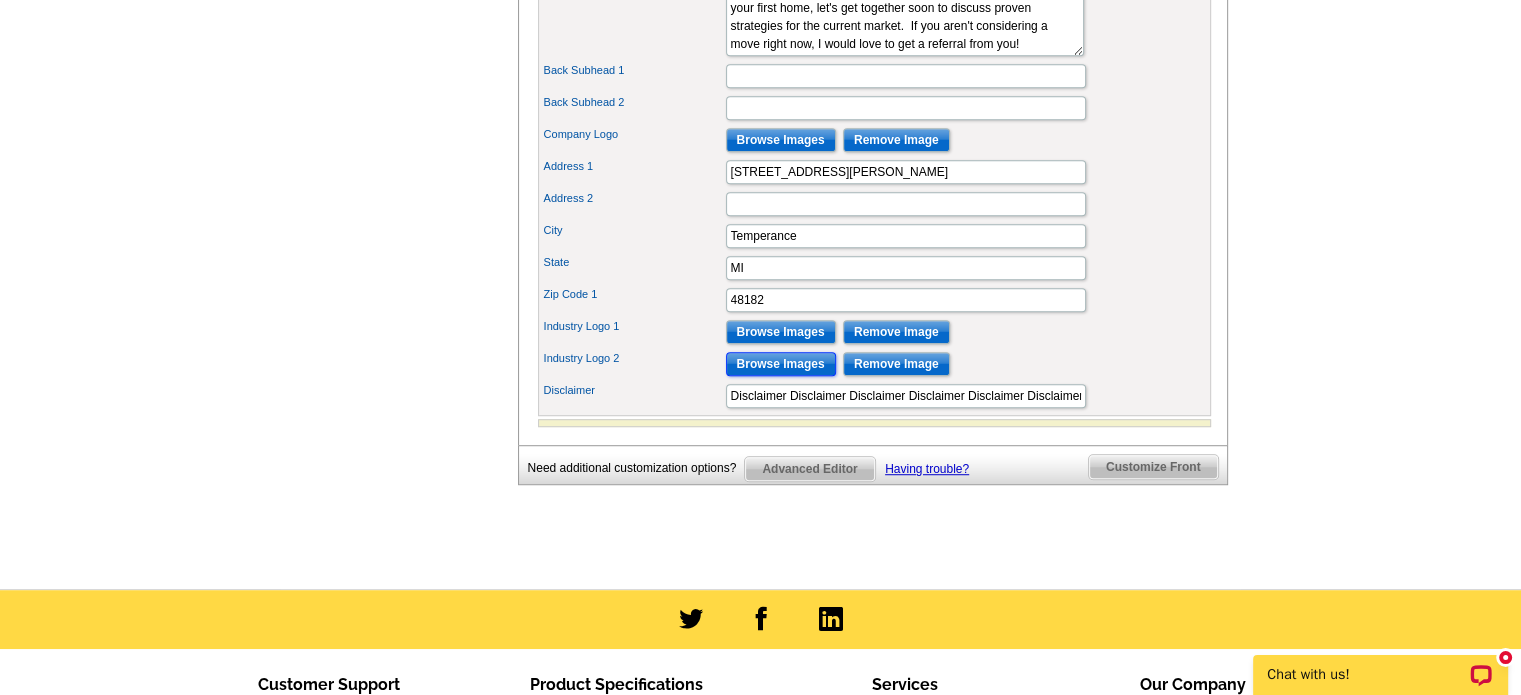 click on "Browse Images" at bounding box center (781, 364) 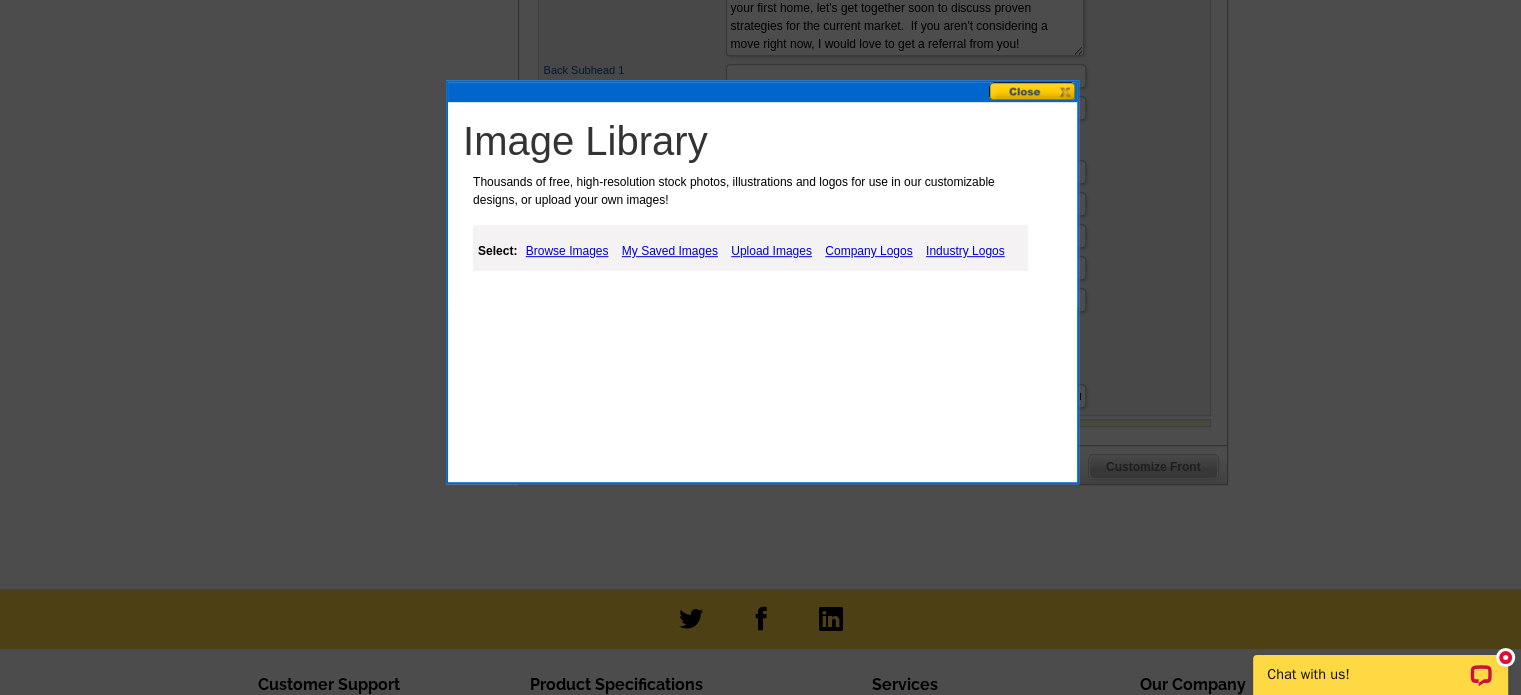 click on "My Saved Images" at bounding box center [670, 251] 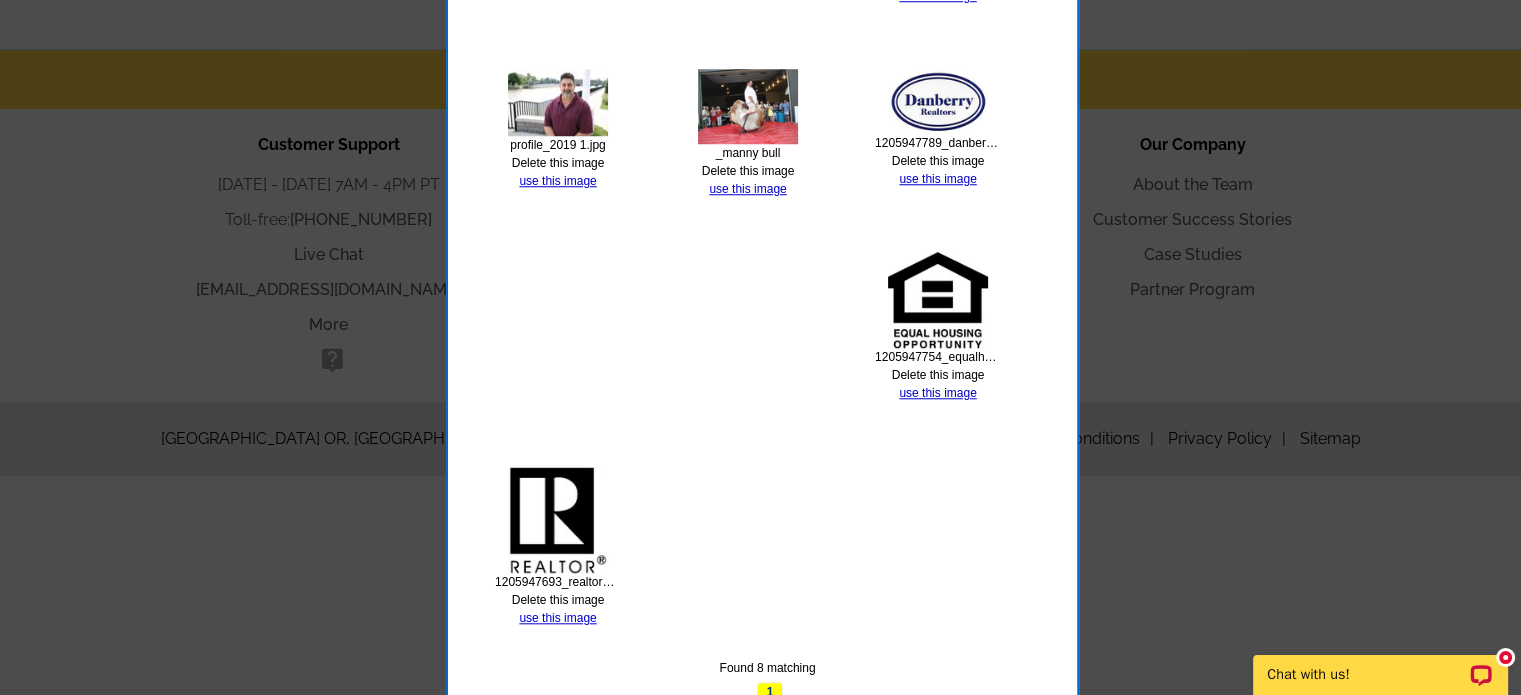 scroll, scrollTop: 1791, scrollLeft: 0, axis: vertical 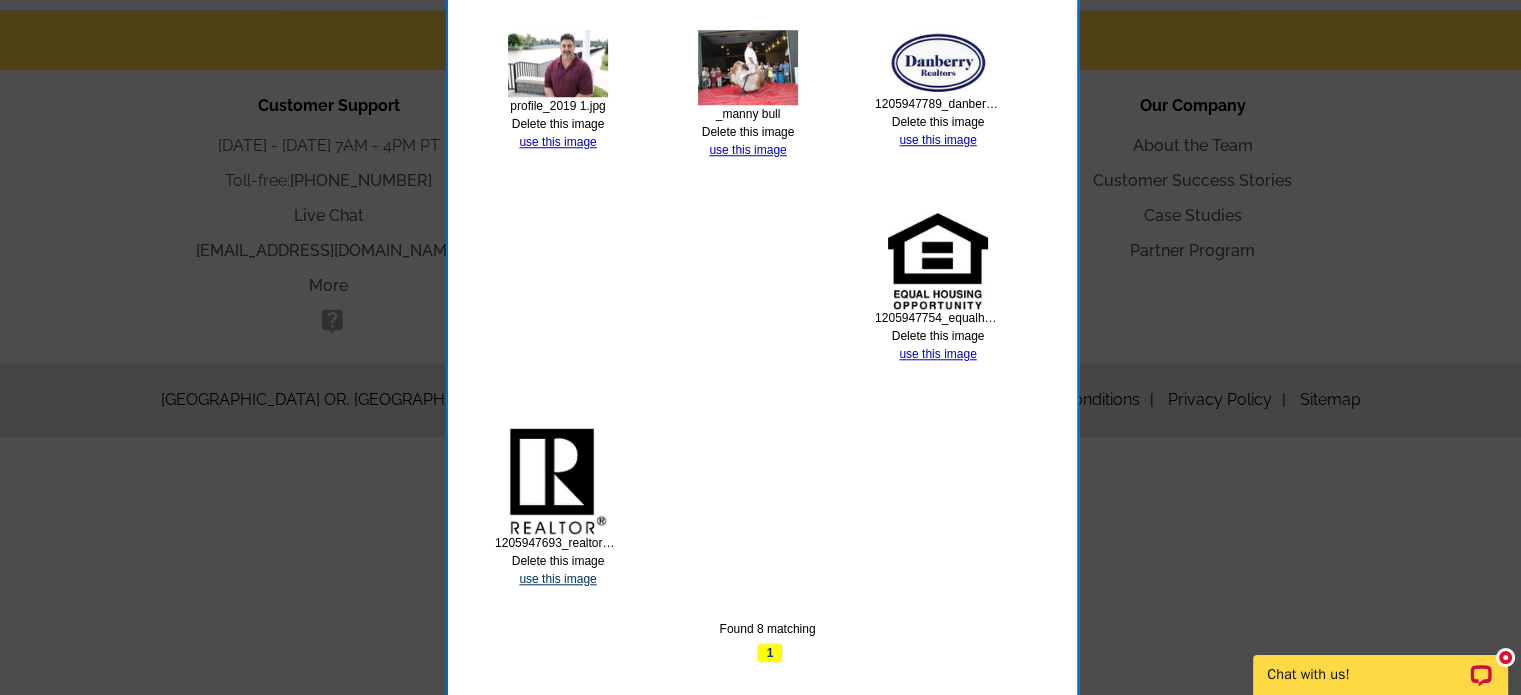click on "use this image" at bounding box center [557, 579] 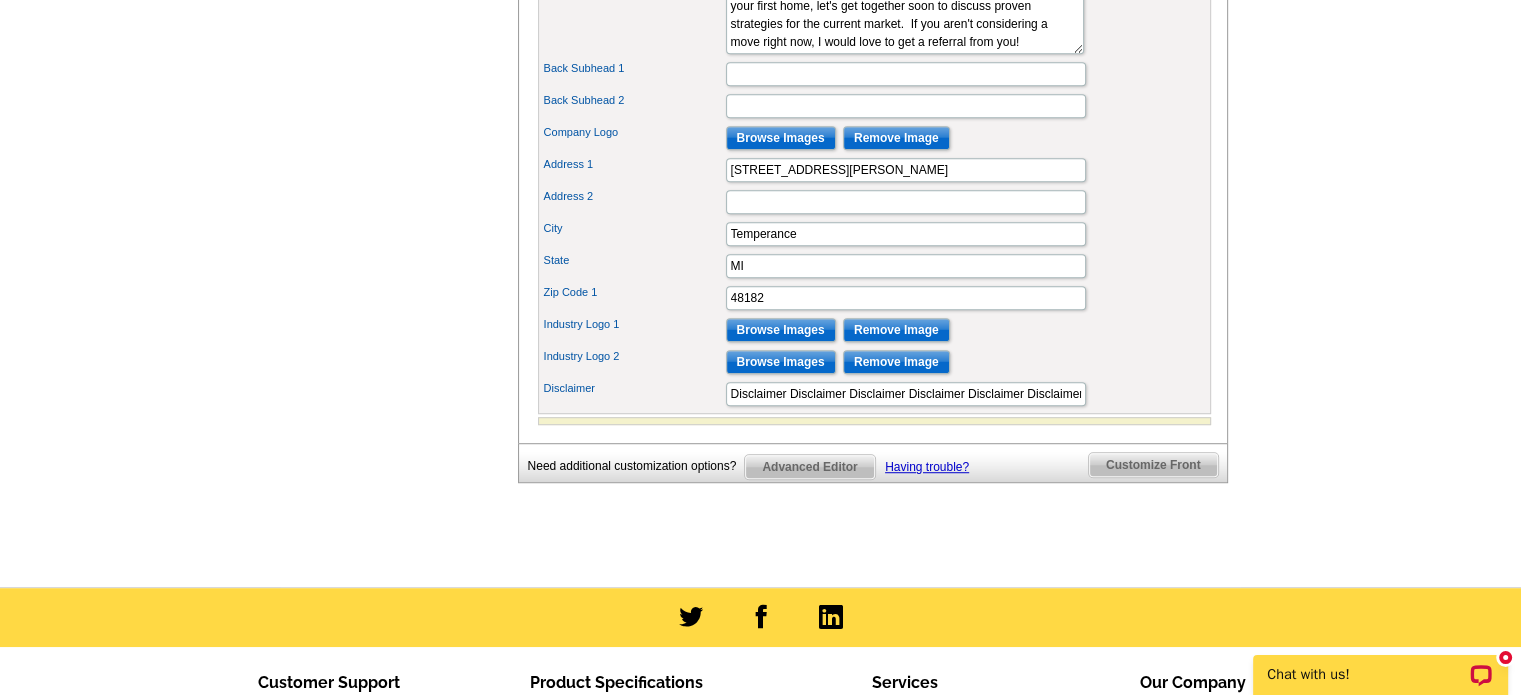 scroll, scrollTop: 1222, scrollLeft: 0, axis: vertical 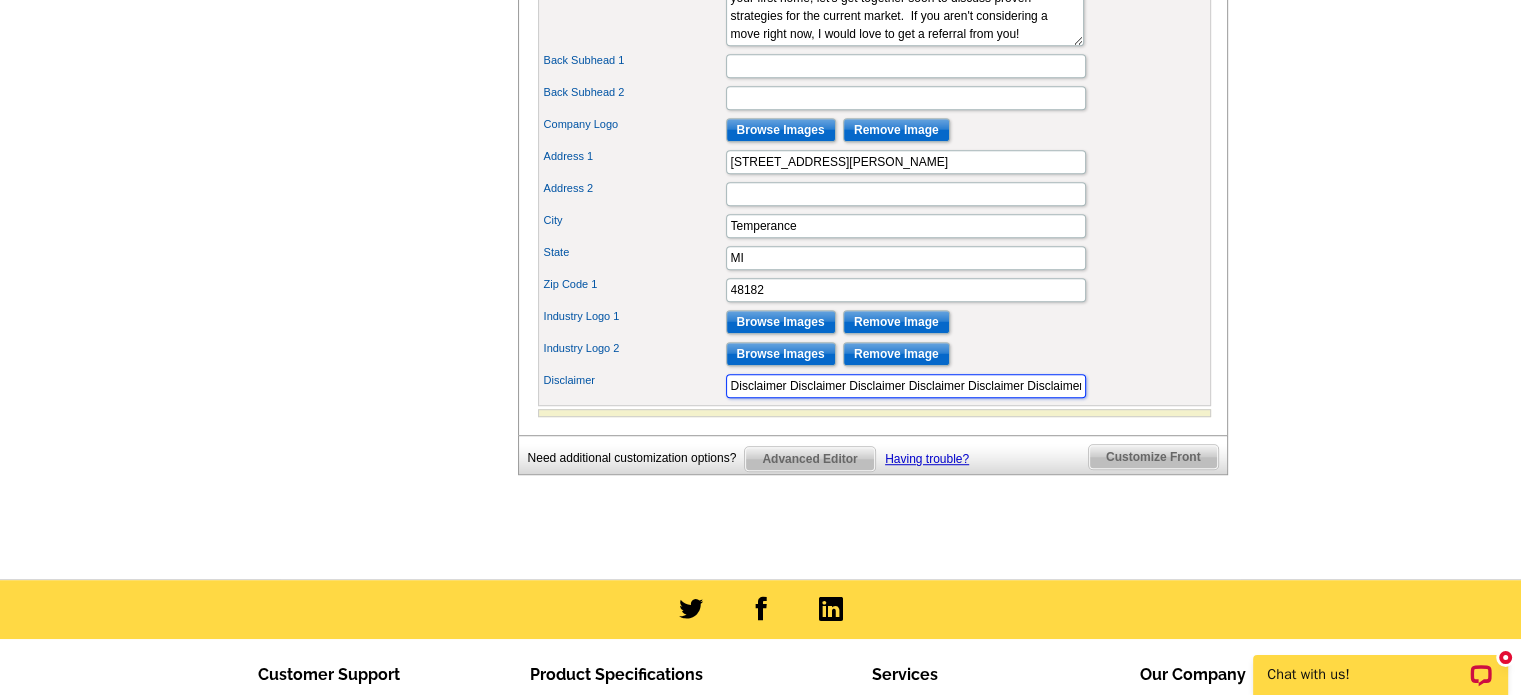 click on "Disclaimer Disclaimer Disclaimer Disclaimer Disclaimer Disclaimer Disclaimer Disclaimer Disclaimer Disclaimer Disclaimer Disclaimer Disclaimer Disclaimer Disclaimer" at bounding box center [906, 386] 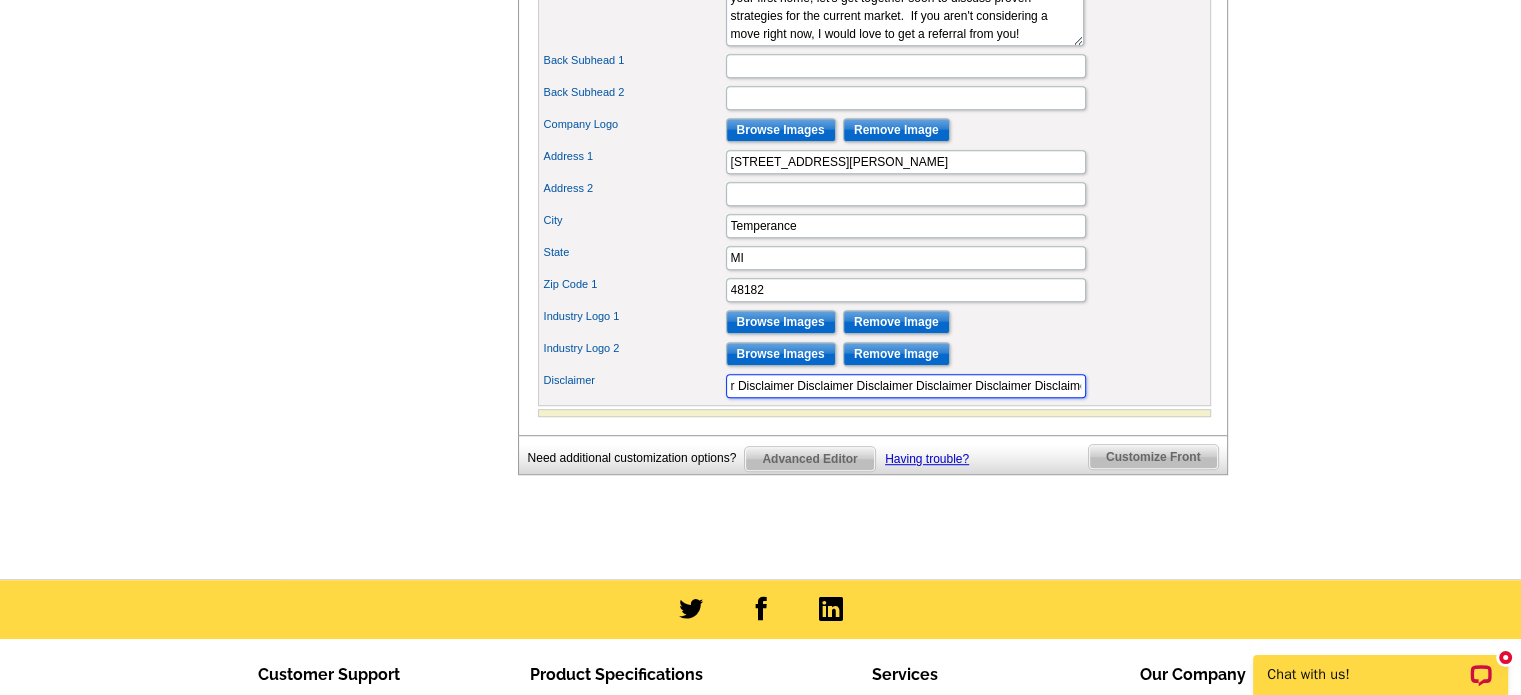 click on "r Disclaimer Disclaimer Disclaimer Disclaimer Disclaimer Disclaimer Disclaimer Disclaimer Disclaimer" at bounding box center (906, 386) 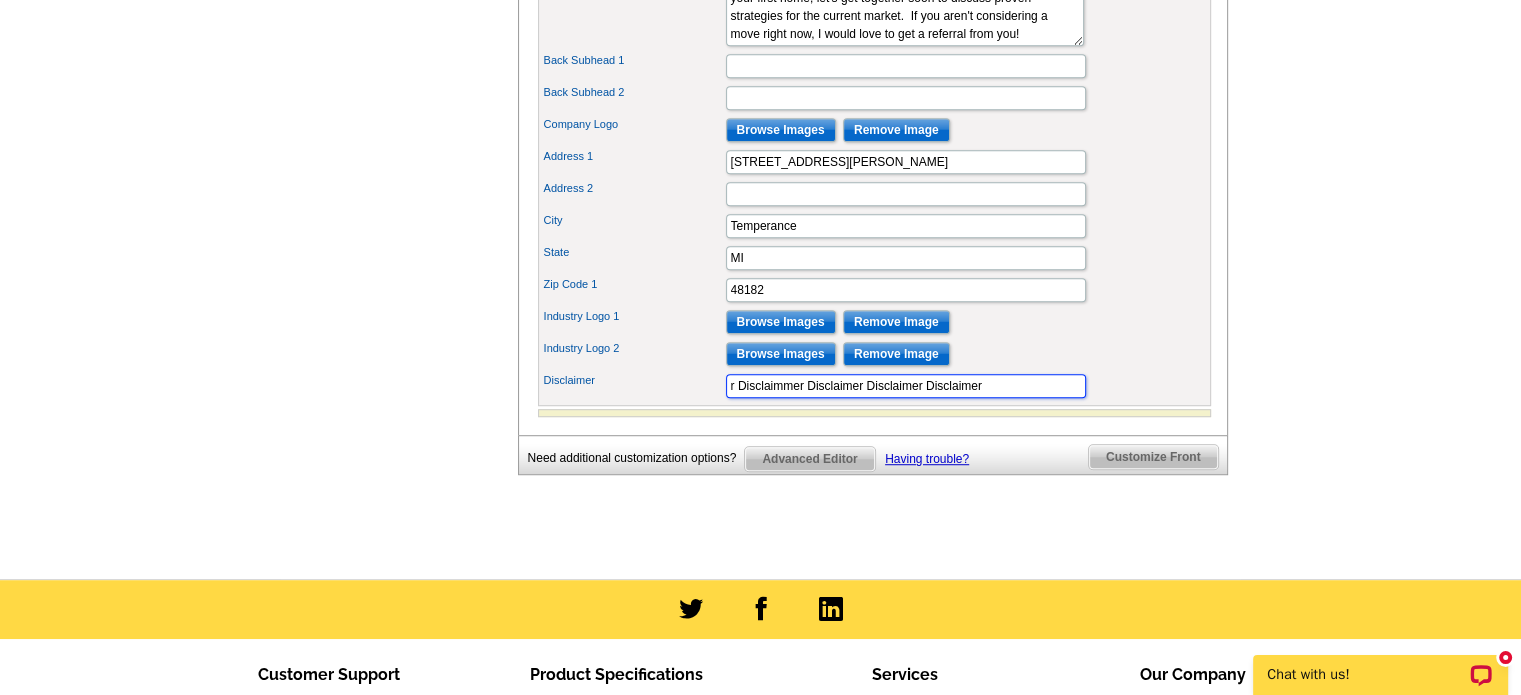 click on "r Disclaimmer Disclaimer Disclaimer Disclaimer" at bounding box center (906, 386) 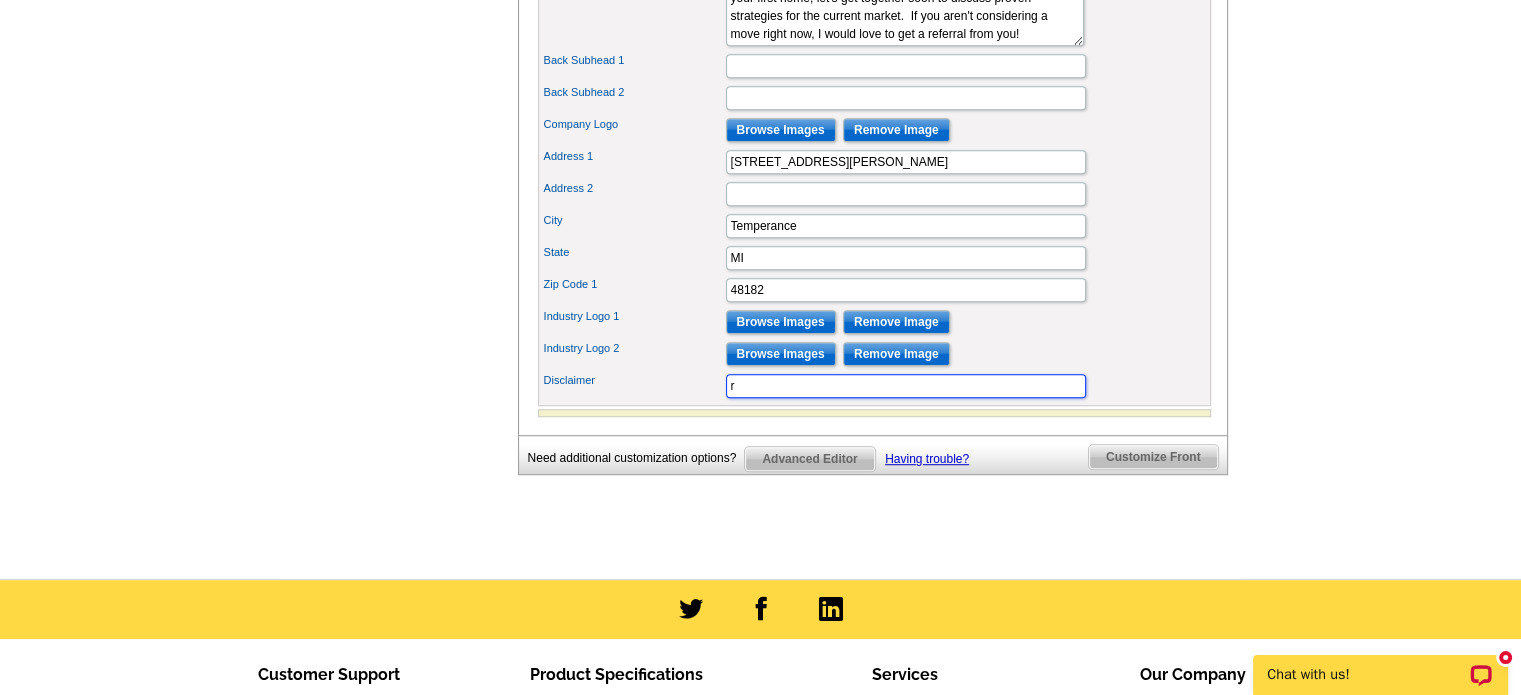 type on "r" 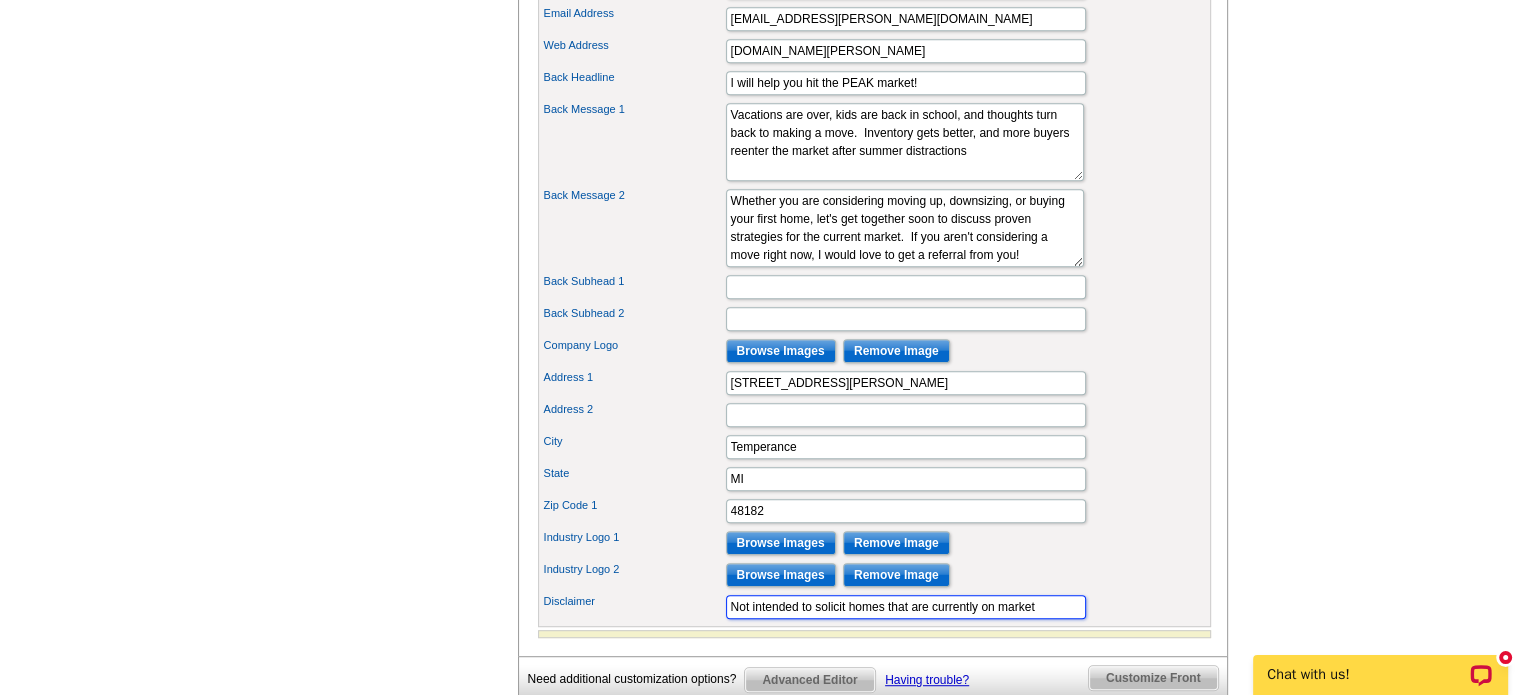 scroll, scrollTop: 993, scrollLeft: 0, axis: vertical 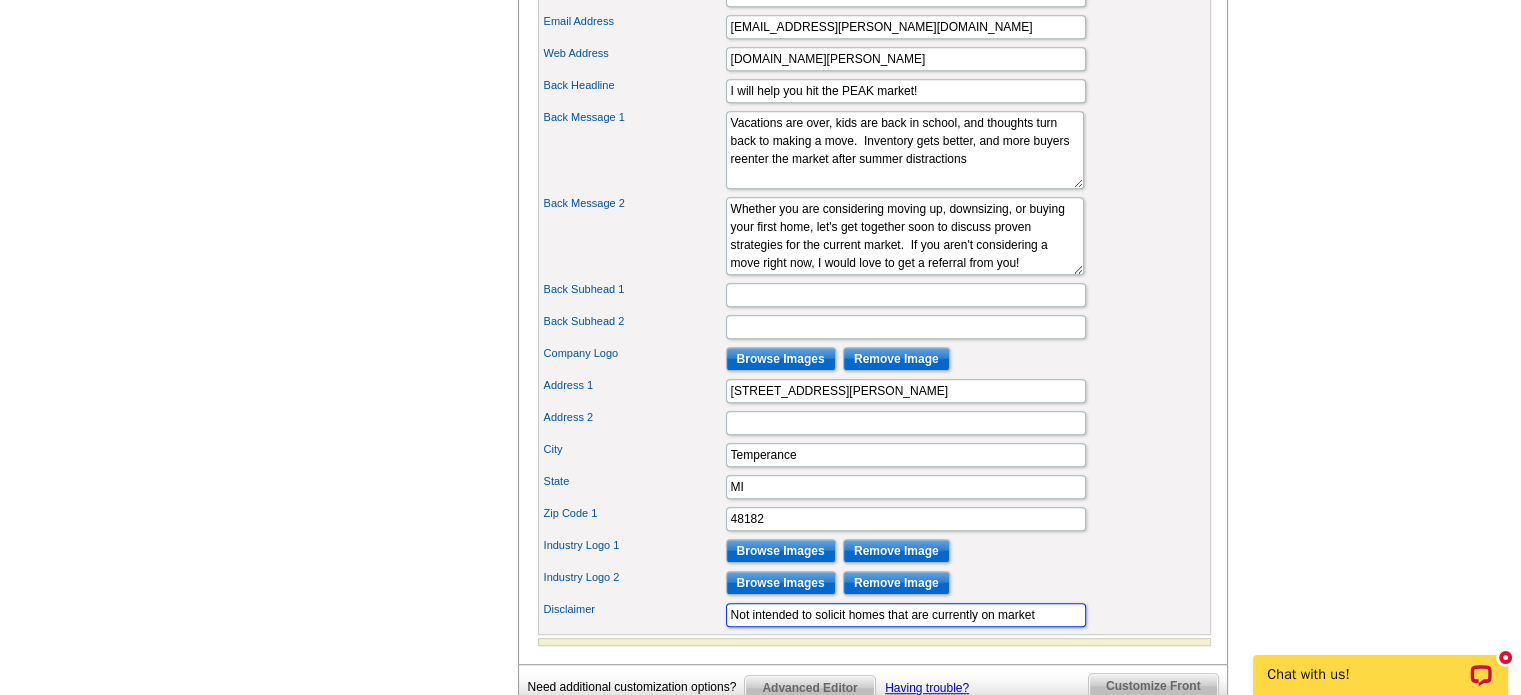 type on "Not intended to solicit homes that are currently on market" 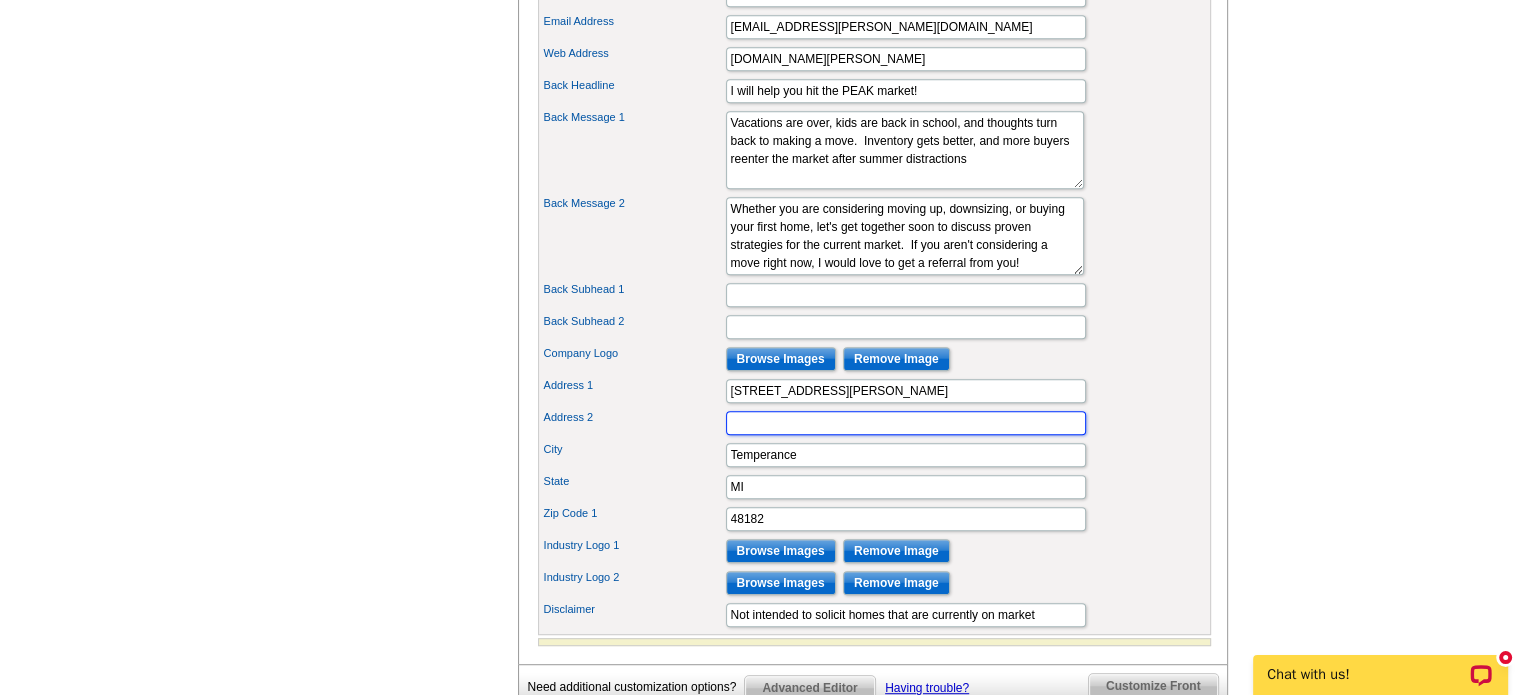 click on "Address 2" at bounding box center (906, 423) 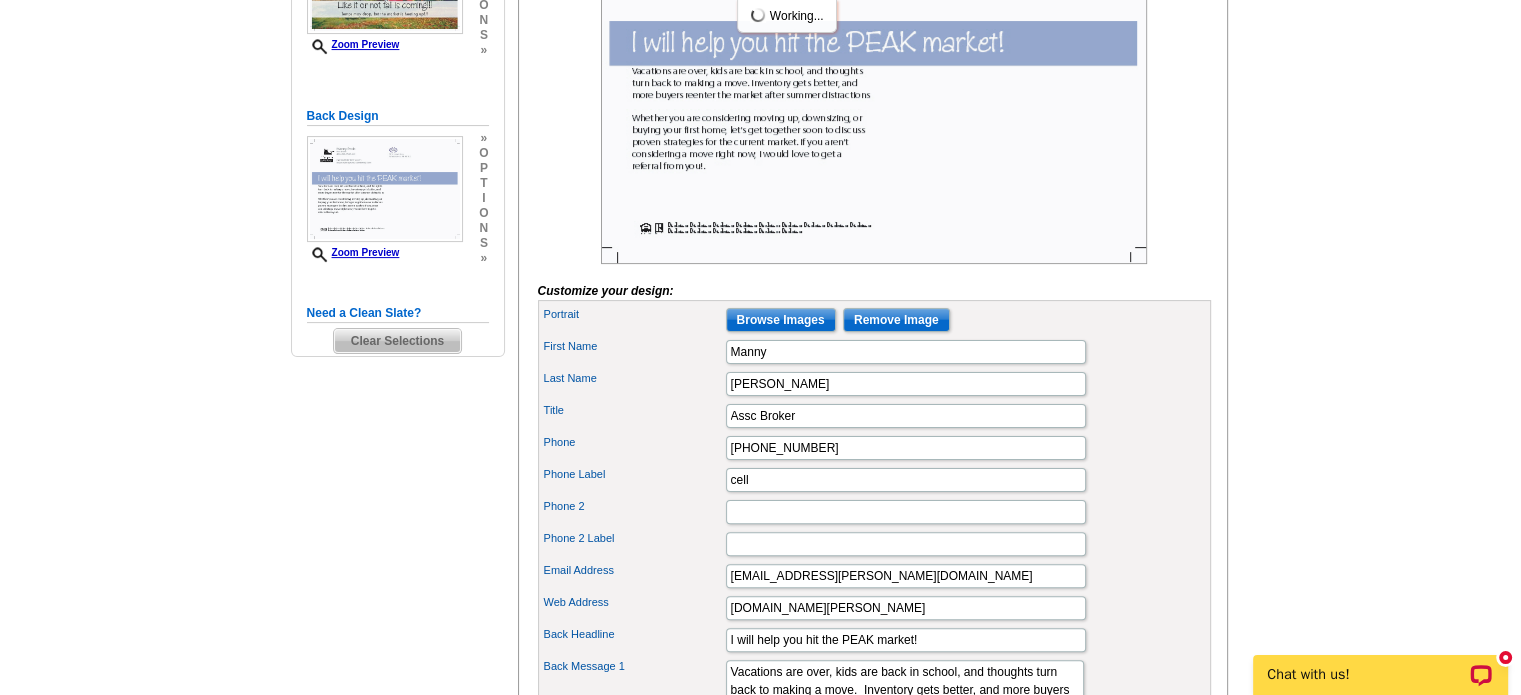 scroll, scrollTop: 425, scrollLeft: 0, axis: vertical 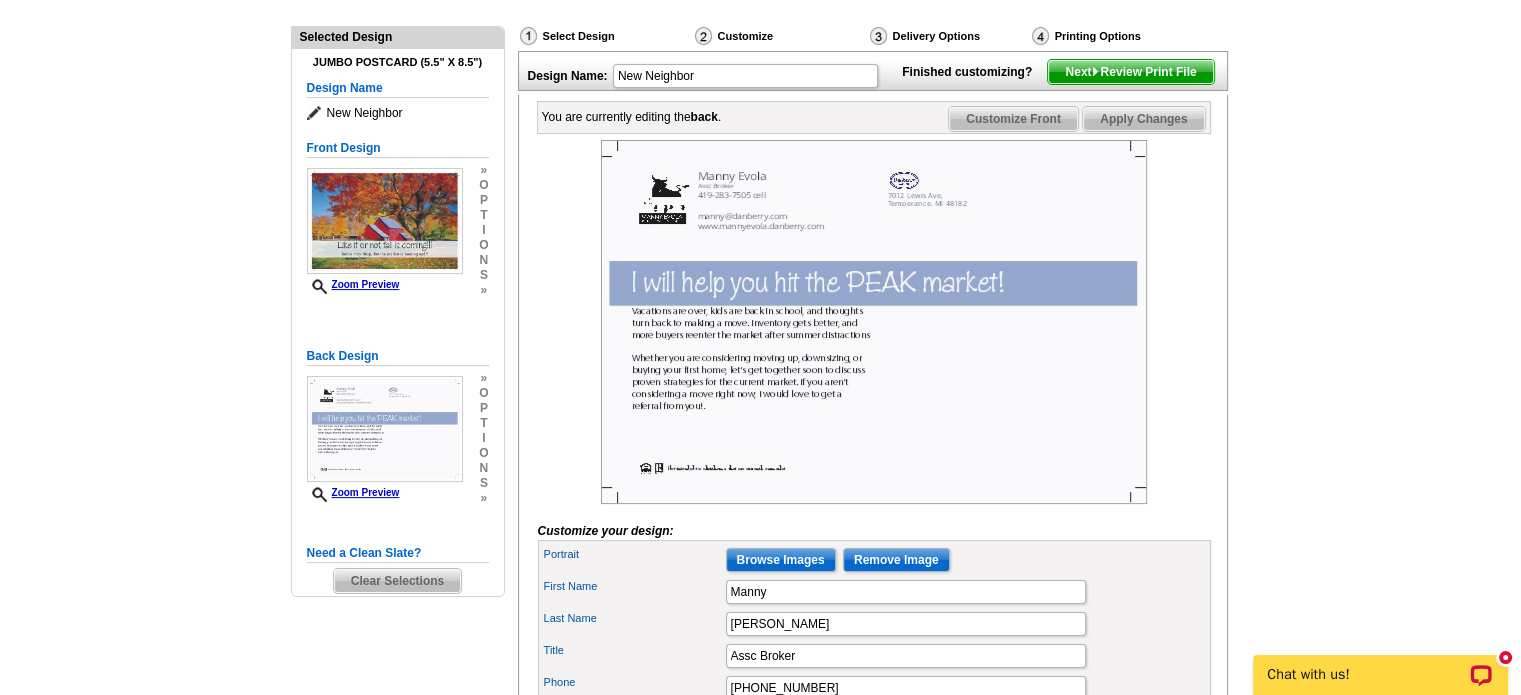 click at bounding box center (1095, 71) 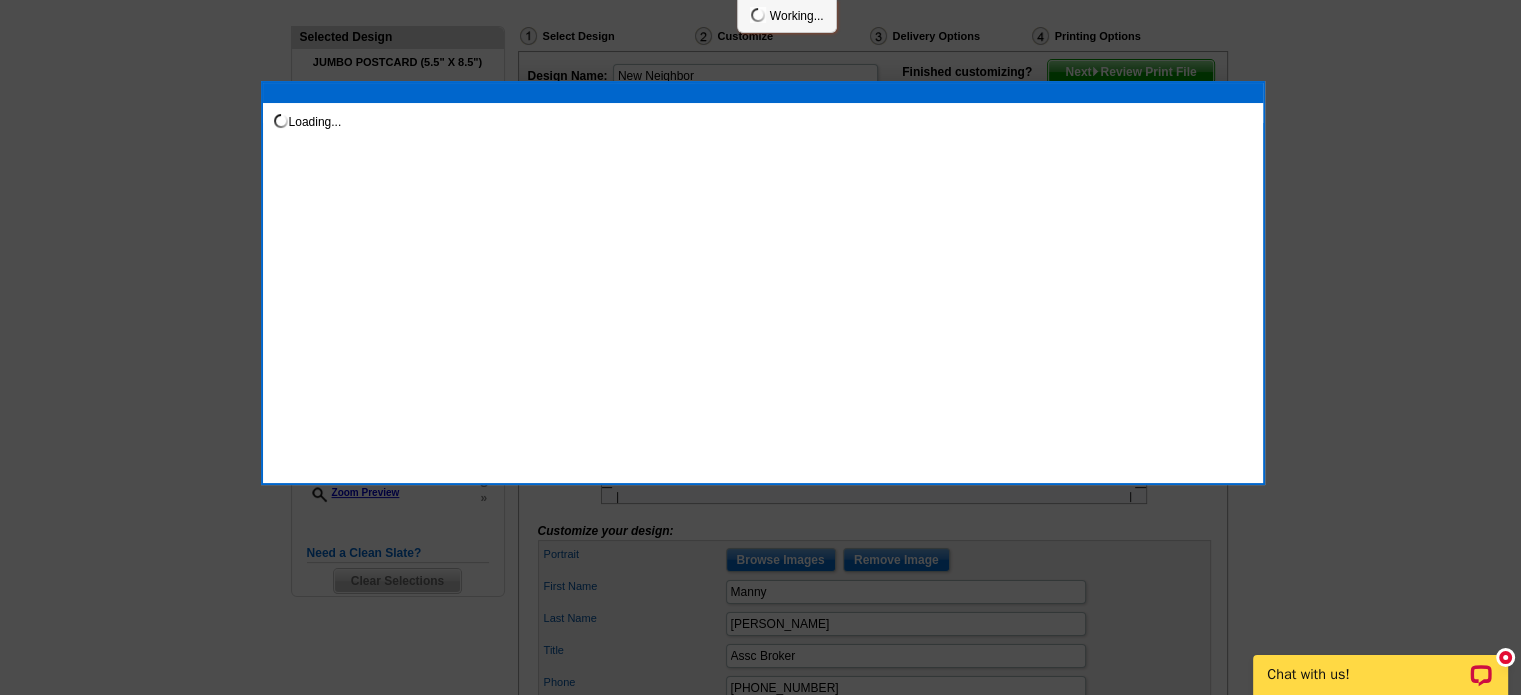 click on "Loading..." at bounding box center (763, 283) 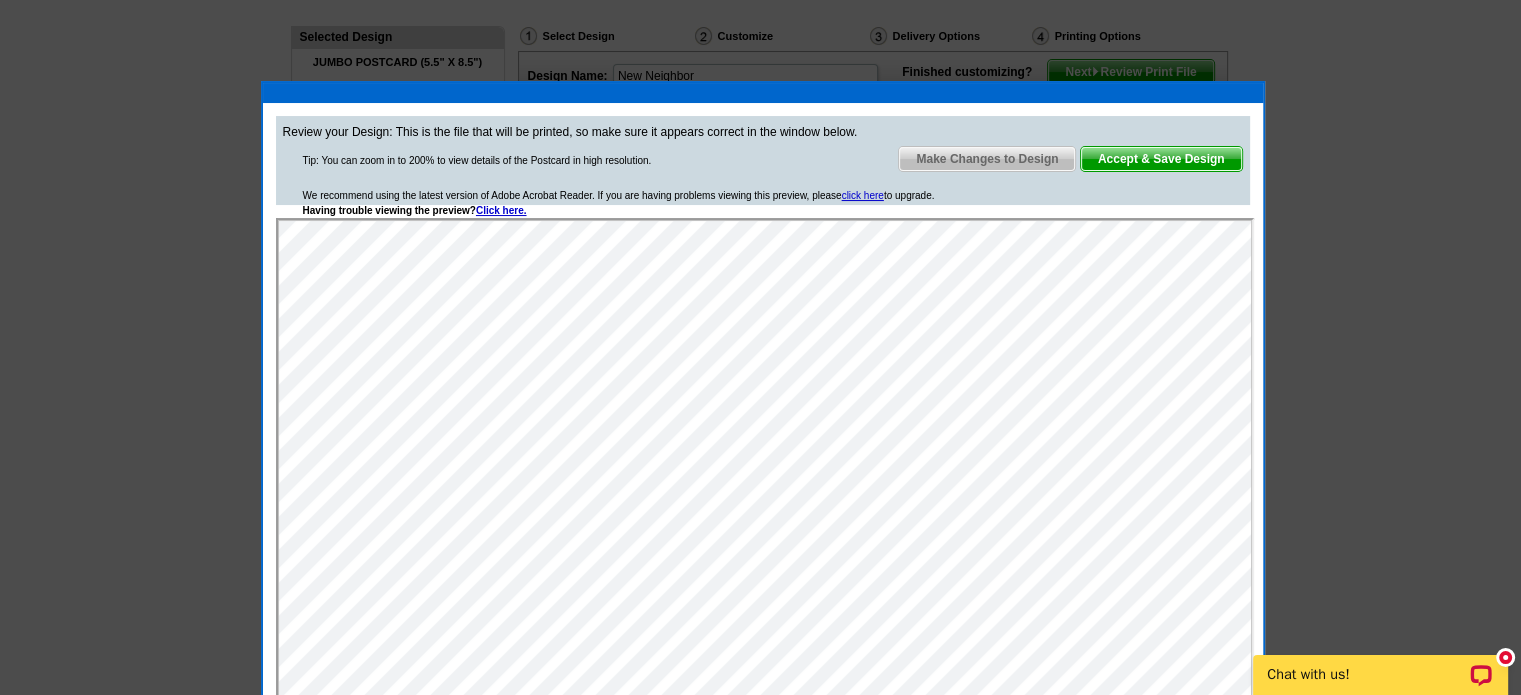 scroll, scrollTop: 0, scrollLeft: 0, axis: both 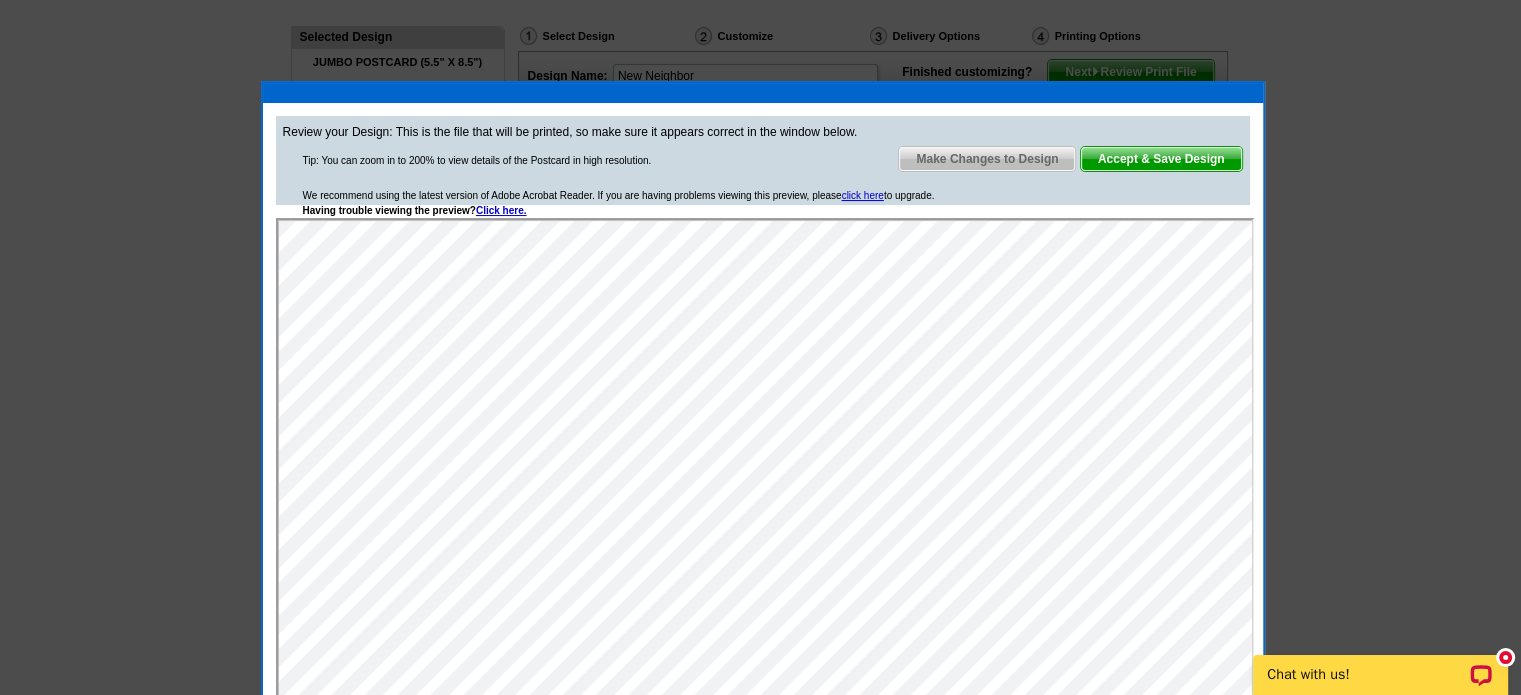 click on "Accept & Save Design" at bounding box center [1161, 159] 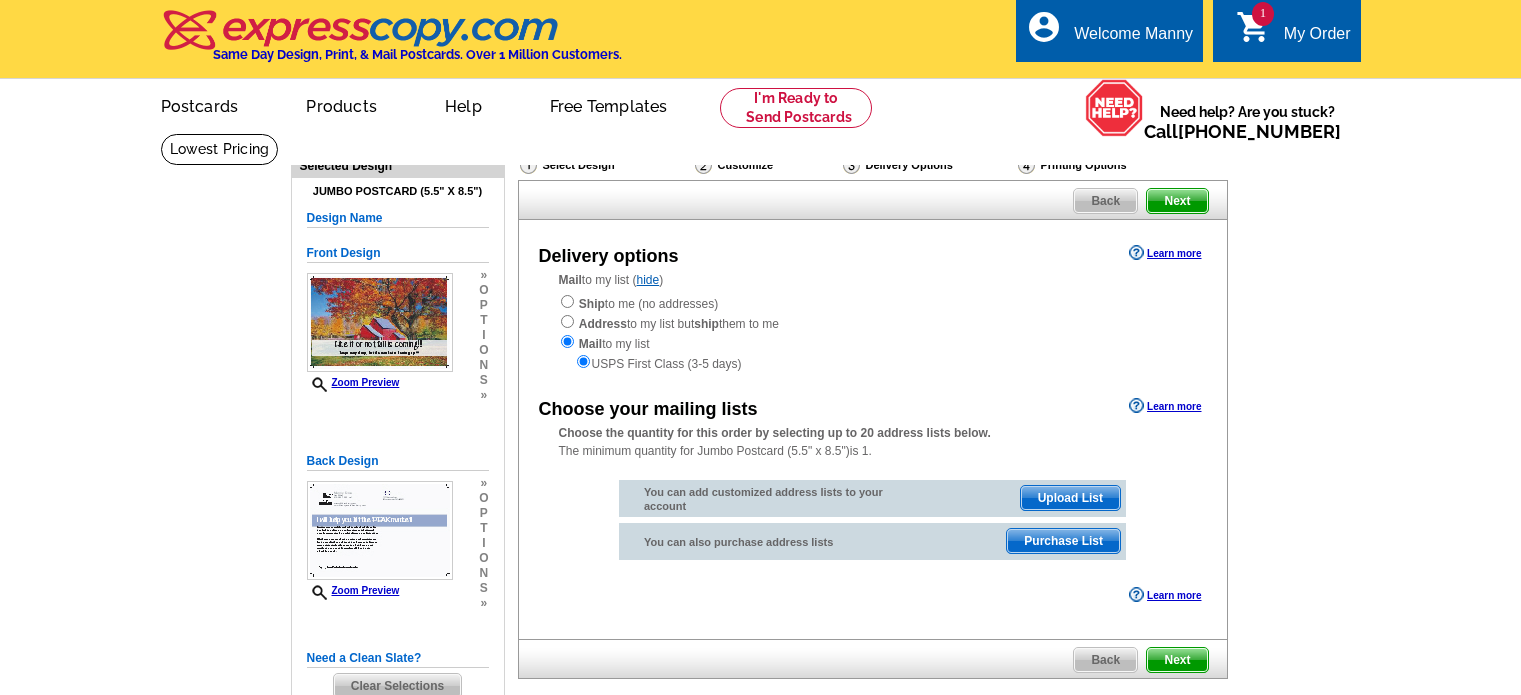 scroll, scrollTop: 0, scrollLeft: 0, axis: both 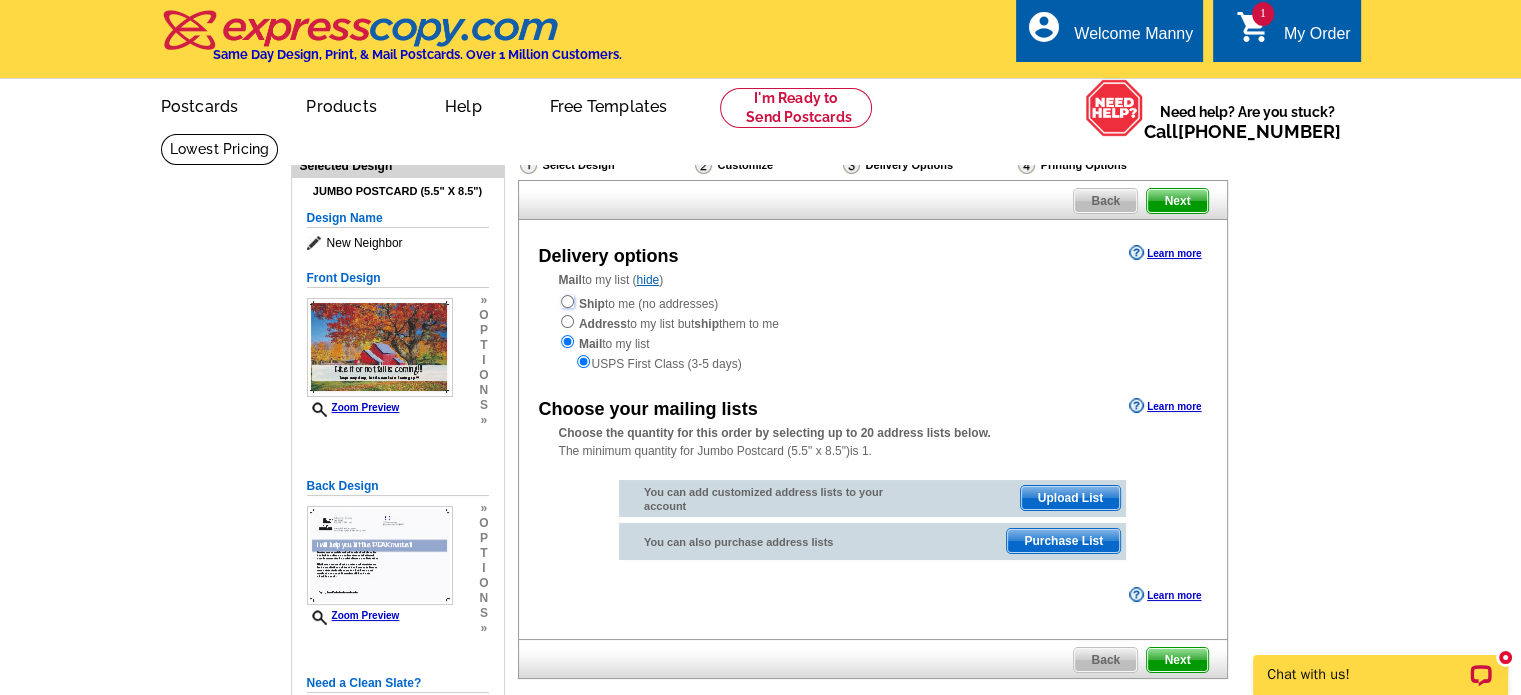 click at bounding box center [567, 301] 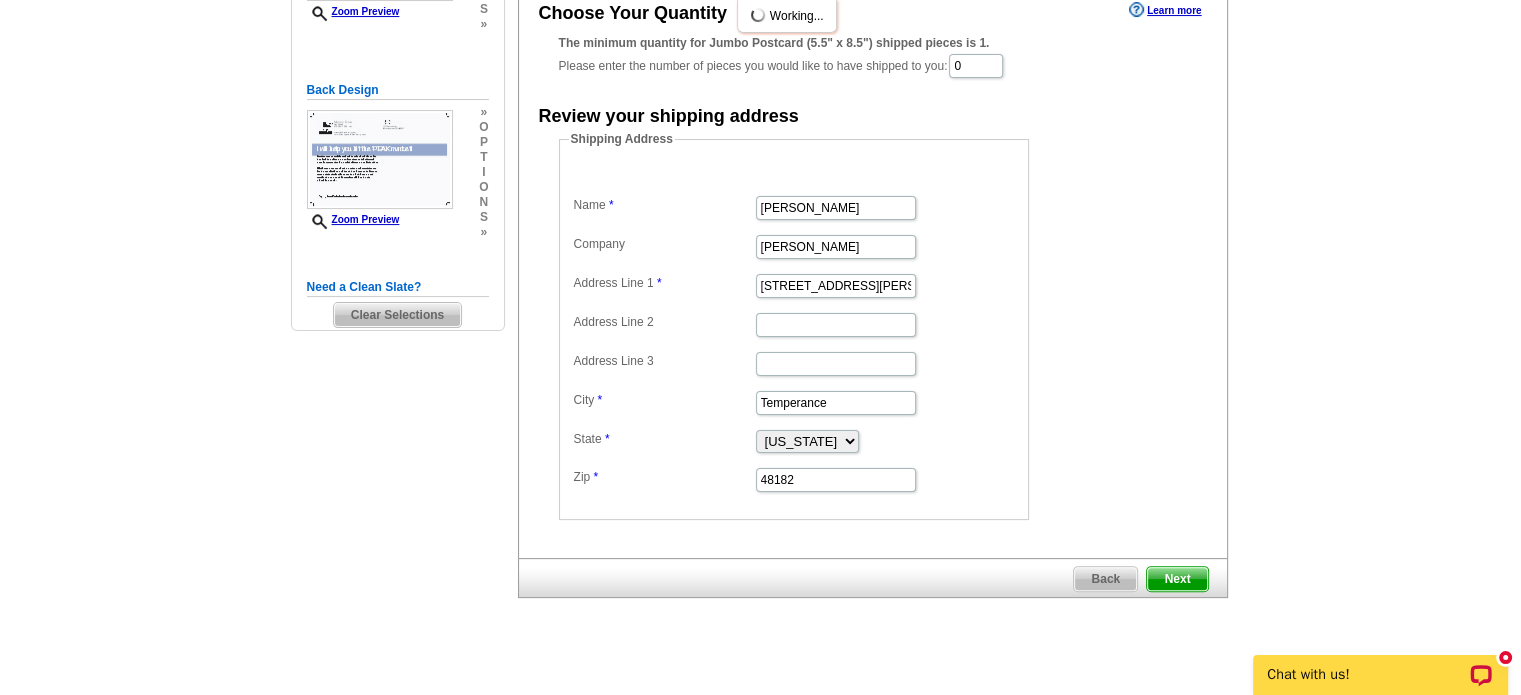 scroll, scrollTop: 420, scrollLeft: 0, axis: vertical 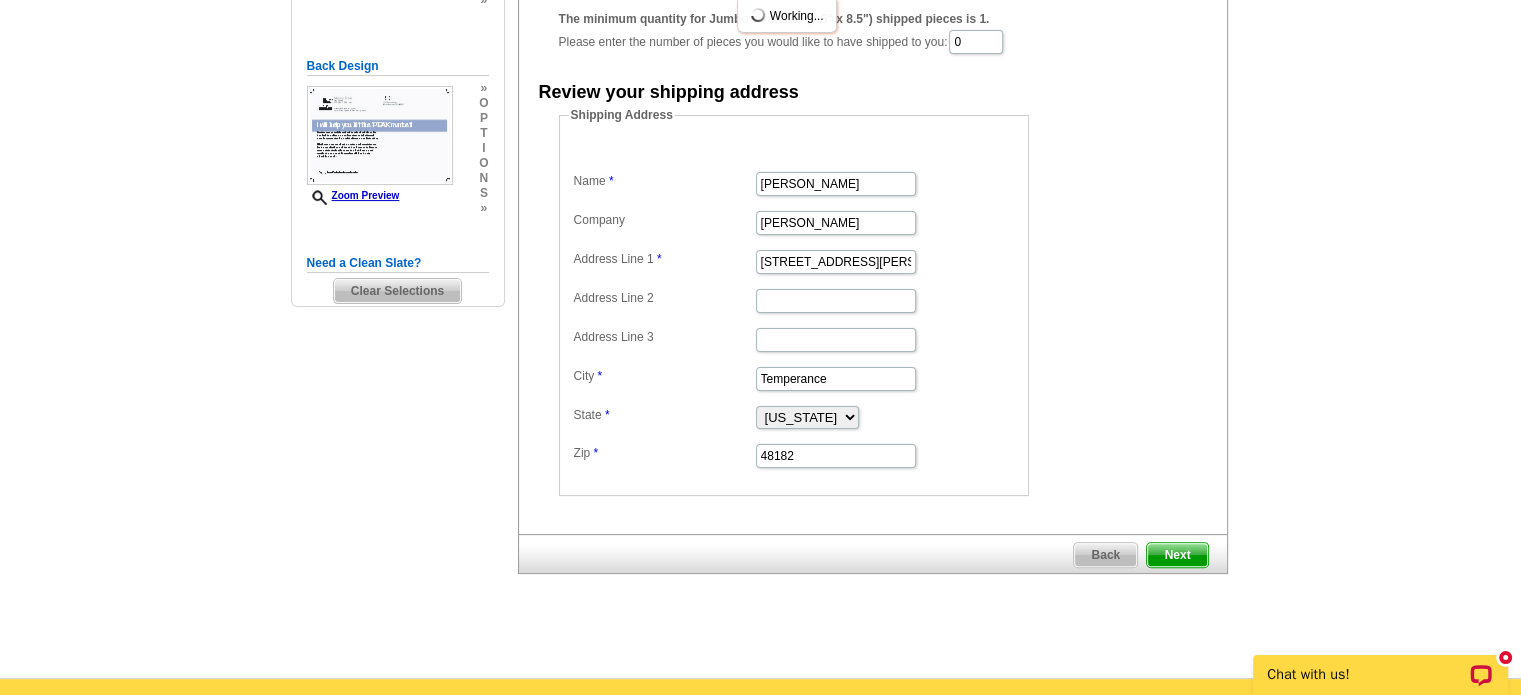 click on "Next" at bounding box center [1177, 555] 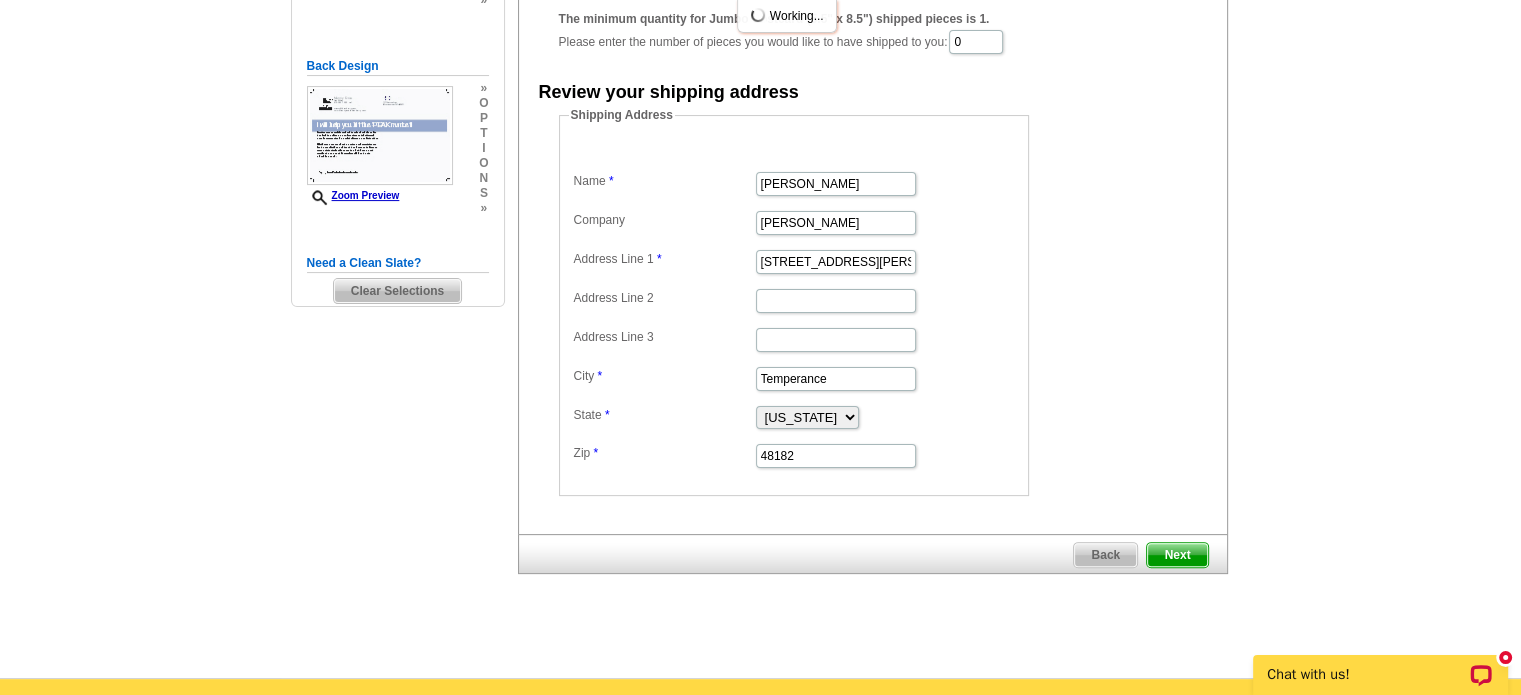 scroll, scrollTop: 0, scrollLeft: 0, axis: both 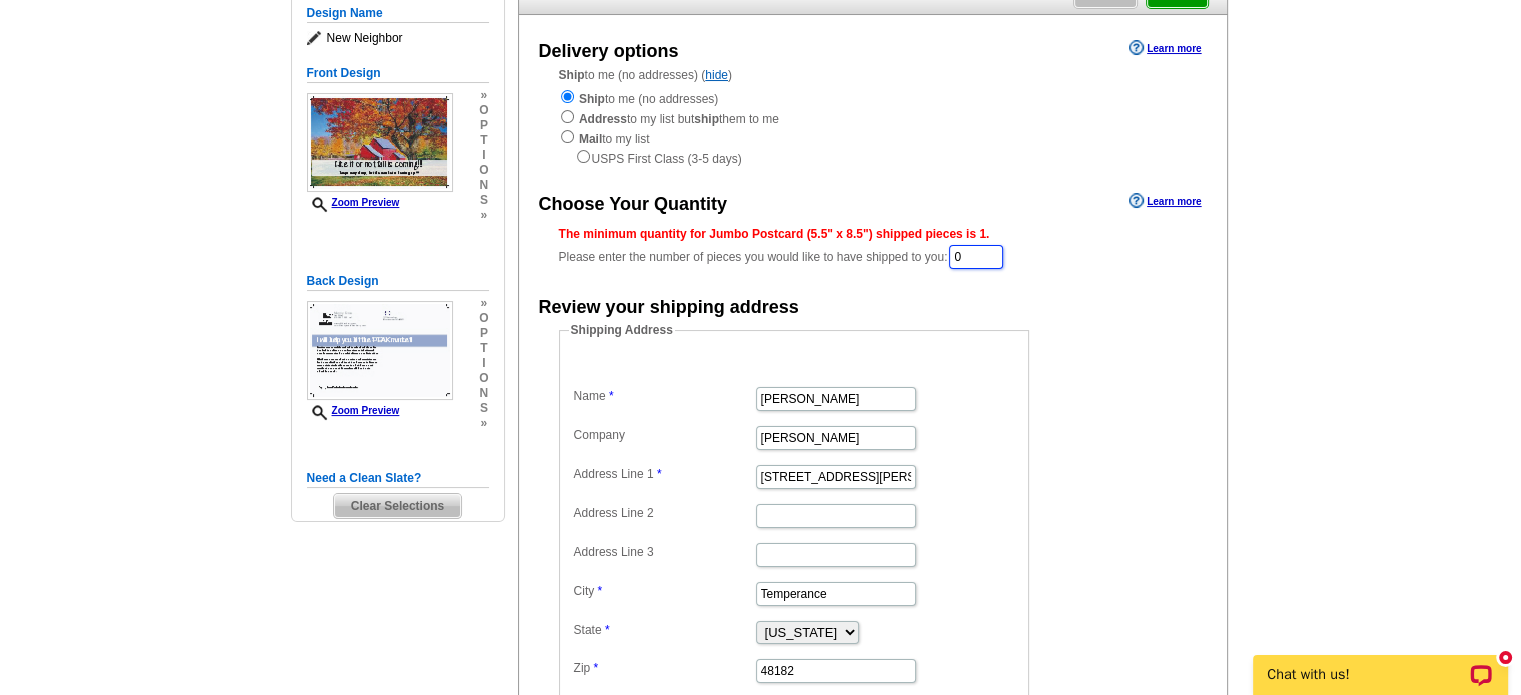 click on "0" at bounding box center (976, 257) 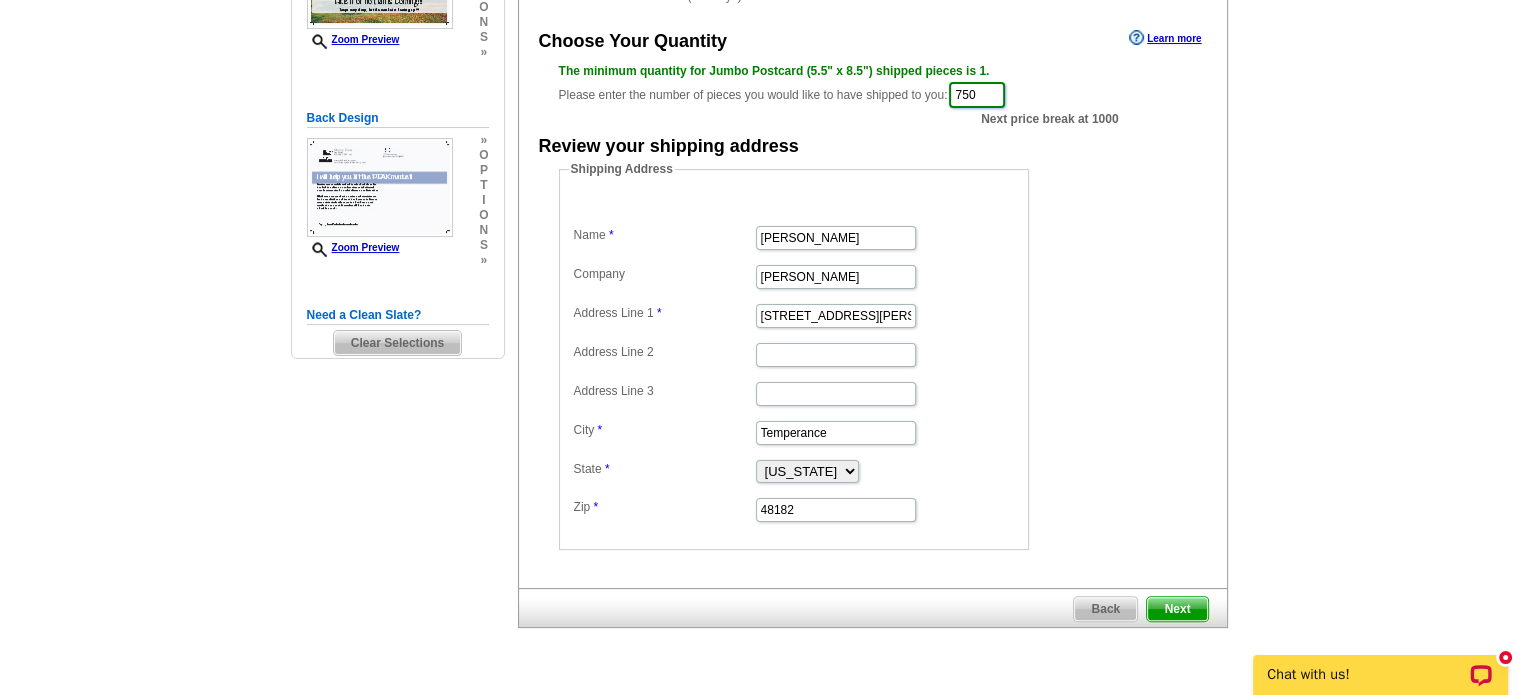 scroll, scrollTop: 392, scrollLeft: 0, axis: vertical 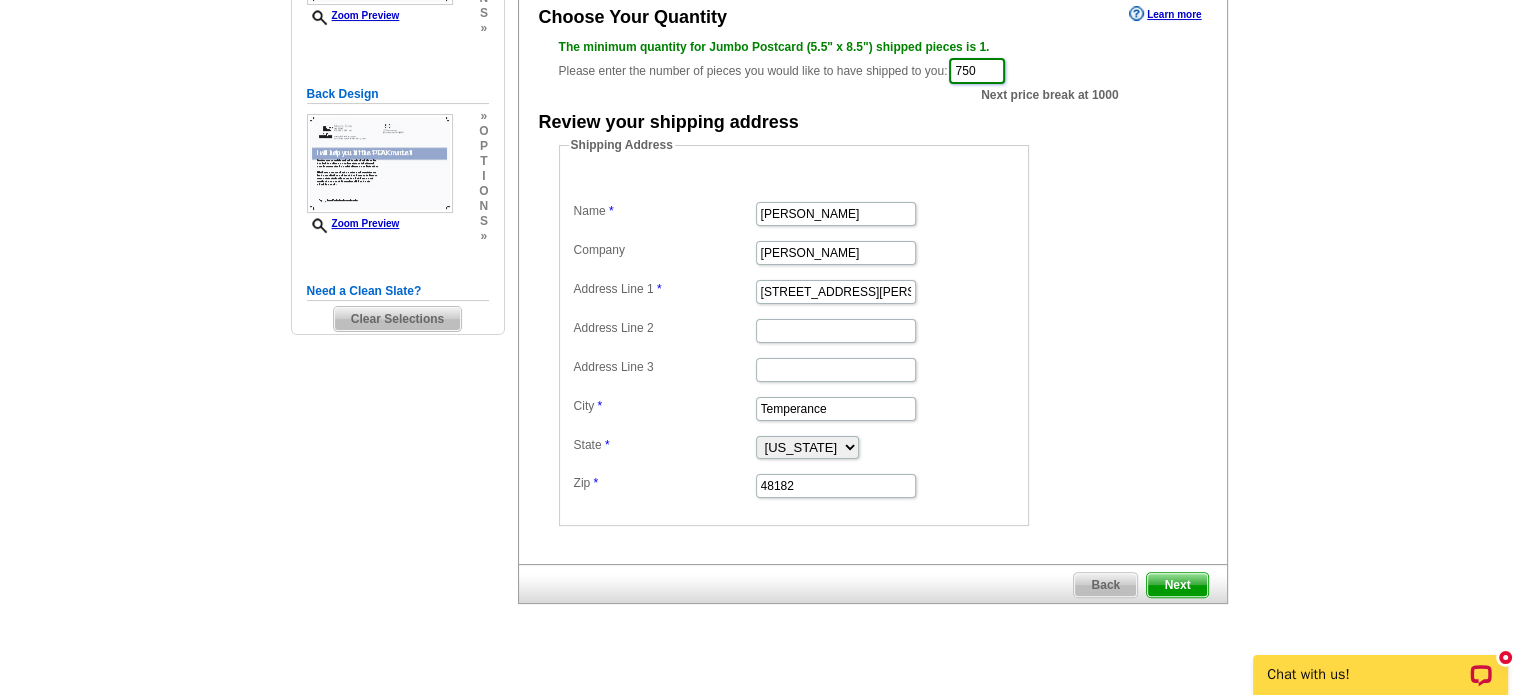 type on "750" 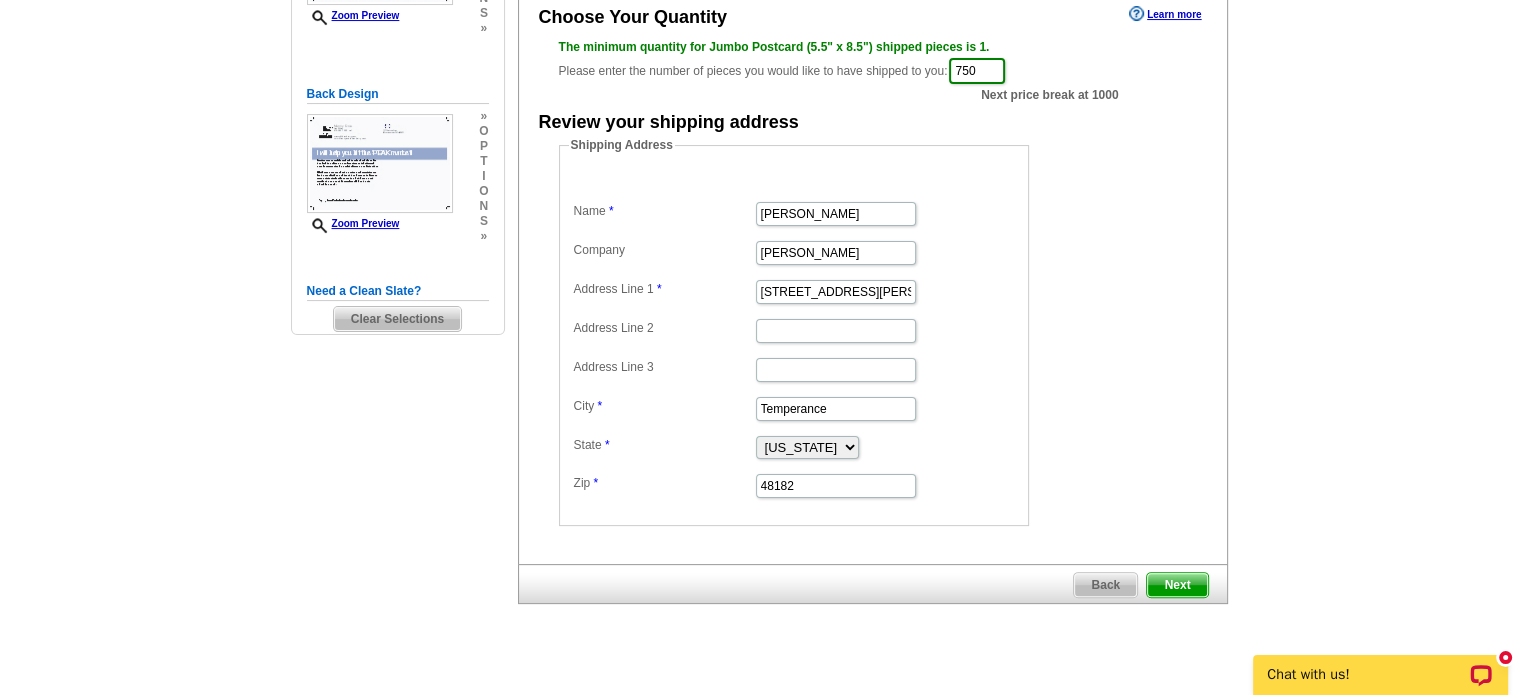 click on "Next" at bounding box center (1177, 585) 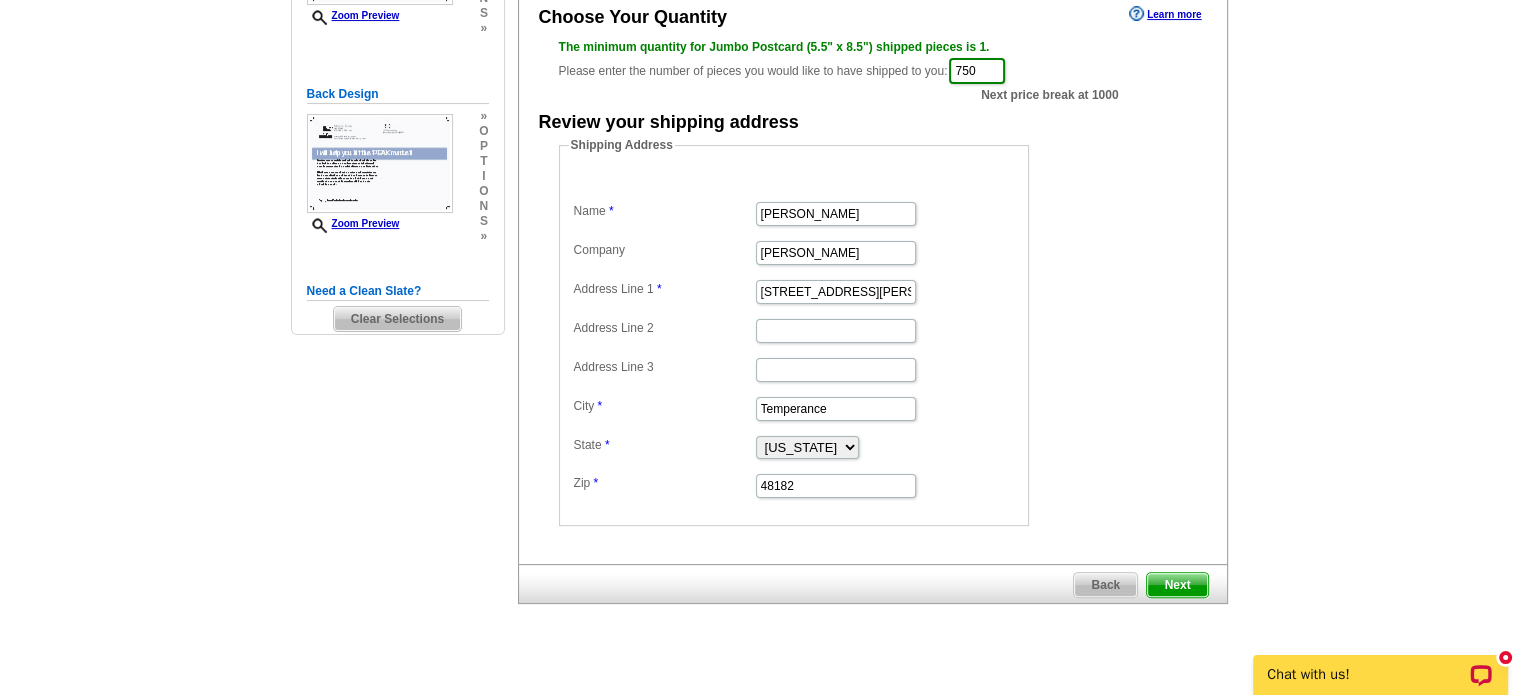 scroll, scrollTop: 0, scrollLeft: 0, axis: both 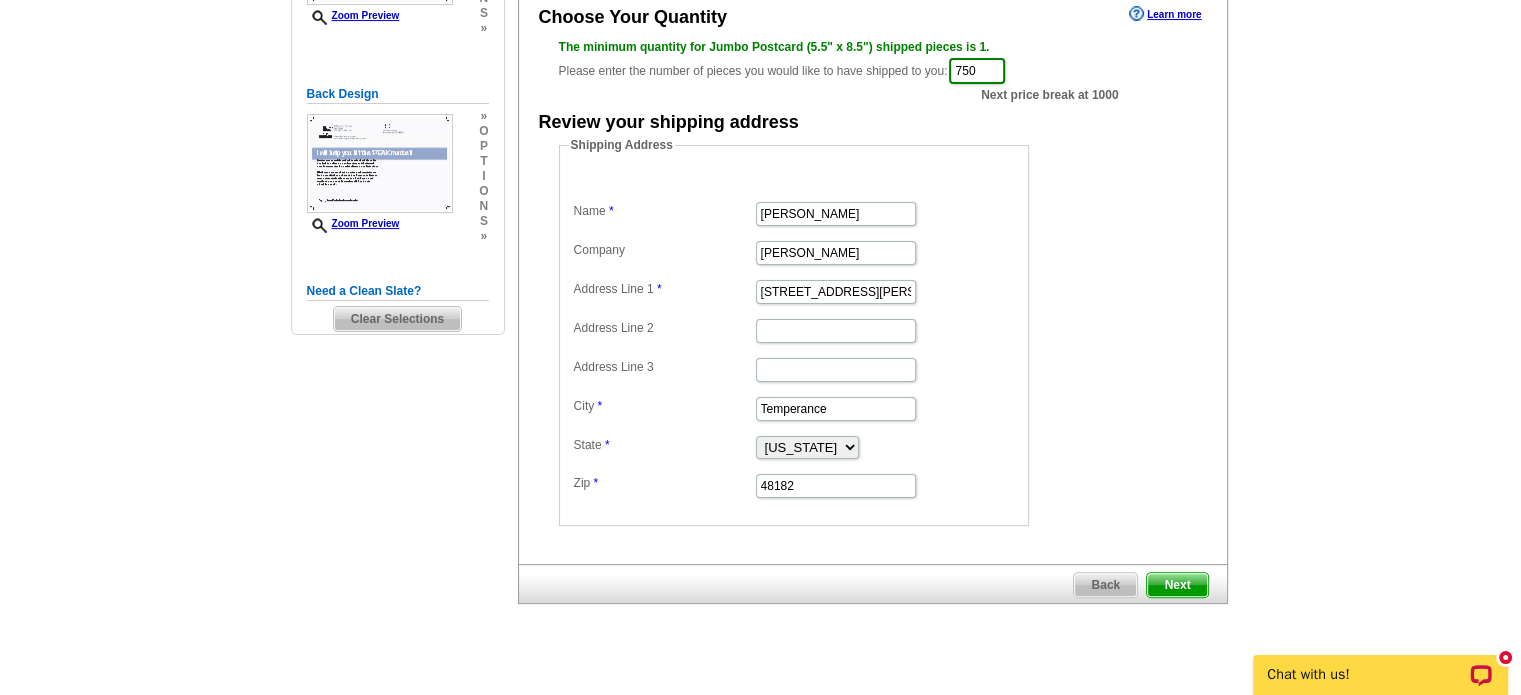 click on "Next" at bounding box center [1177, 585] 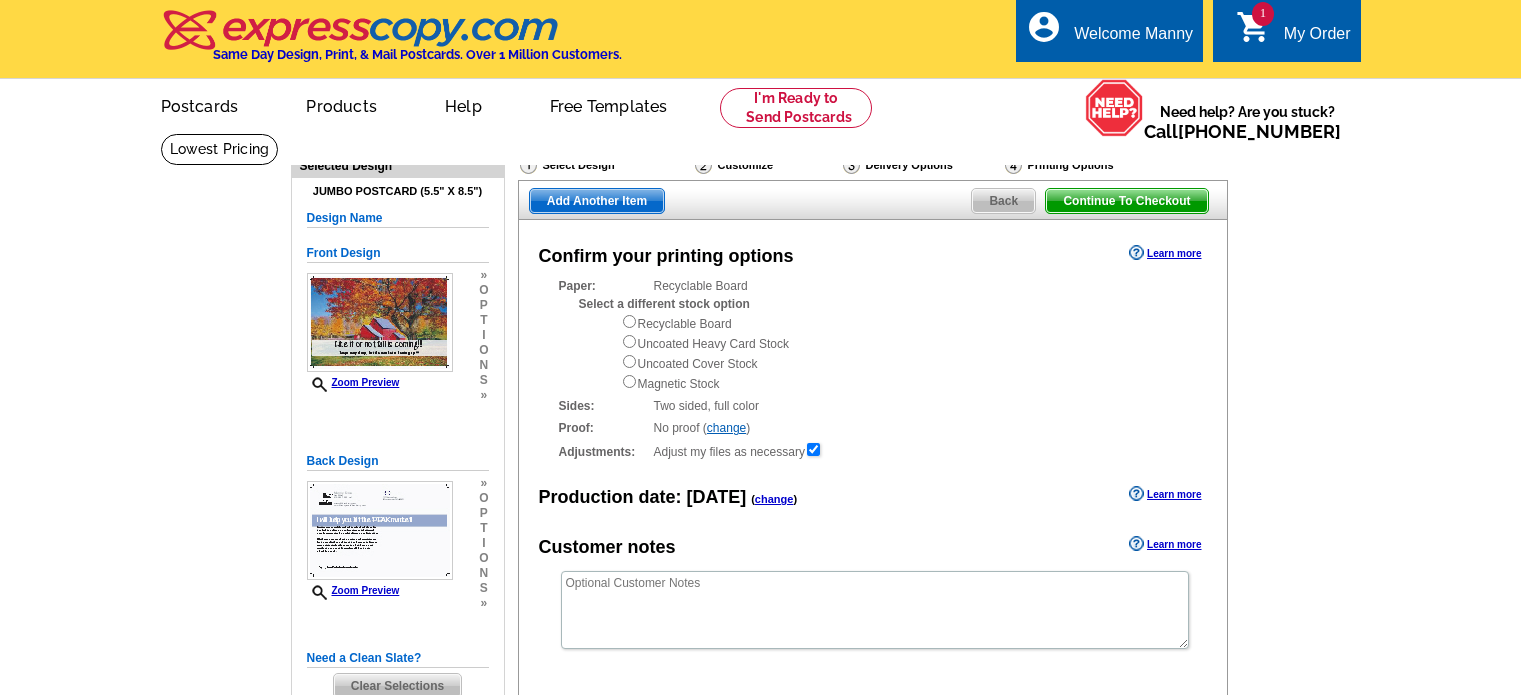 scroll, scrollTop: 0, scrollLeft: 0, axis: both 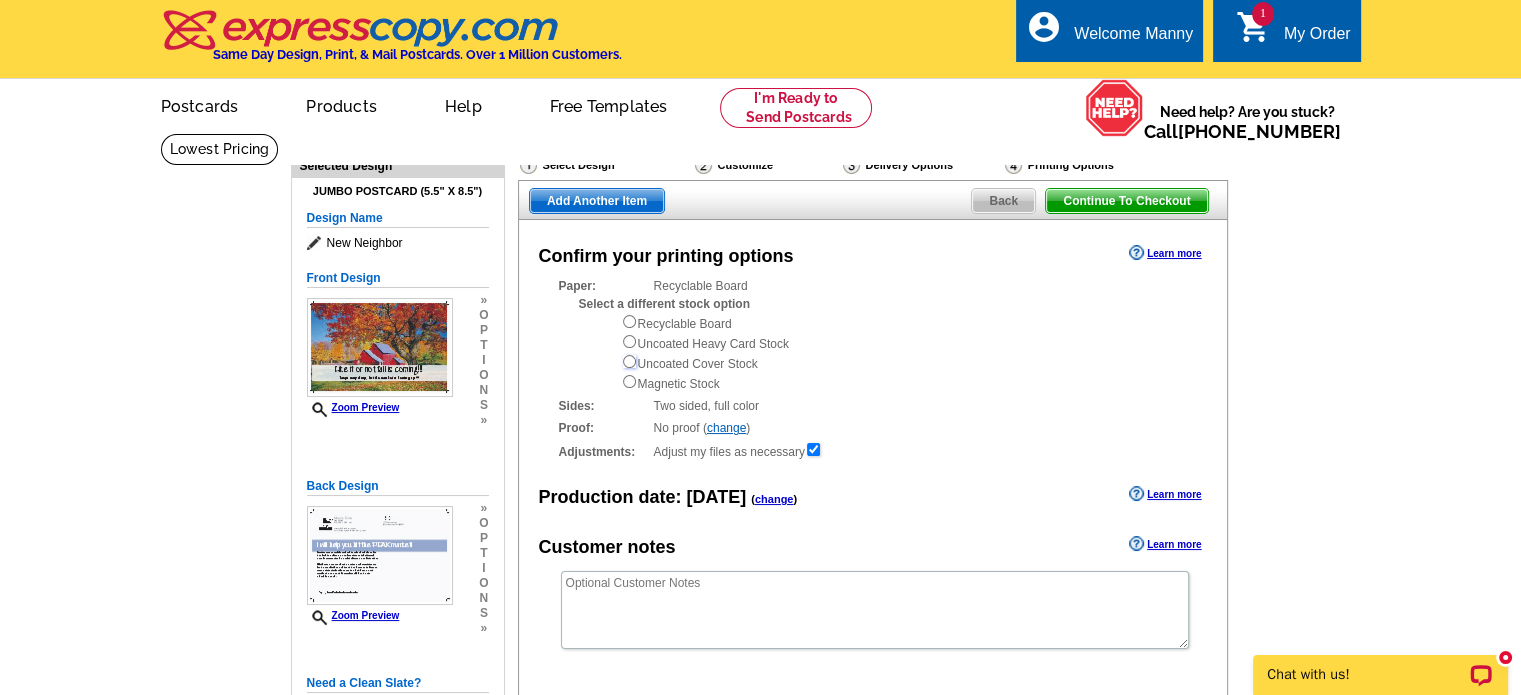 click at bounding box center [629, 361] 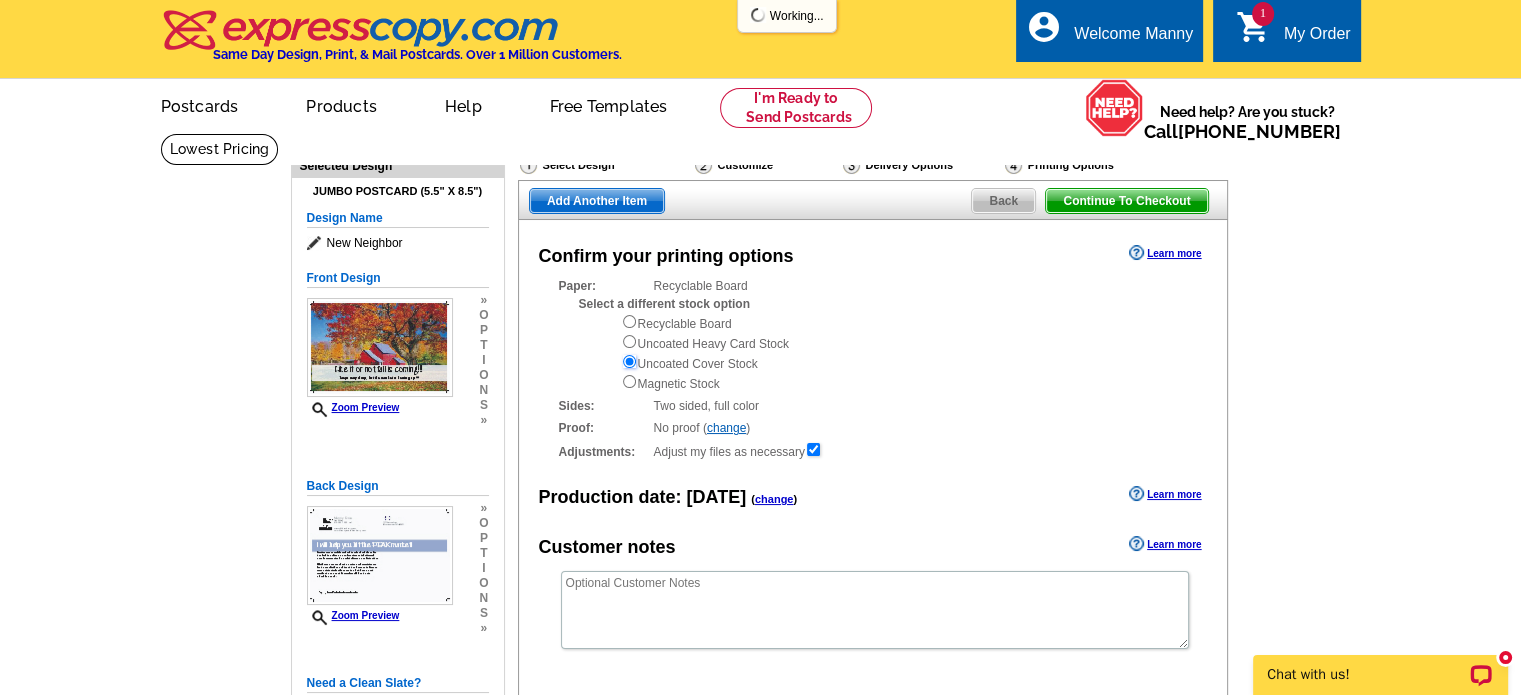 scroll, scrollTop: 0, scrollLeft: 0, axis: both 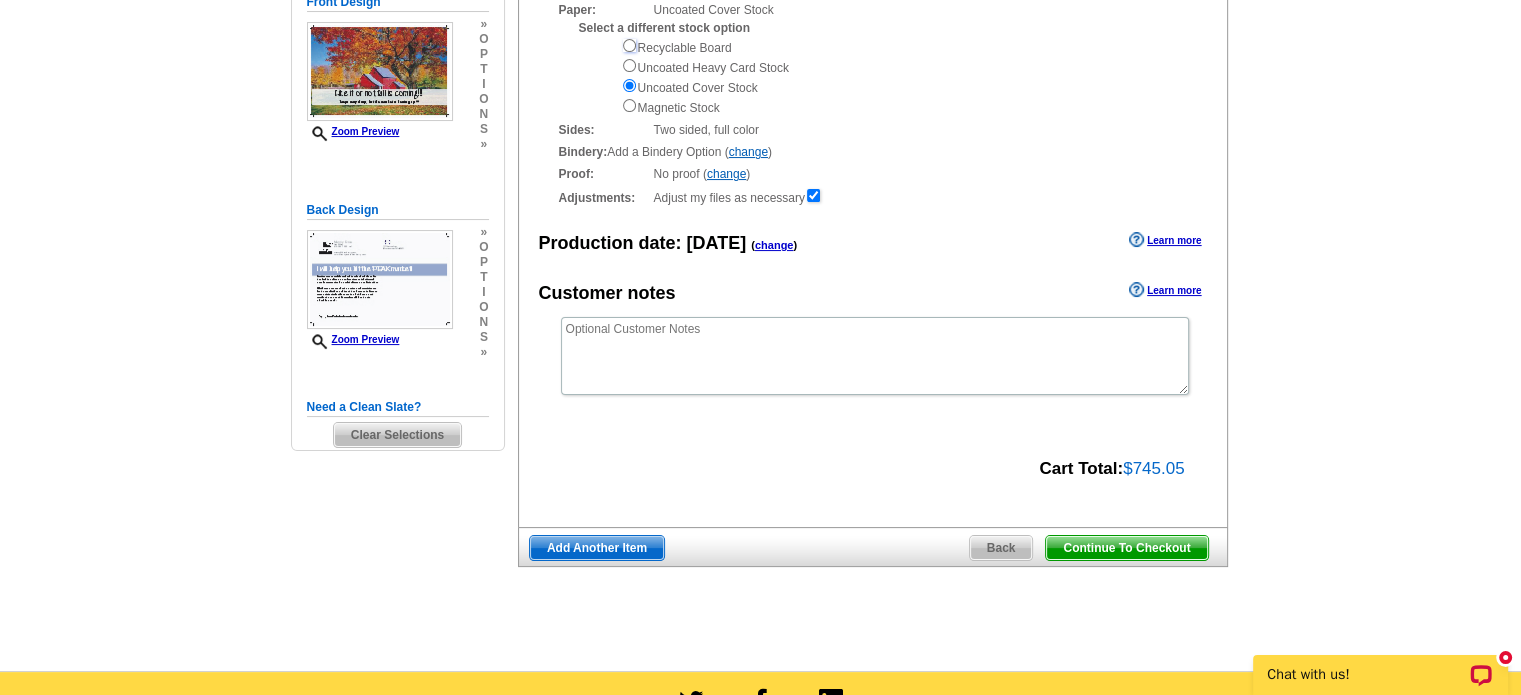 click at bounding box center (629, 45) 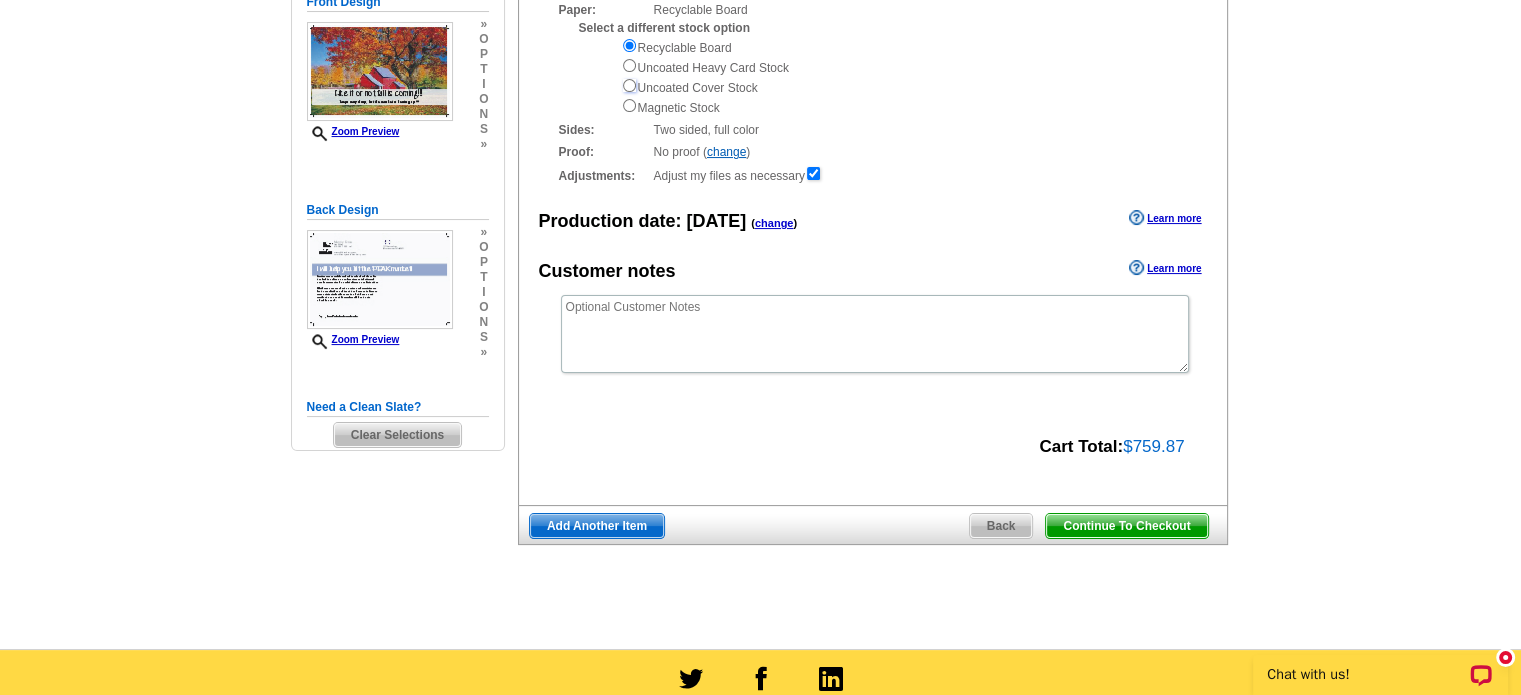 click at bounding box center [629, 85] 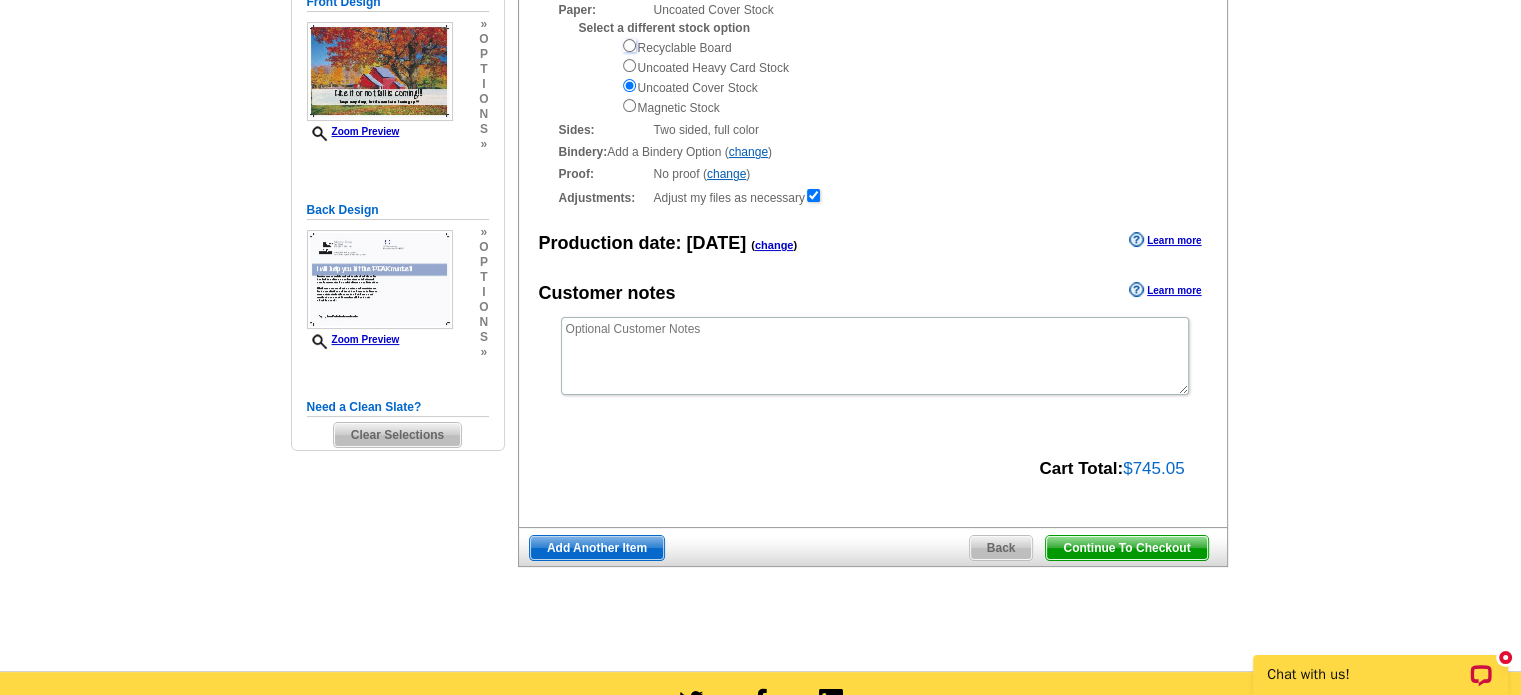 click at bounding box center (629, 45) 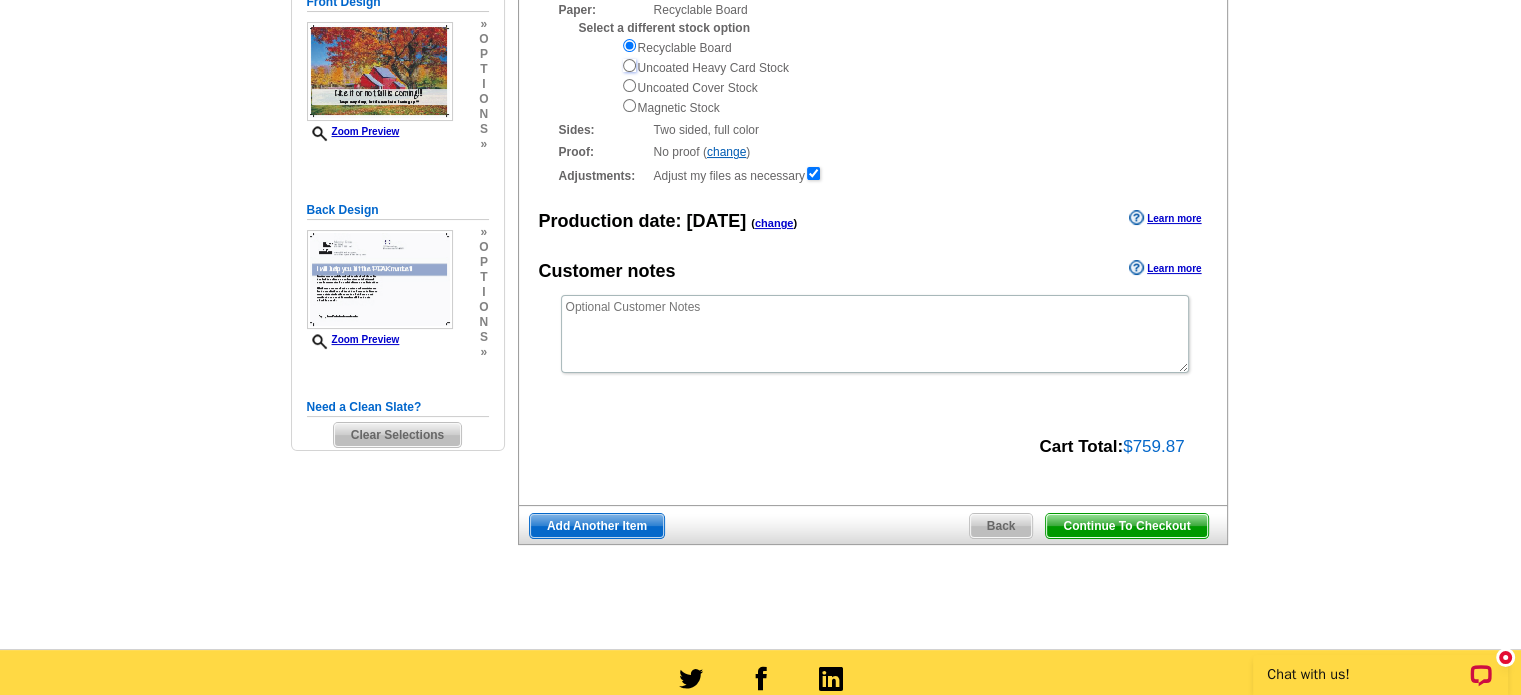 click at bounding box center (629, 65) 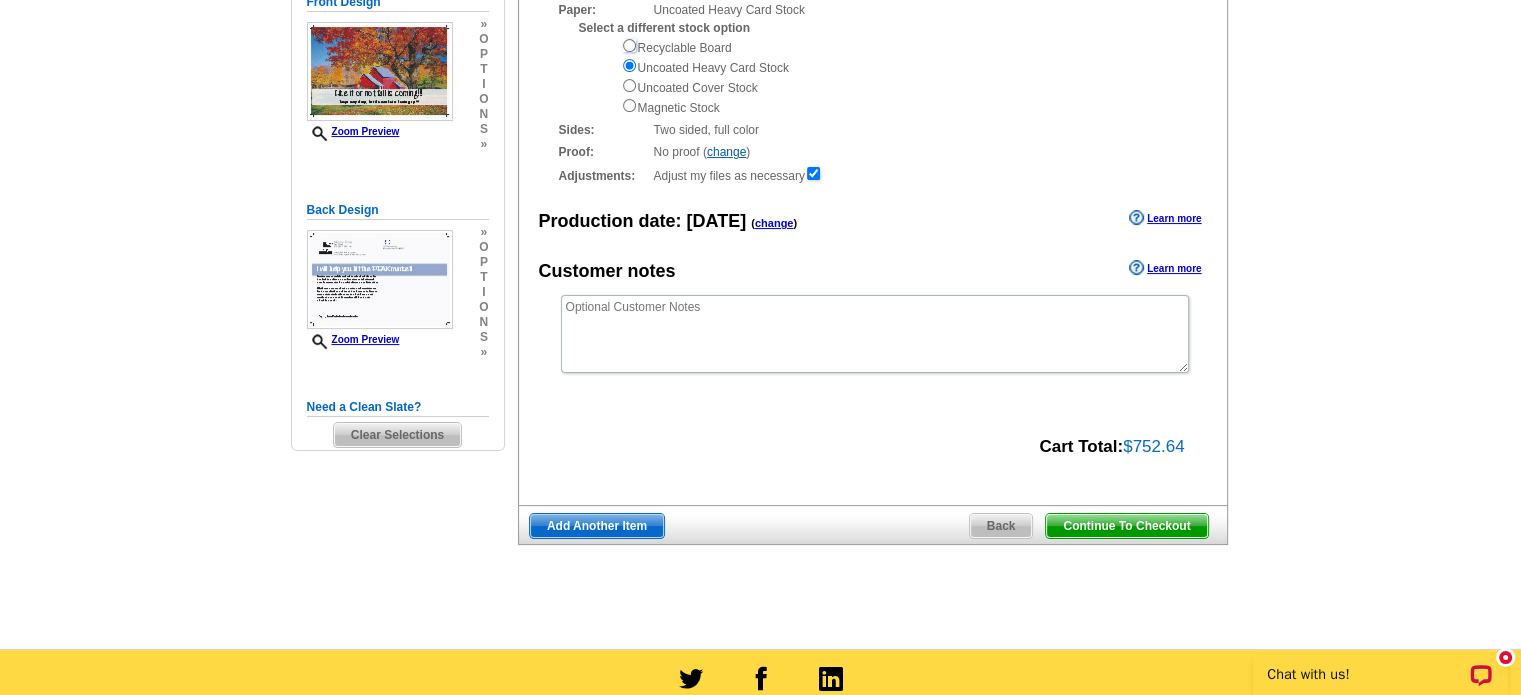 click at bounding box center (629, 45) 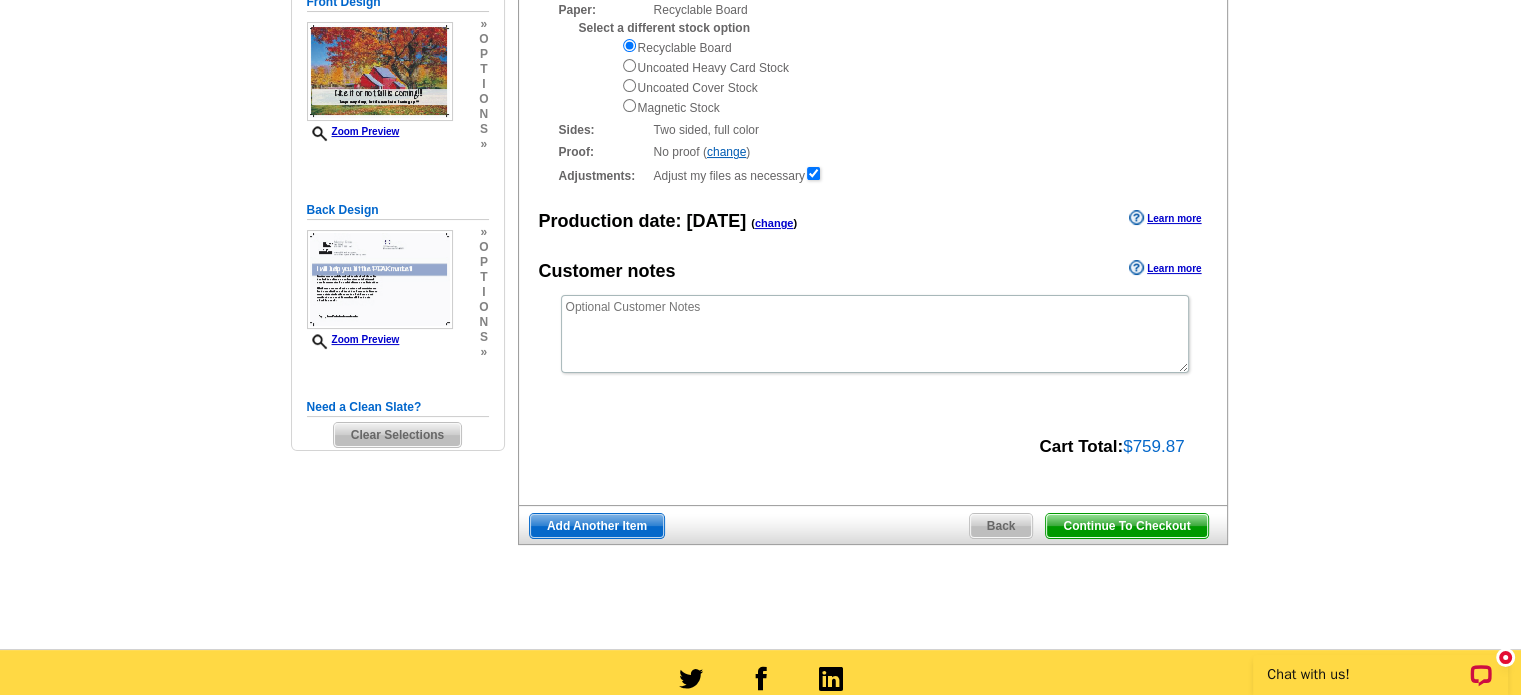 click on "Continue To Checkout" at bounding box center [1126, 526] 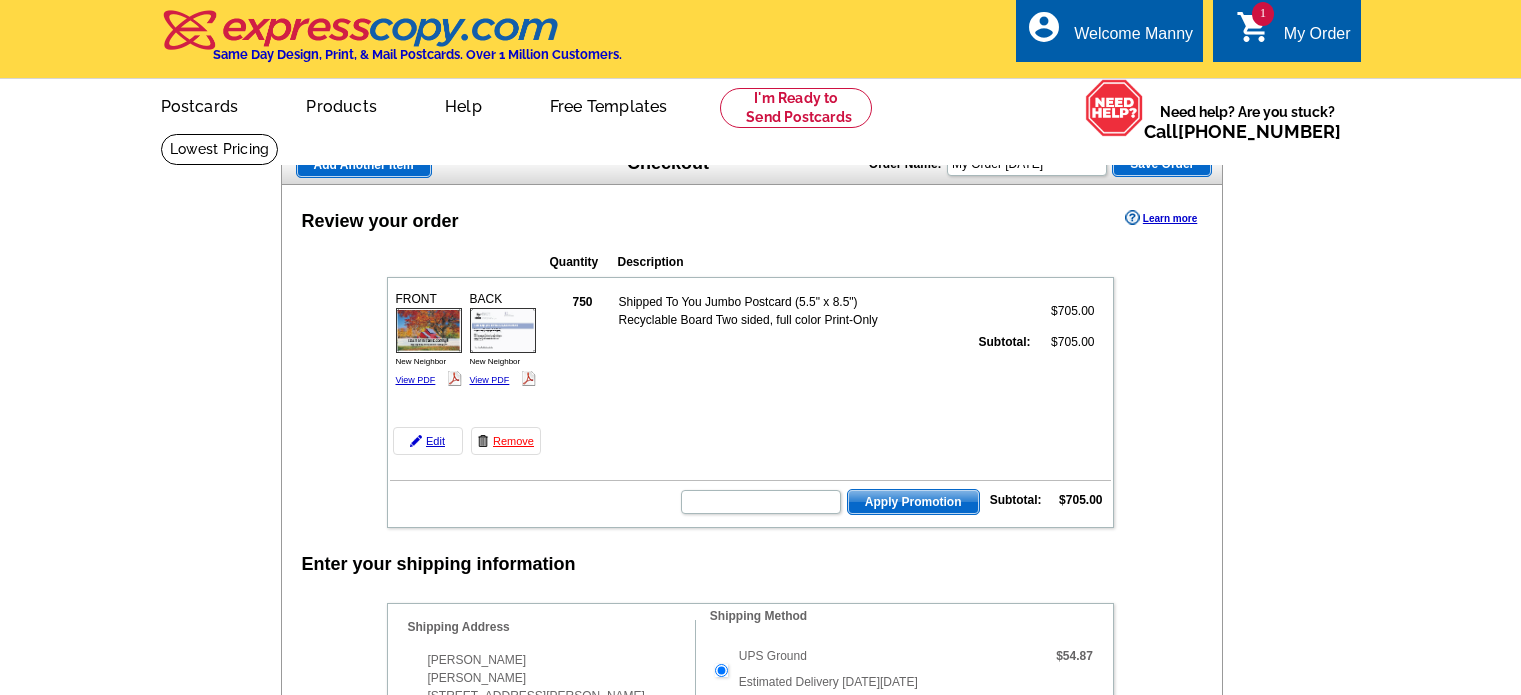 scroll, scrollTop: 0, scrollLeft: 0, axis: both 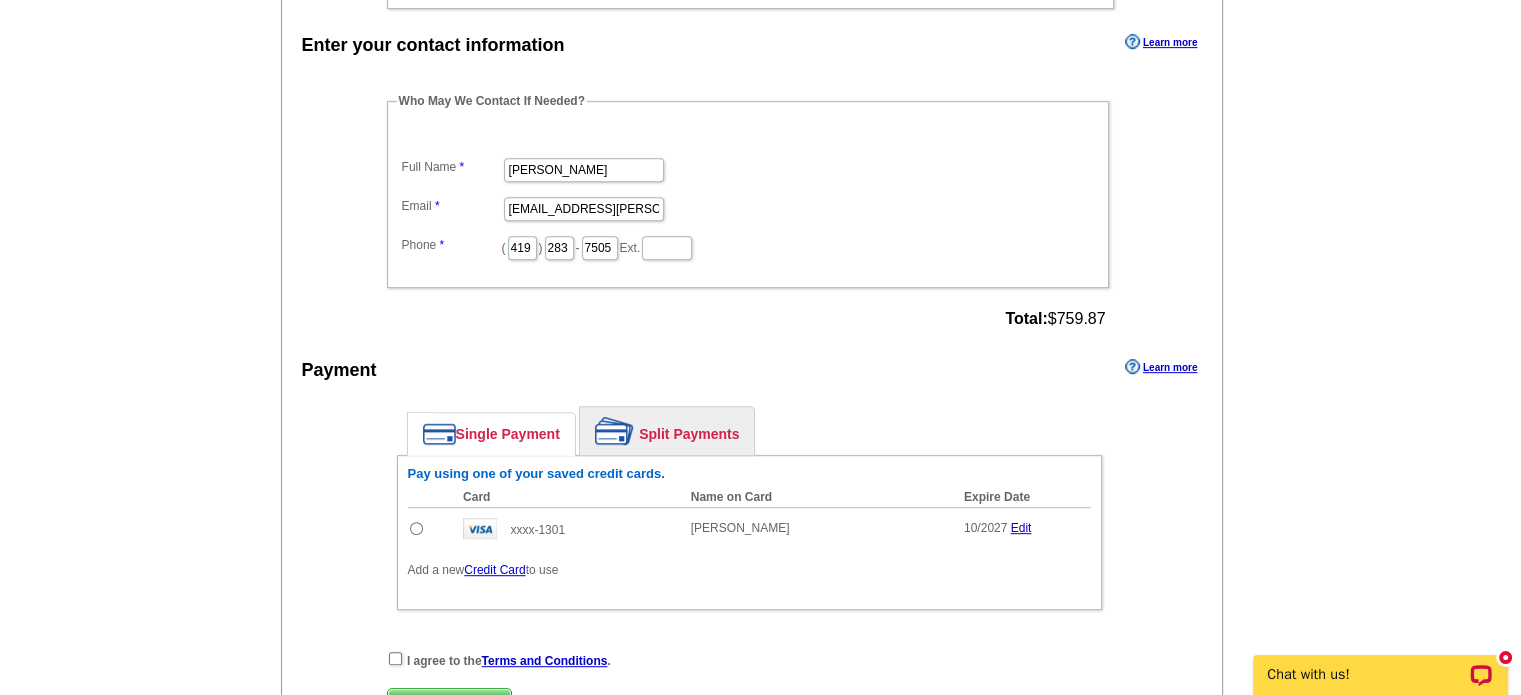 click at bounding box center [416, 528] 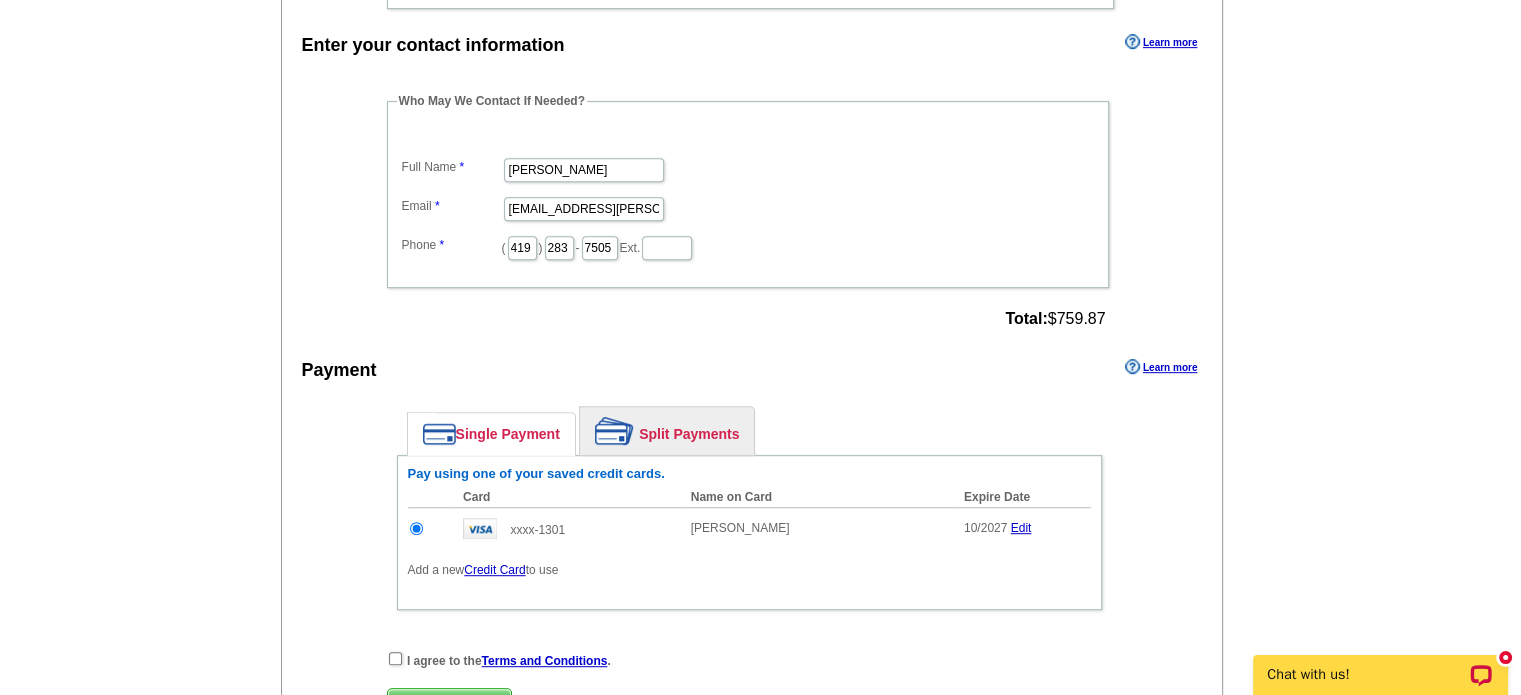 scroll, scrollTop: 0, scrollLeft: 0, axis: both 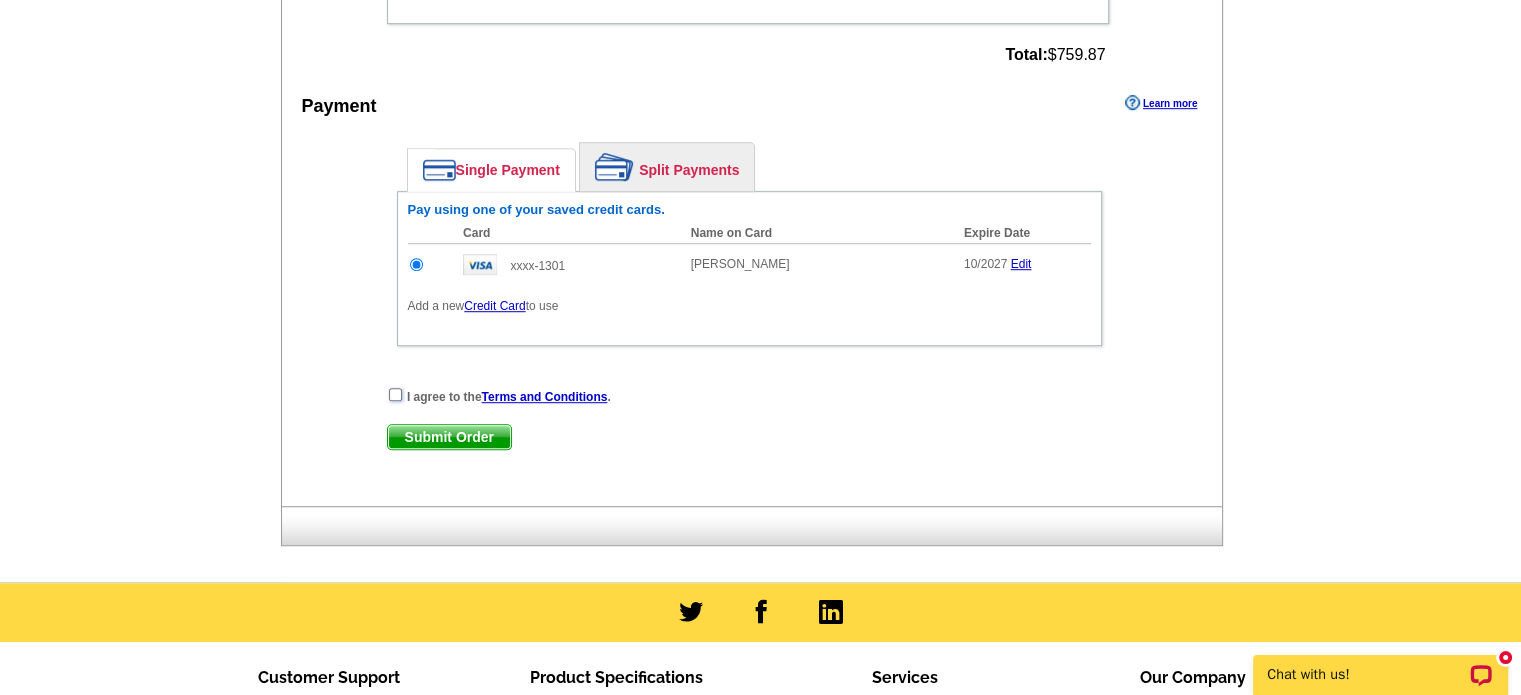 click at bounding box center (395, 394) 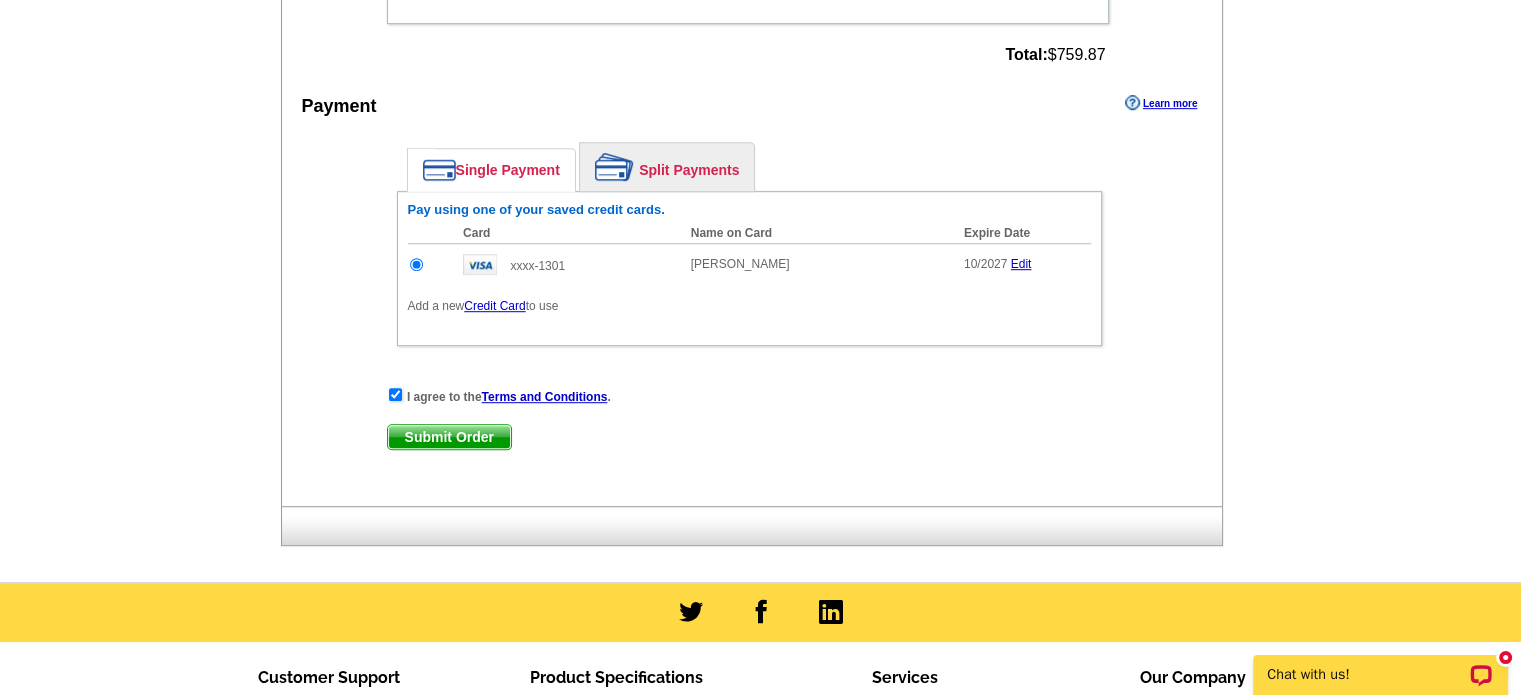 click on "Submit Order" at bounding box center (449, 437) 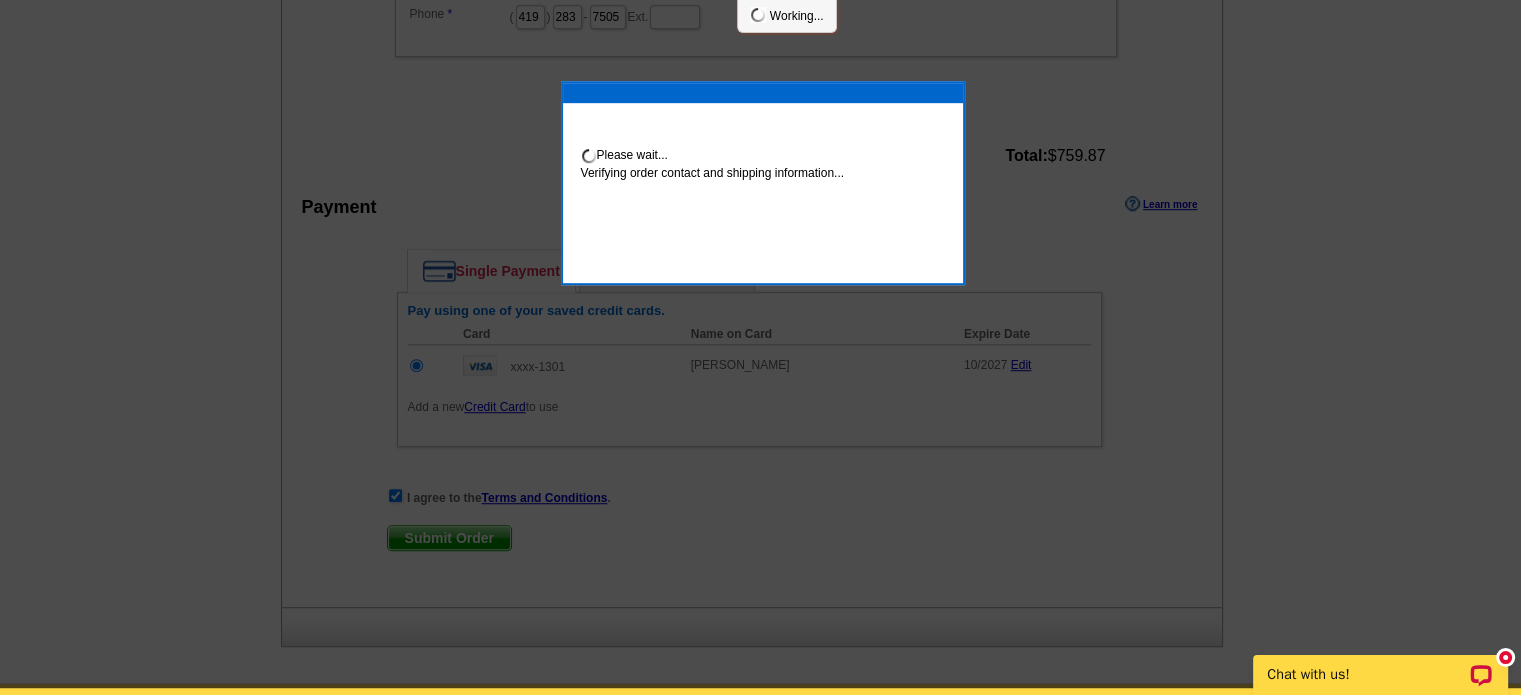 scroll, scrollTop: 1188, scrollLeft: 0, axis: vertical 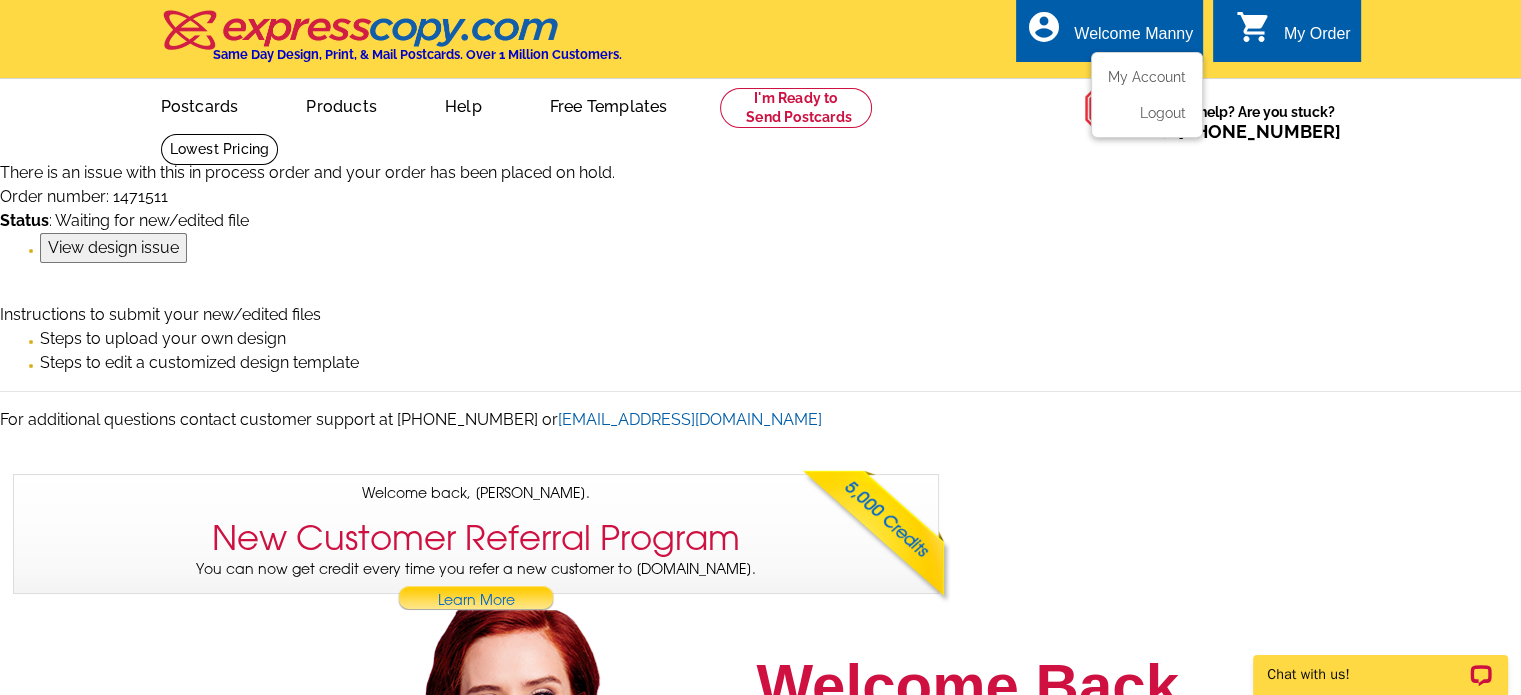 click on "Welcome Manny" at bounding box center (1133, 39) 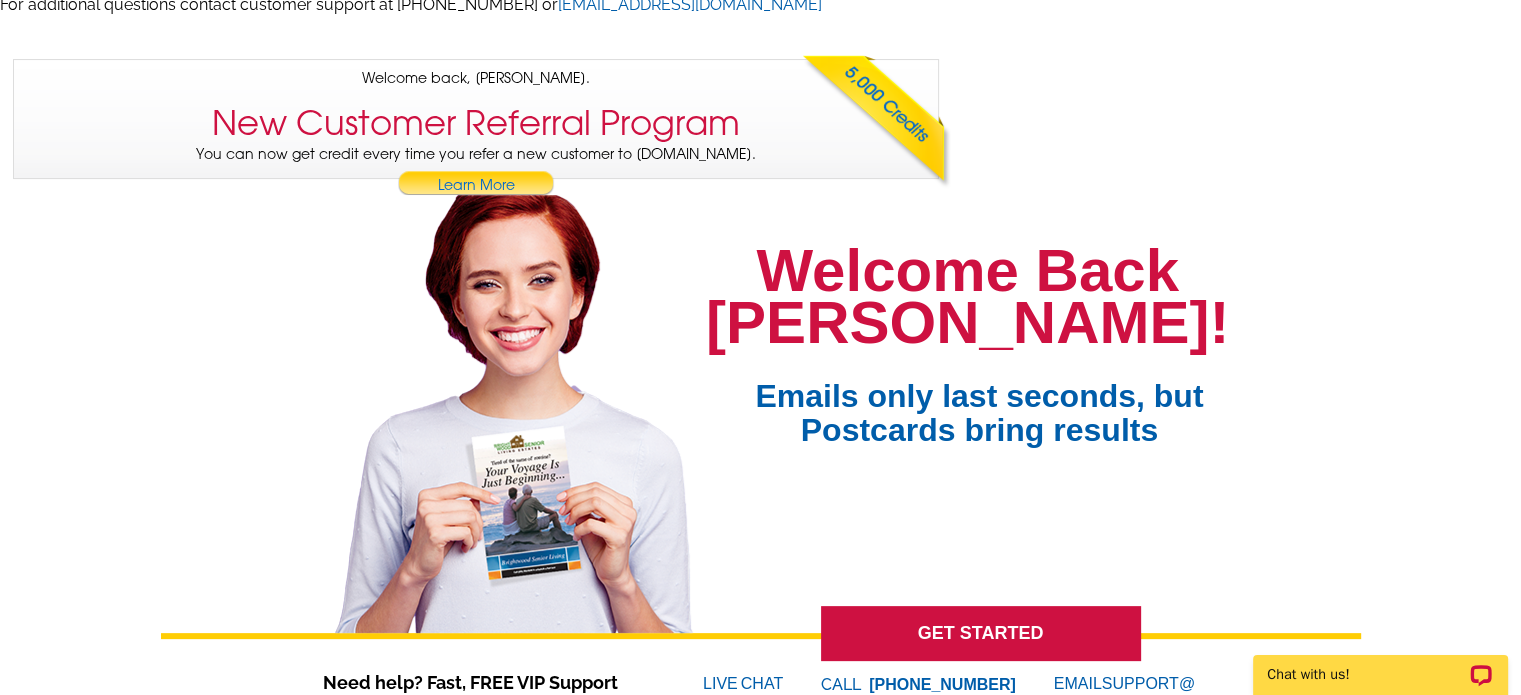 scroll, scrollTop: 0, scrollLeft: 0, axis: both 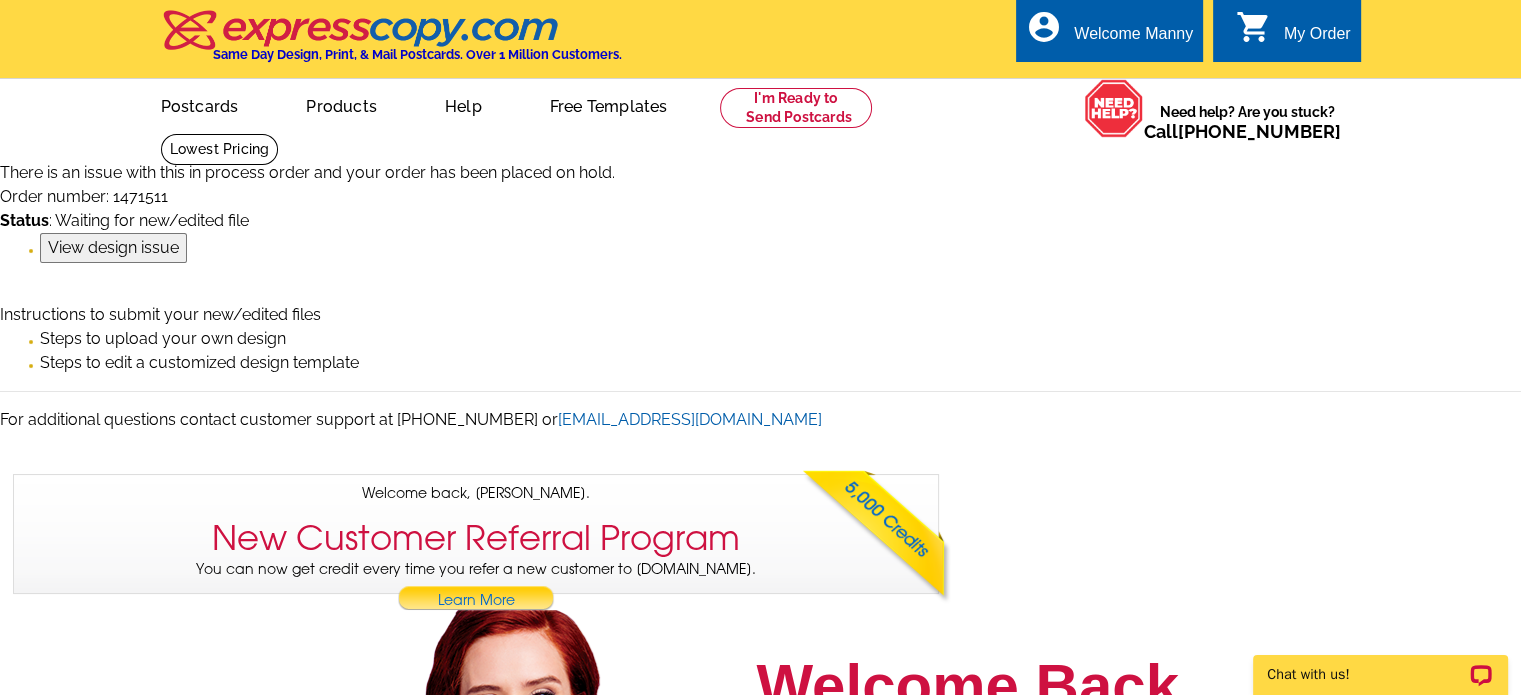 click on "View design issue" at bounding box center [113, 248] 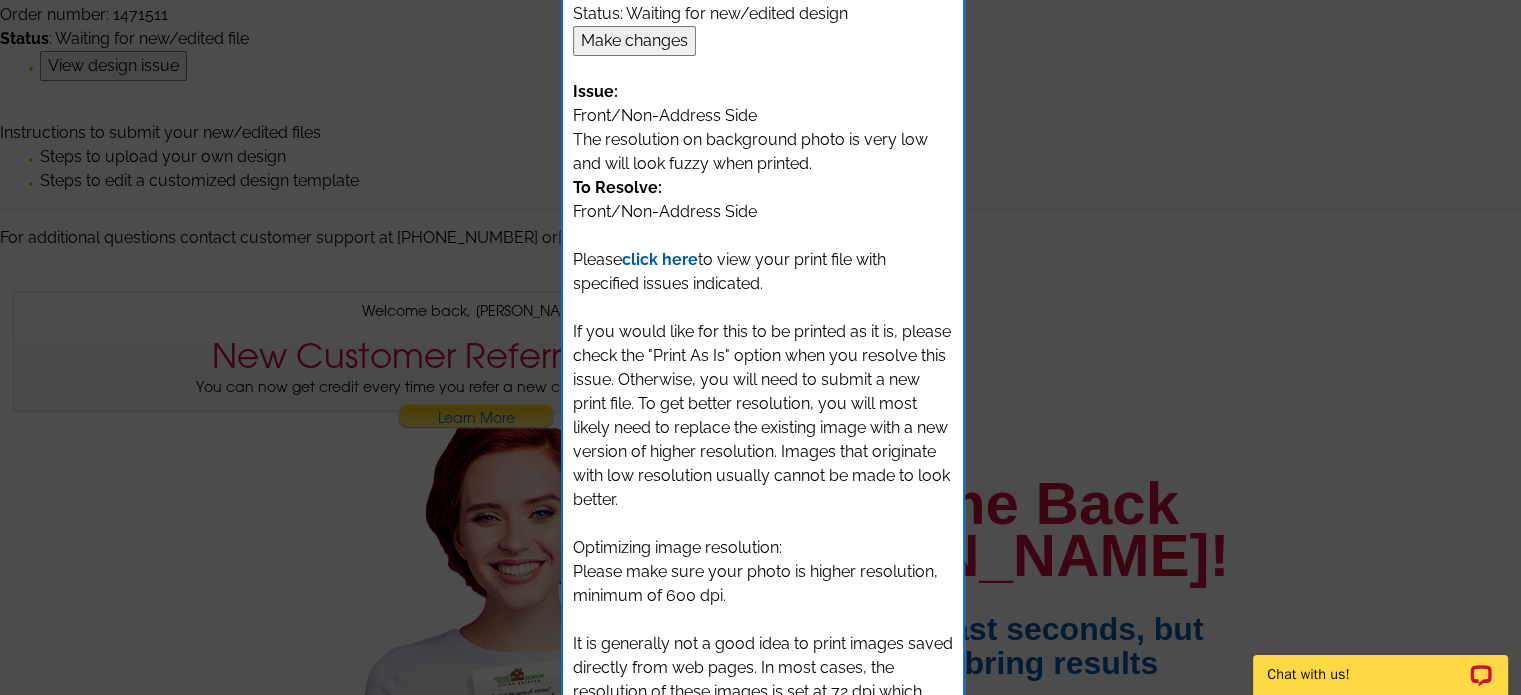scroll, scrollTop: 0, scrollLeft: 0, axis: both 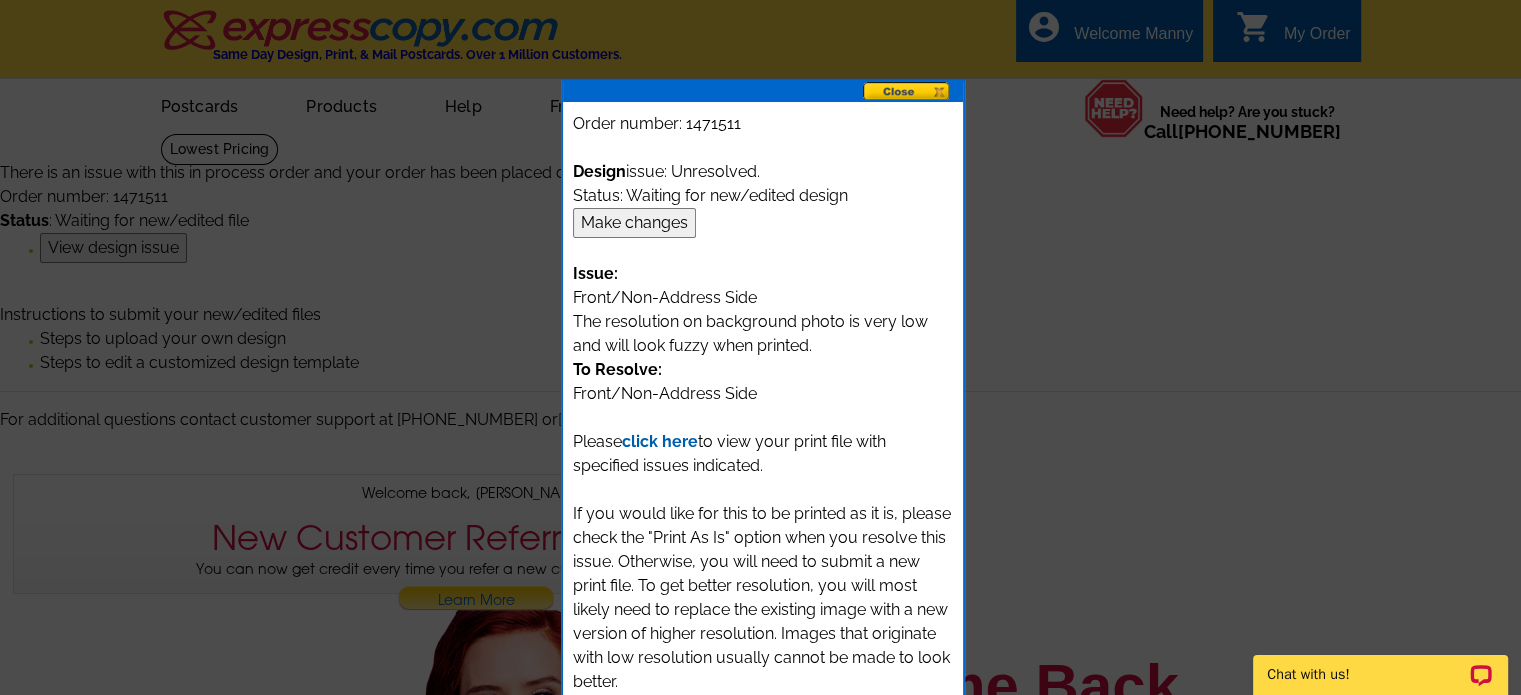 click on "Make changes" at bounding box center (634, 223) 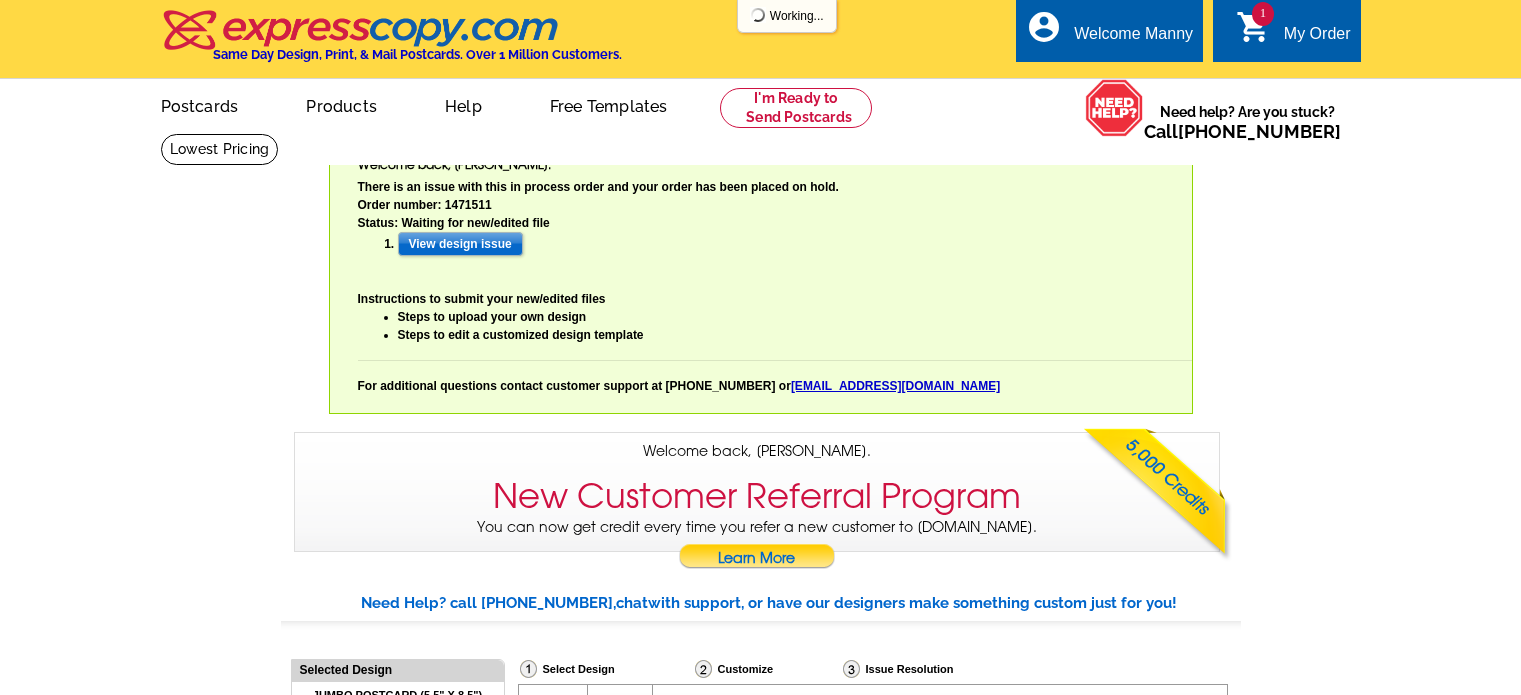scroll, scrollTop: 0, scrollLeft: 0, axis: both 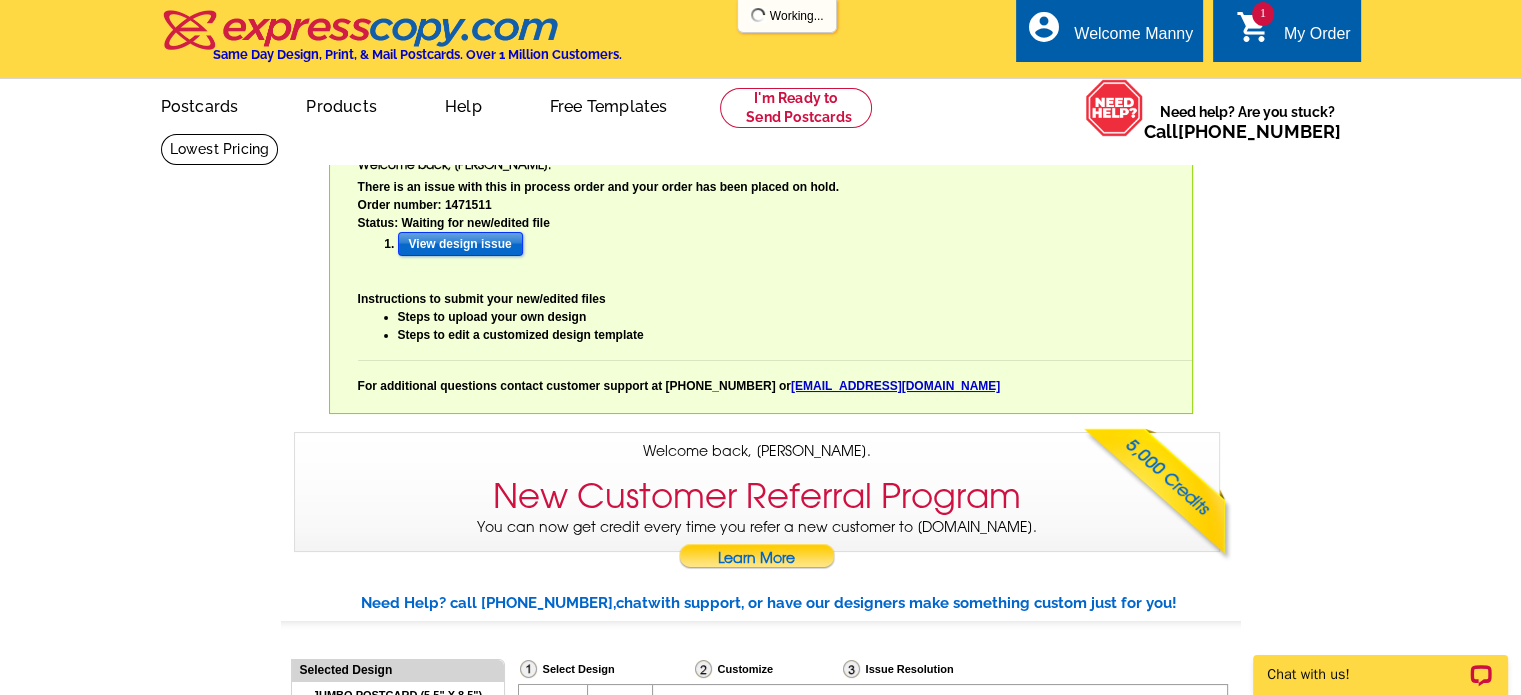 click on "View design issue" at bounding box center [460, 244] 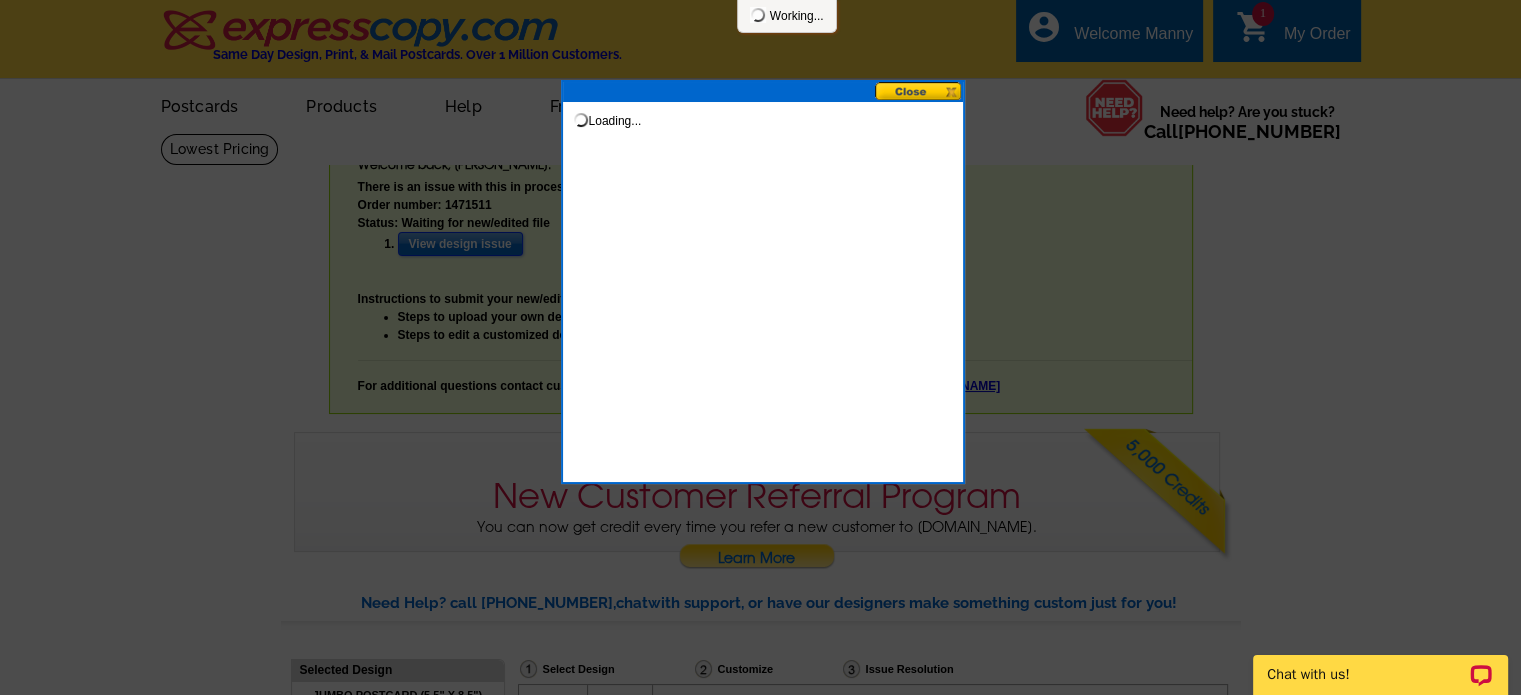 select on "785" 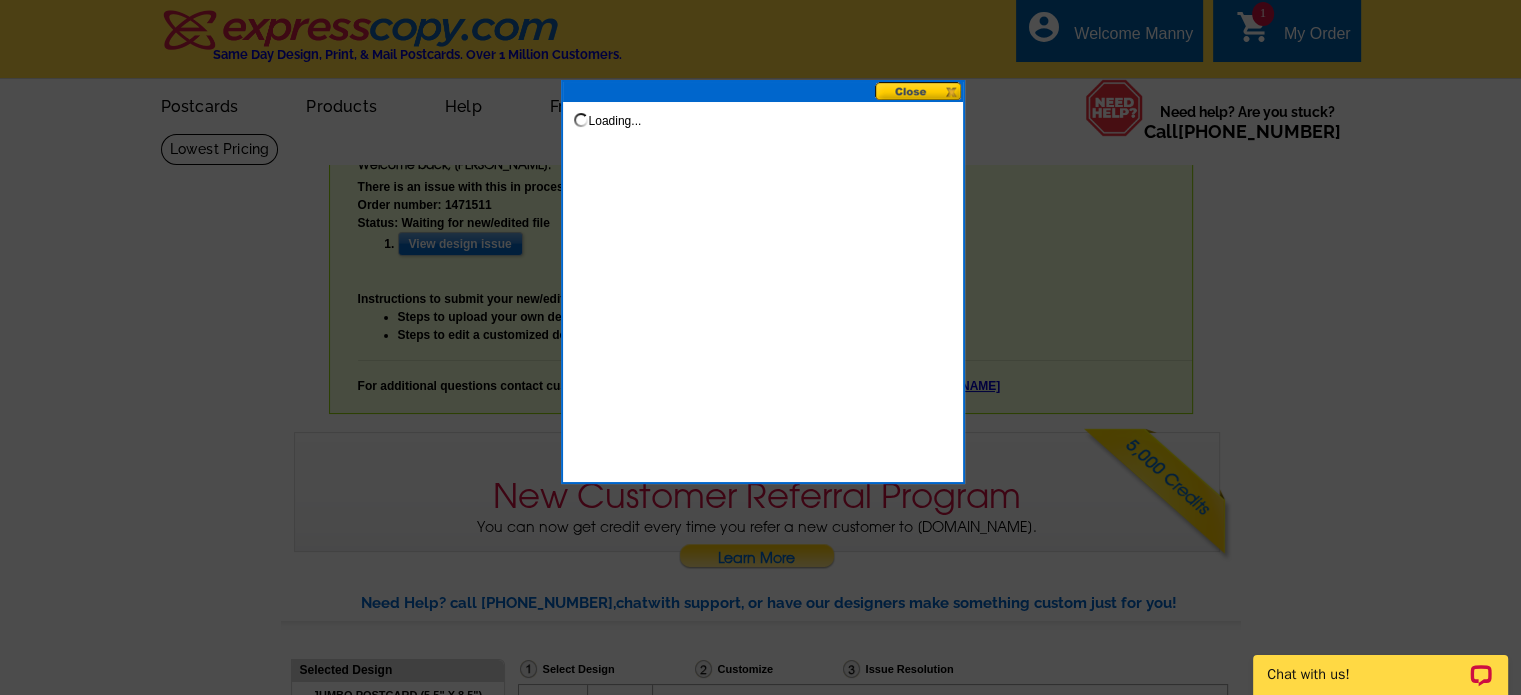 click at bounding box center [760, 347] 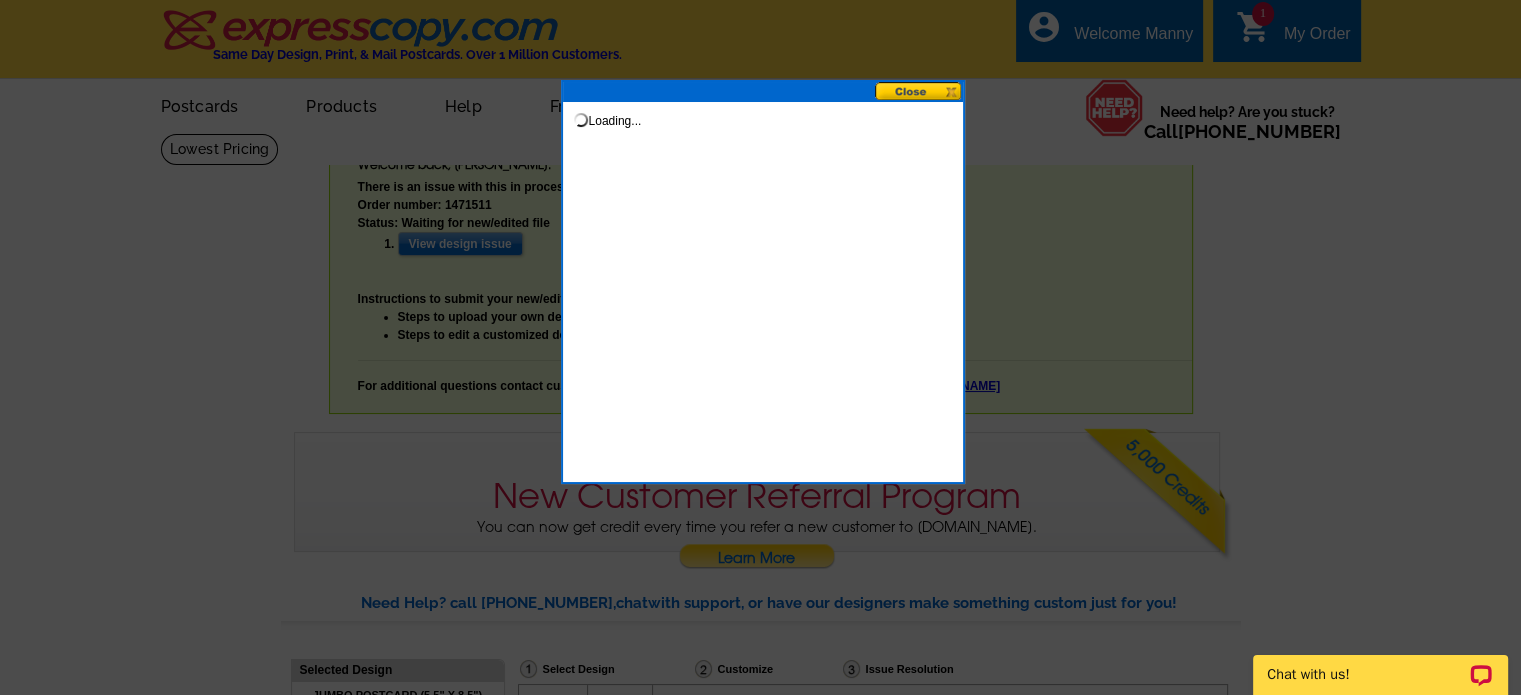 click at bounding box center (919, 91) 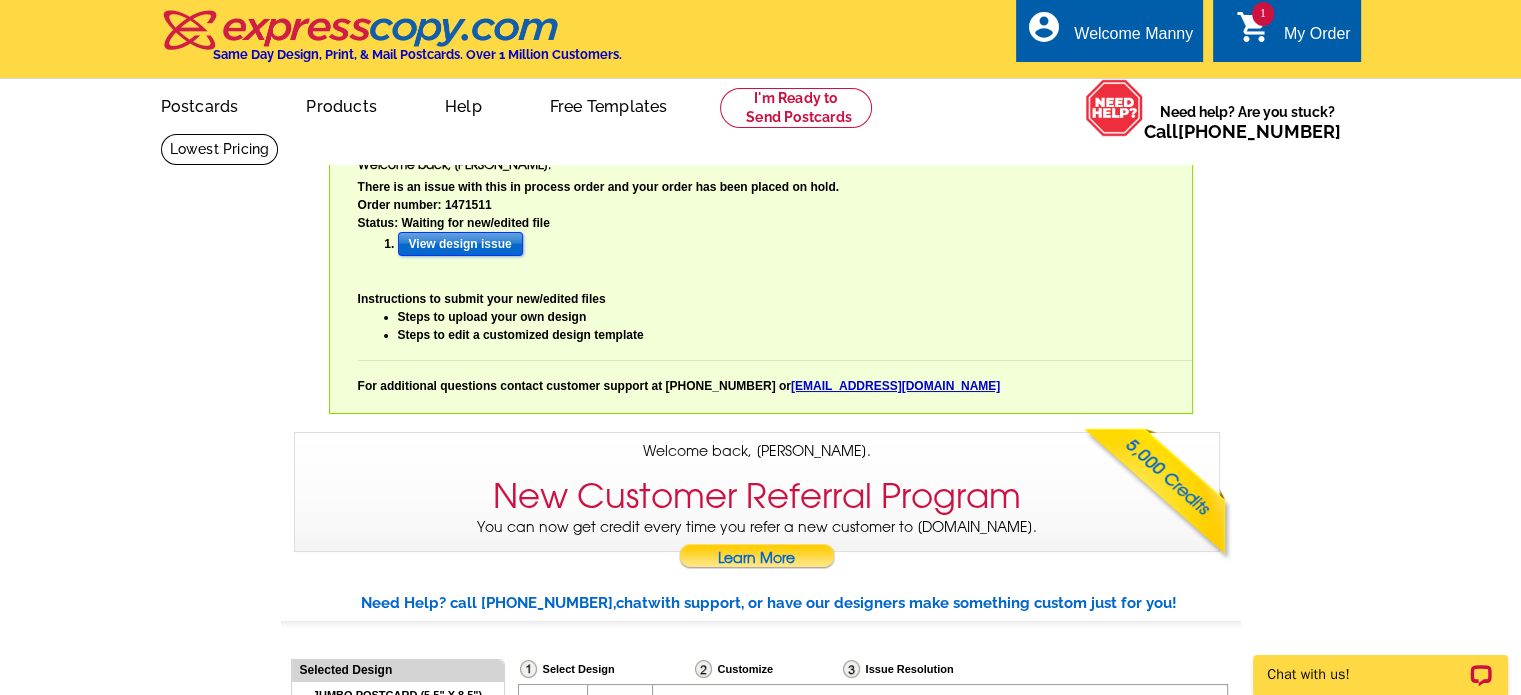click on "View design issue" at bounding box center [460, 244] 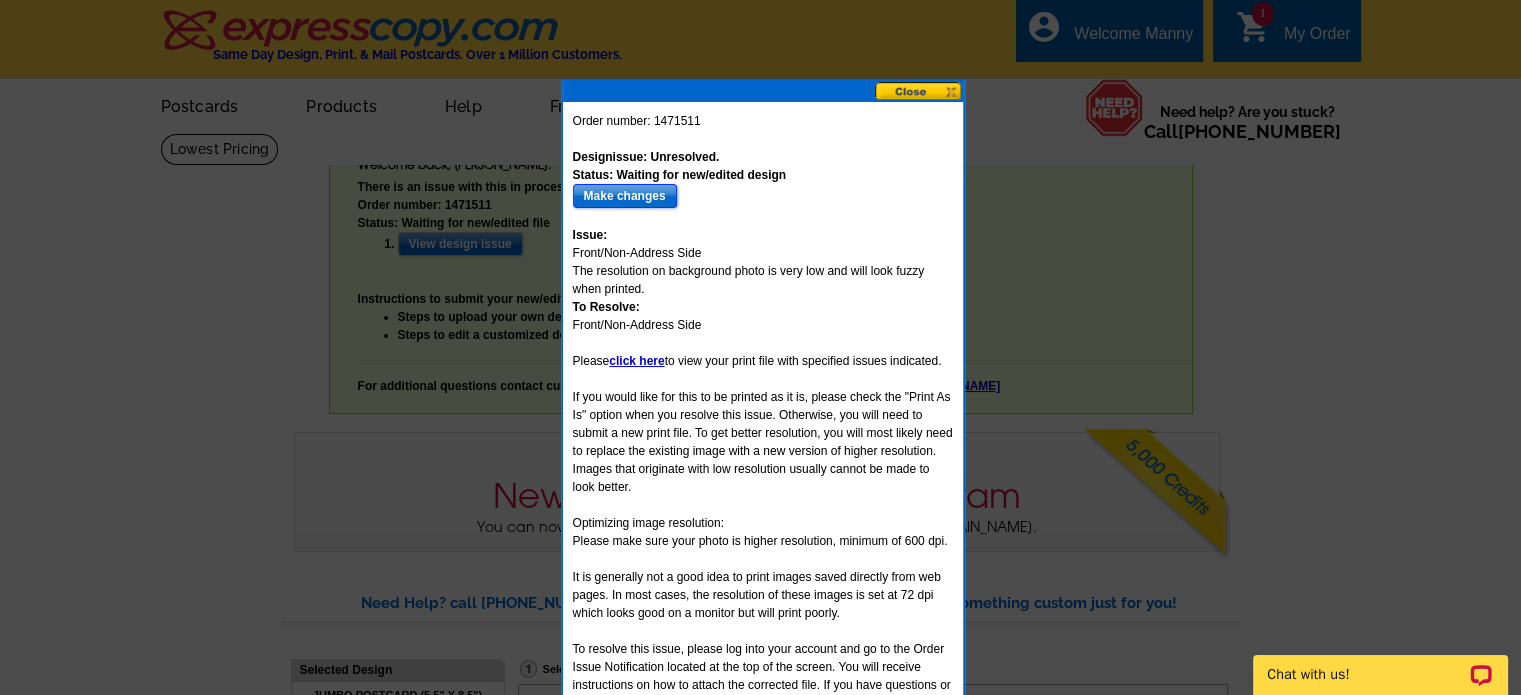 click on "Make changes" at bounding box center [625, 196] 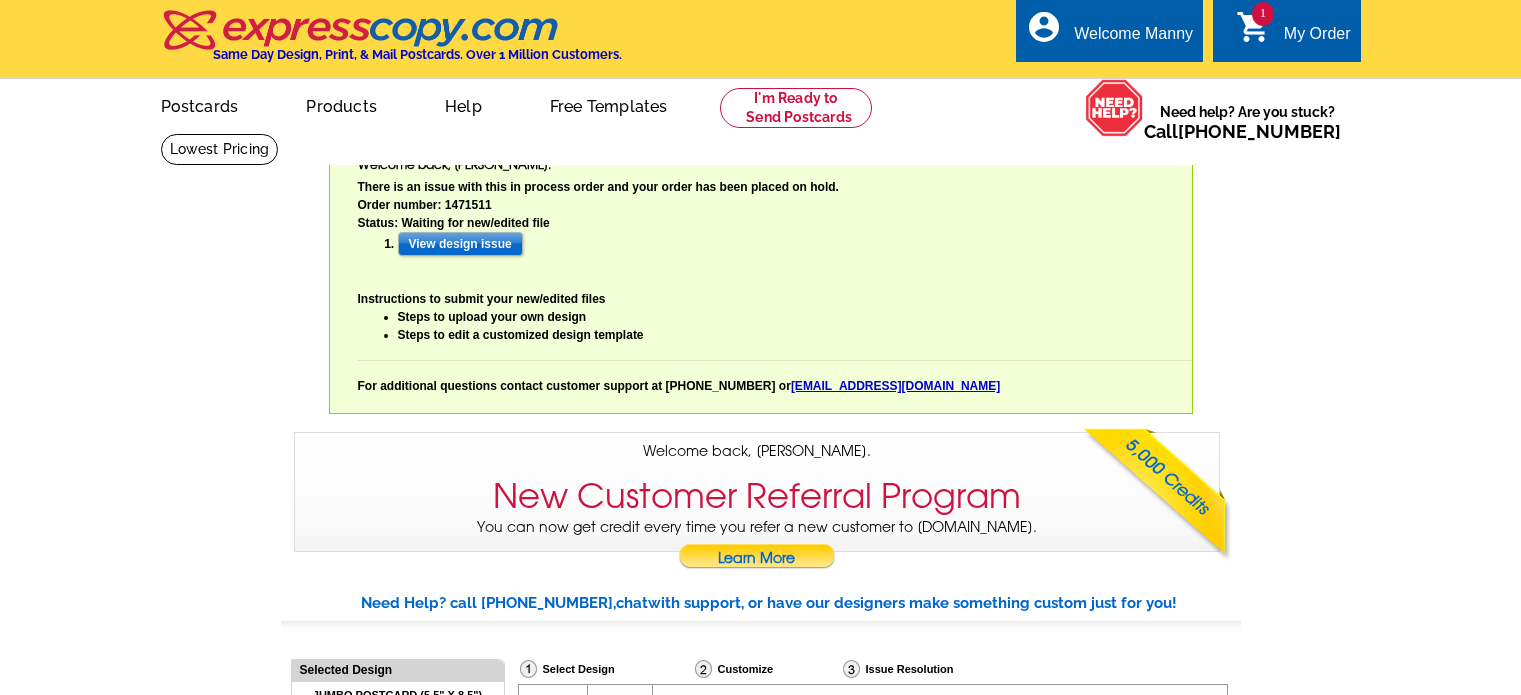 scroll, scrollTop: 0, scrollLeft: 0, axis: both 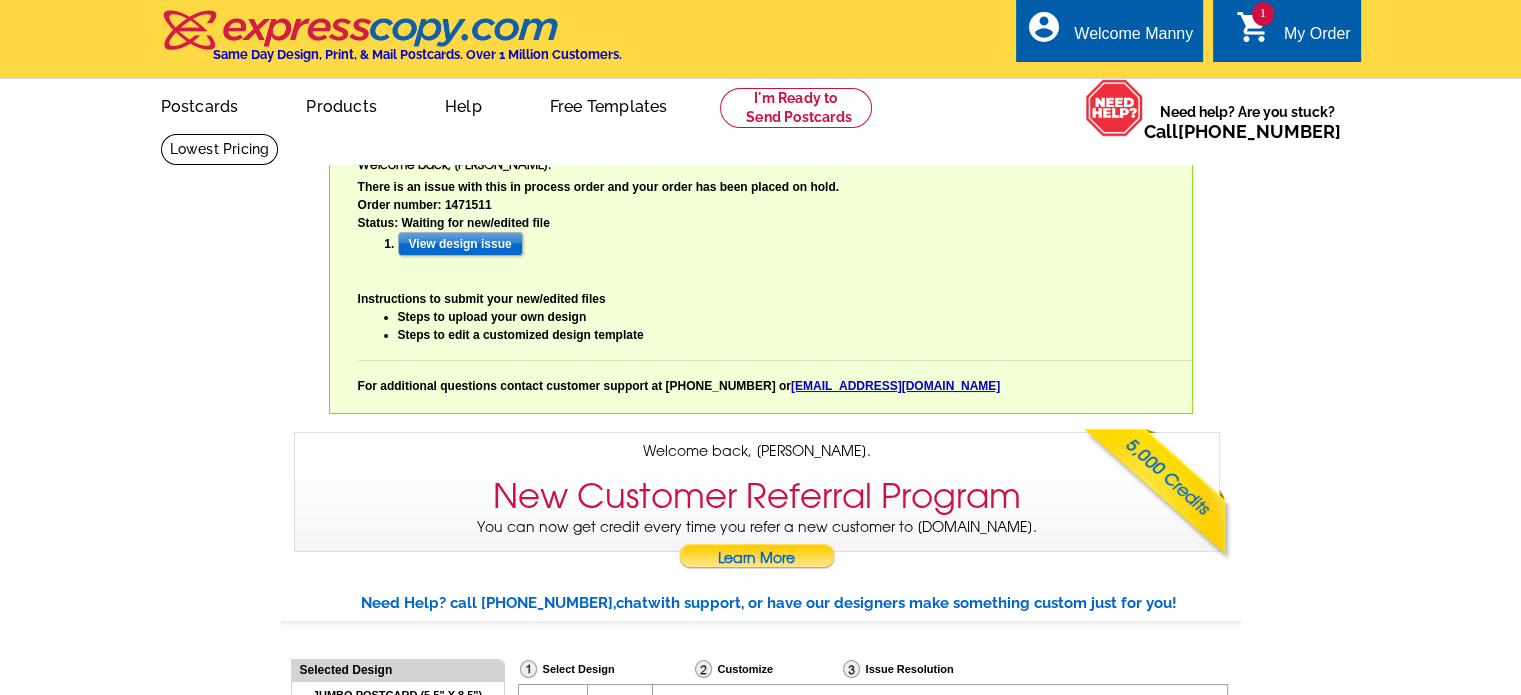 select on "785" 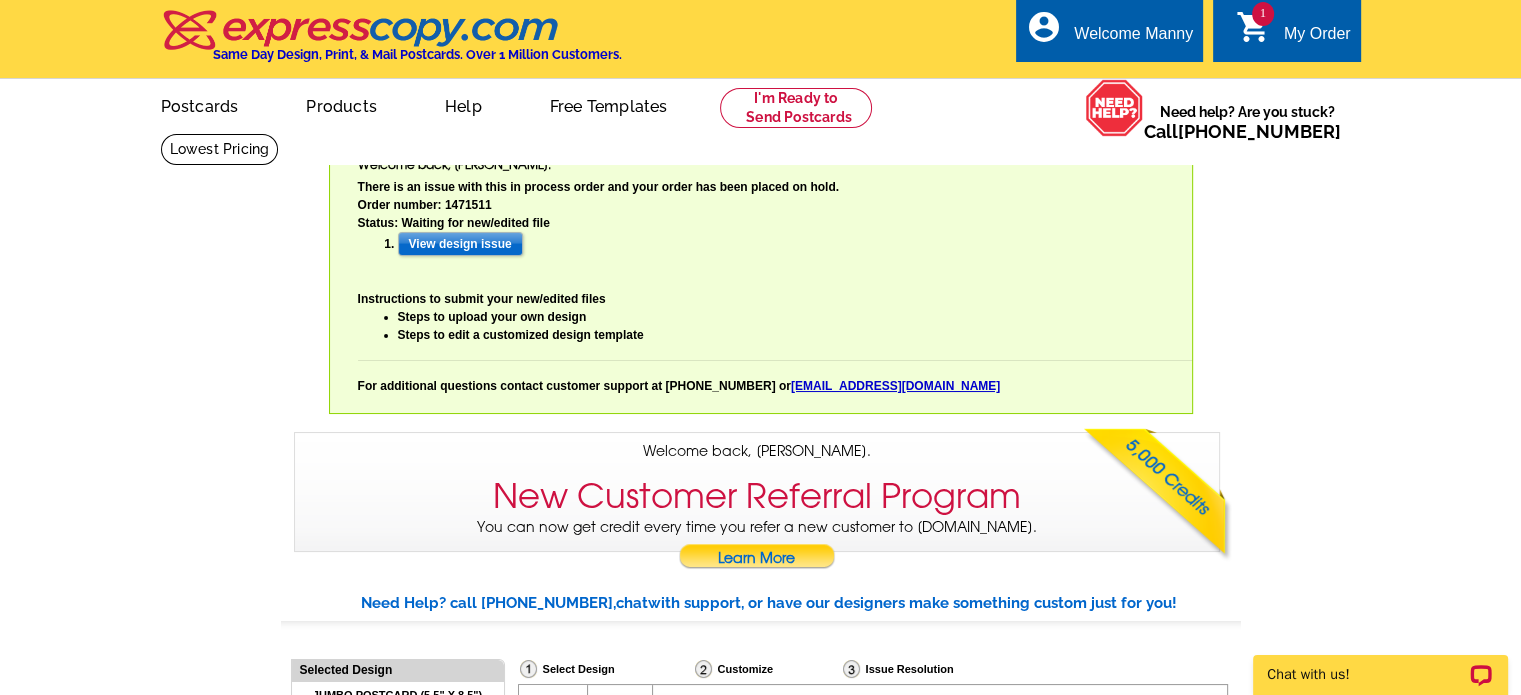 scroll, scrollTop: 0, scrollLeft: 0, axis: both 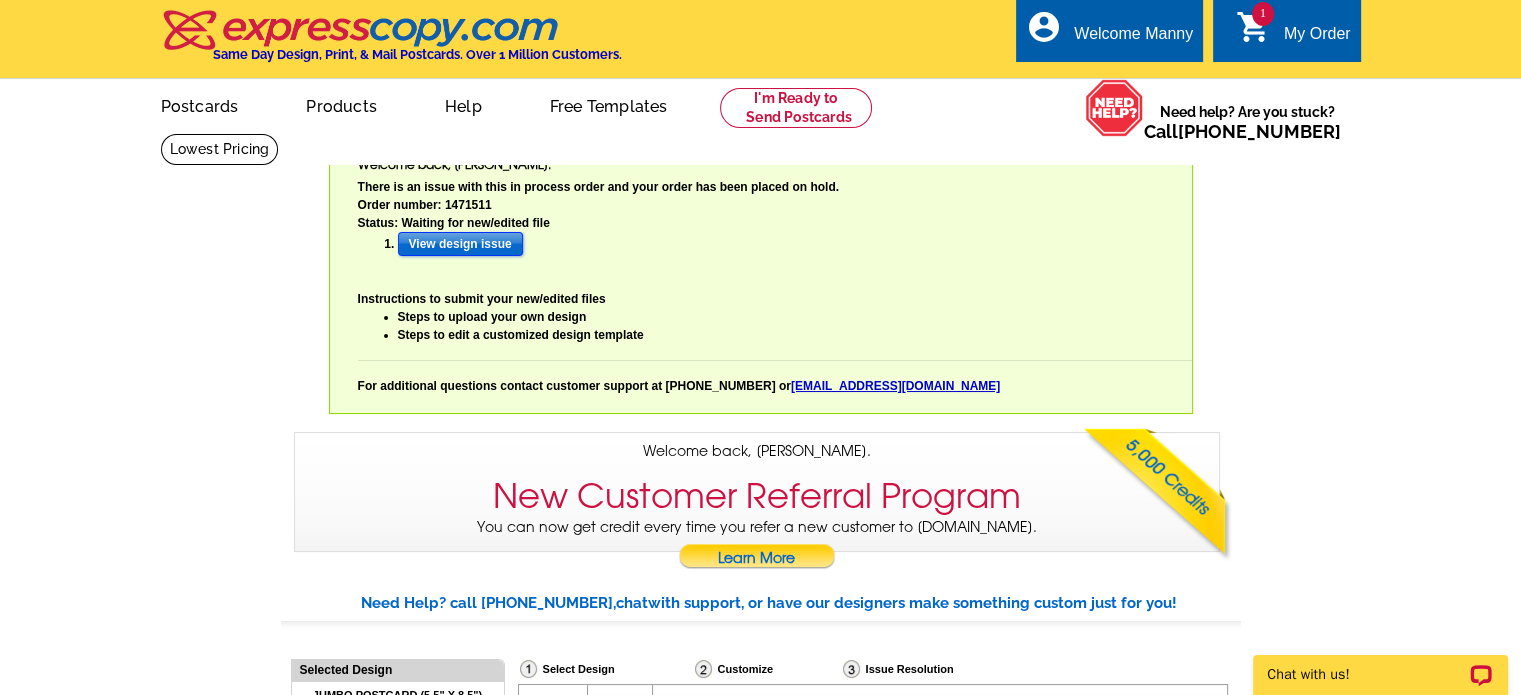 click on "View design issue" at bounding box center (460, 244) 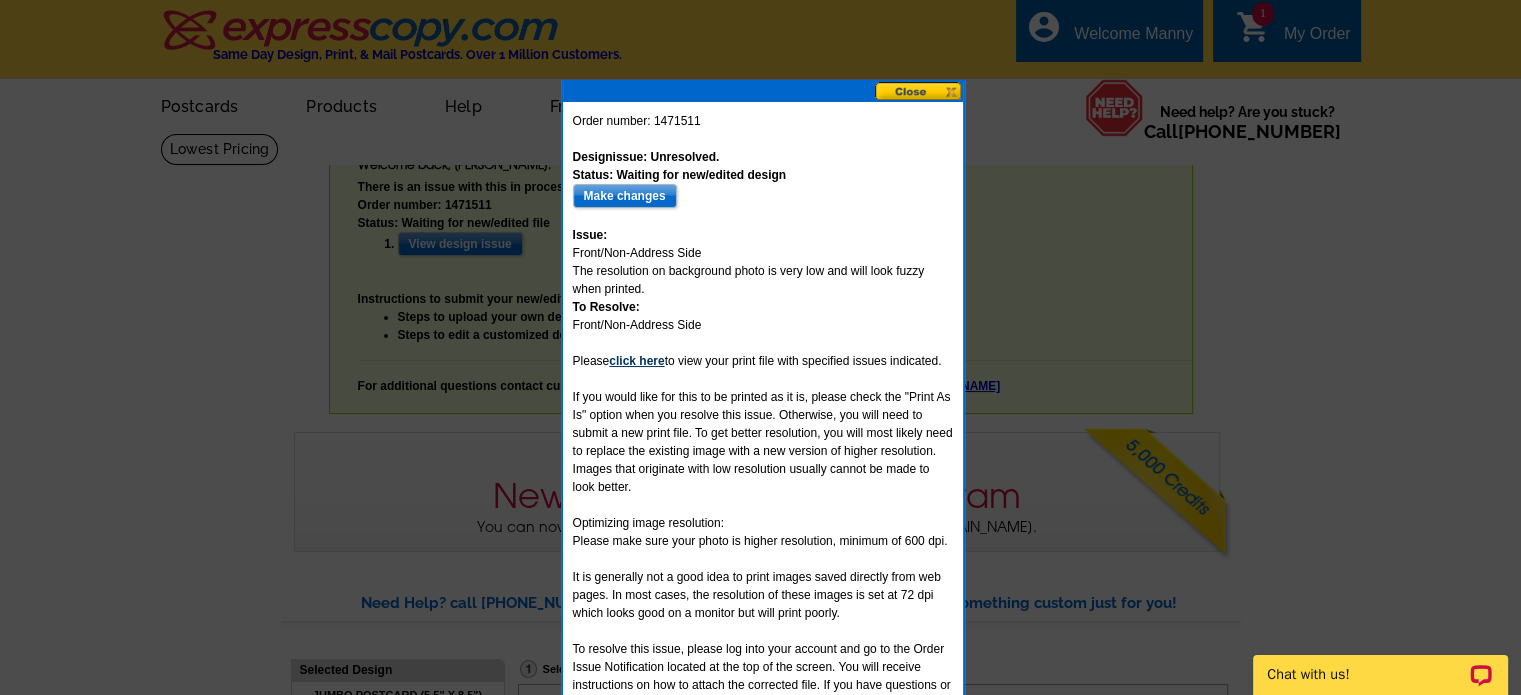 click on "click here" at bounding box center (636, 361) 